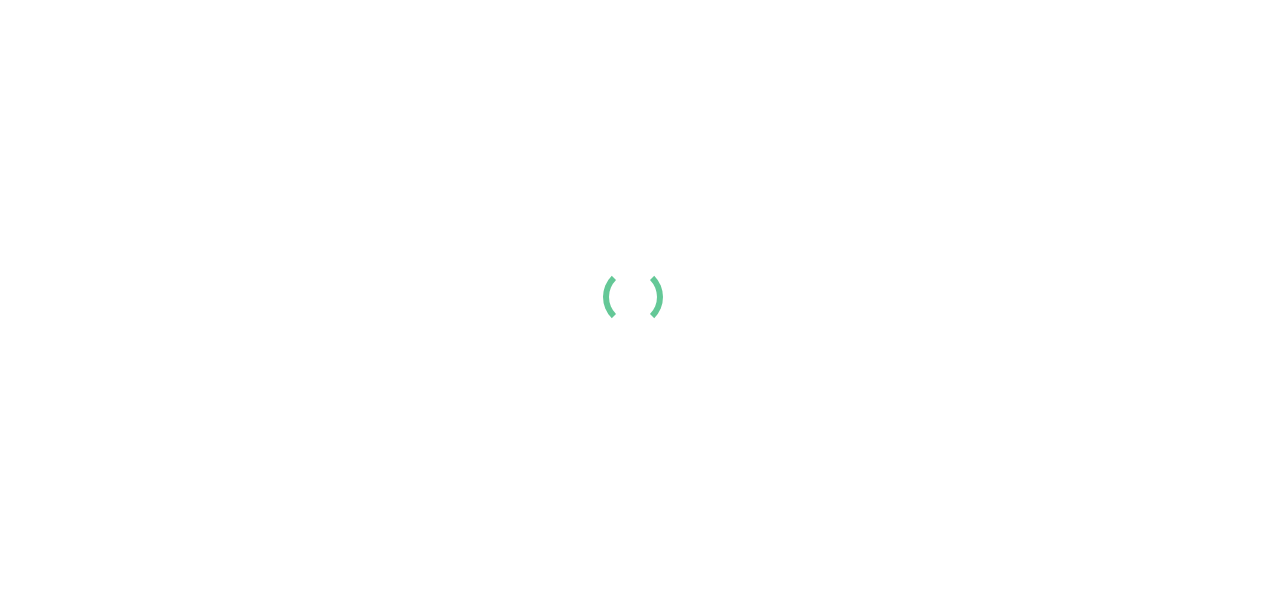 scroll, scrollTop: 0, scrollLeft: 0, axis: both 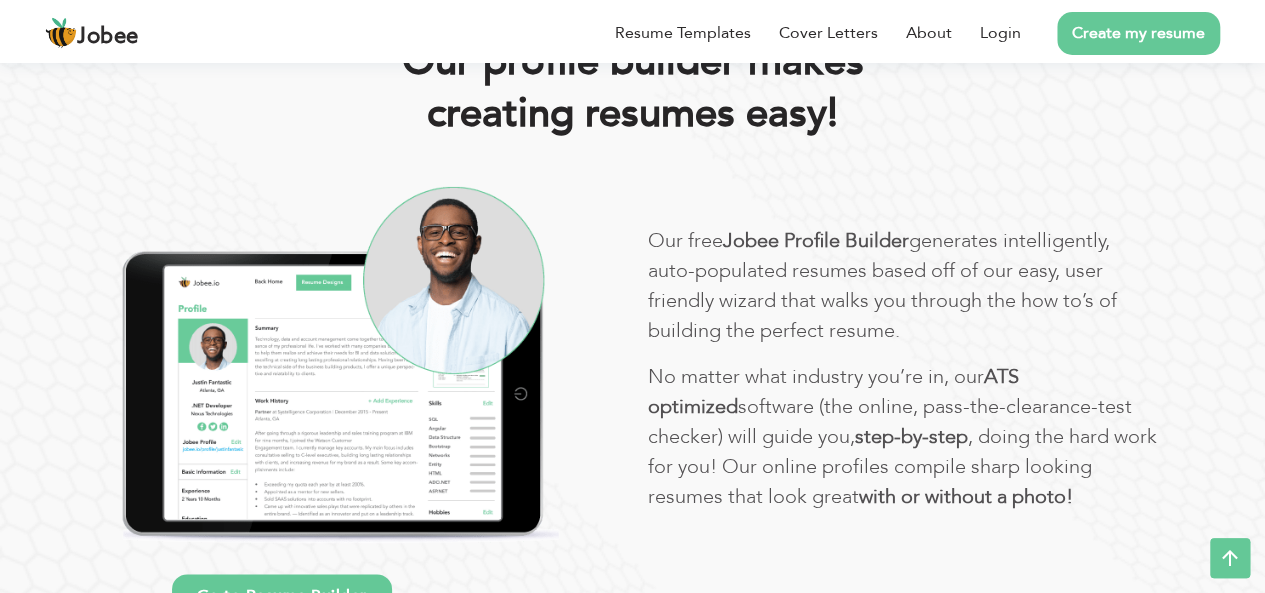 click on "Our proﬁle builder makes  creating resumes easy!" at bounding box center (633, 88) 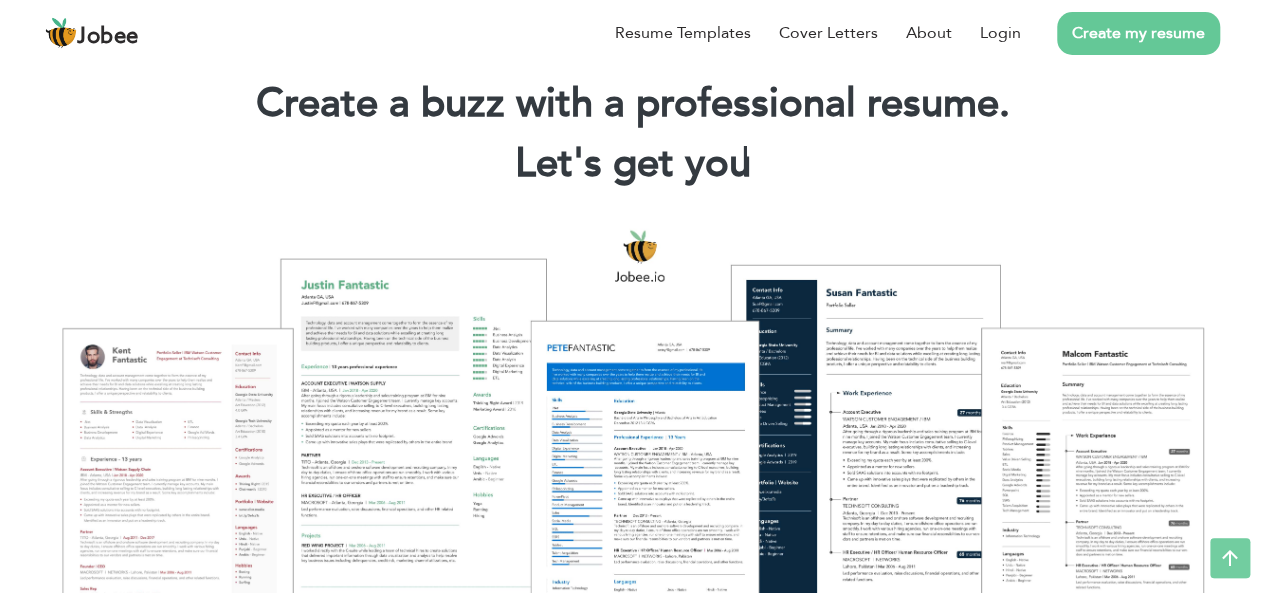scroll, scrollTop: 0, scrollLeft: 0, axis: both 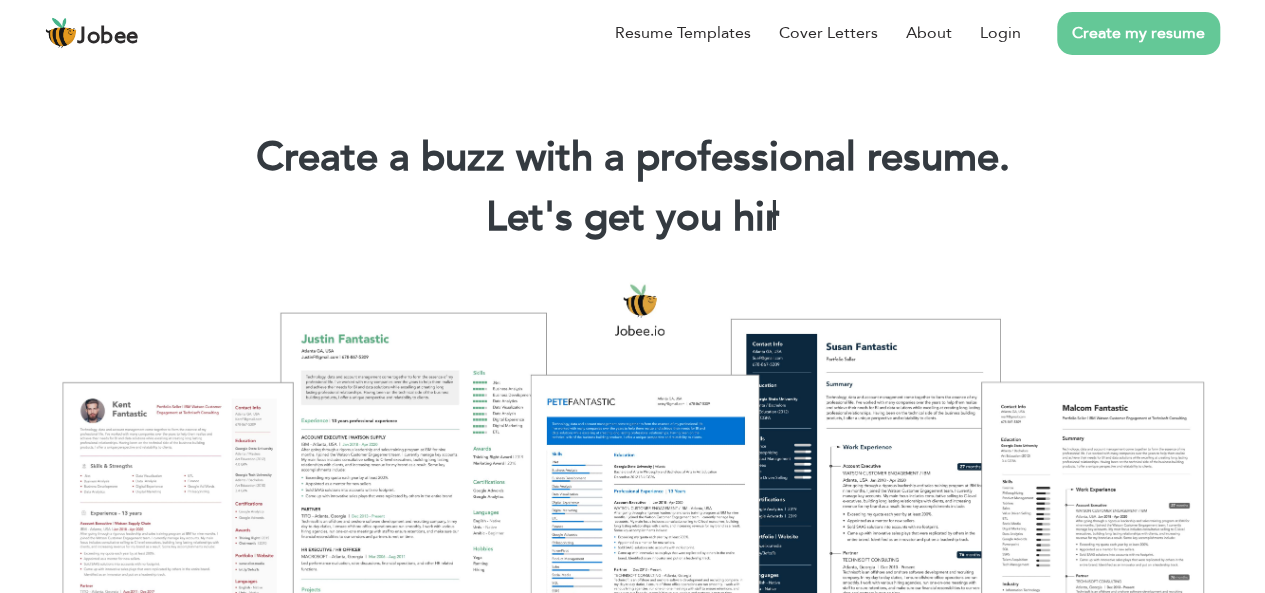 click on "Create a buzz with a professional resume.
Let's
get you hir  |" at bounding box center (632, 192) 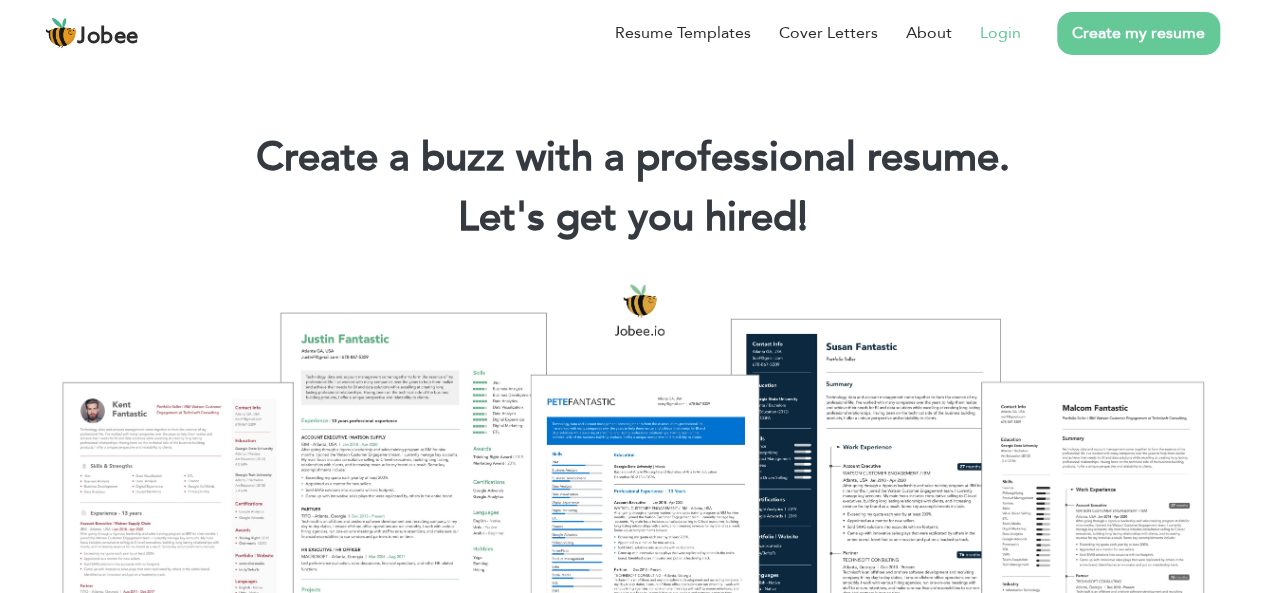 click on "Login" at bounding box center [986, 33] 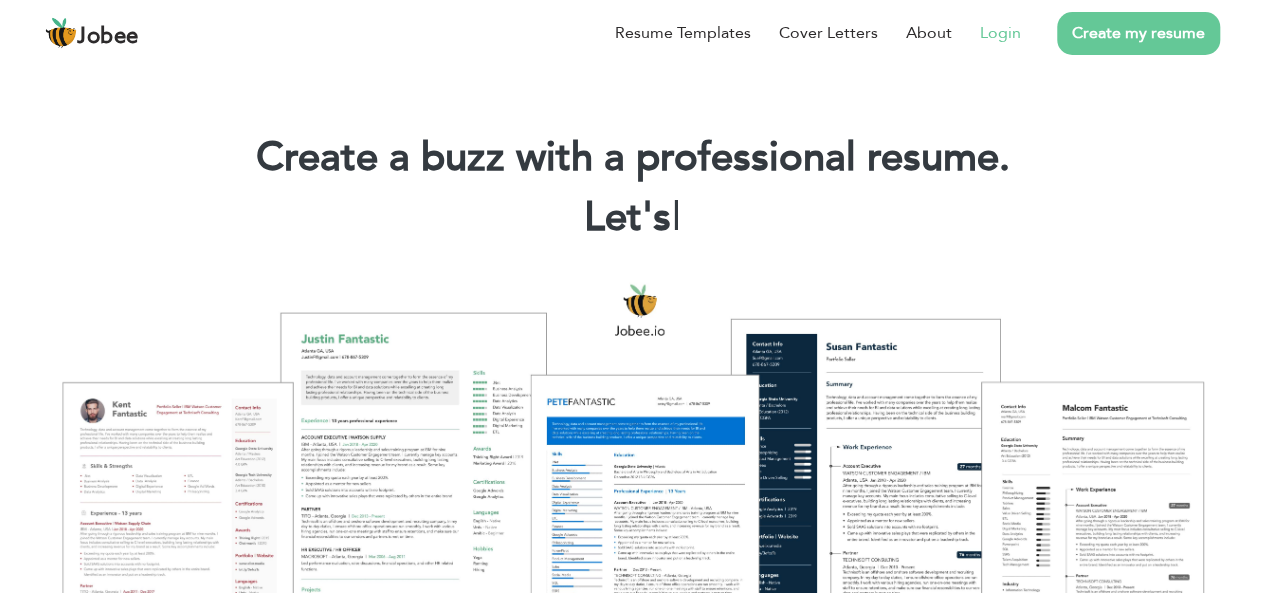 click on "Login" at bounding box center (1000, 33) 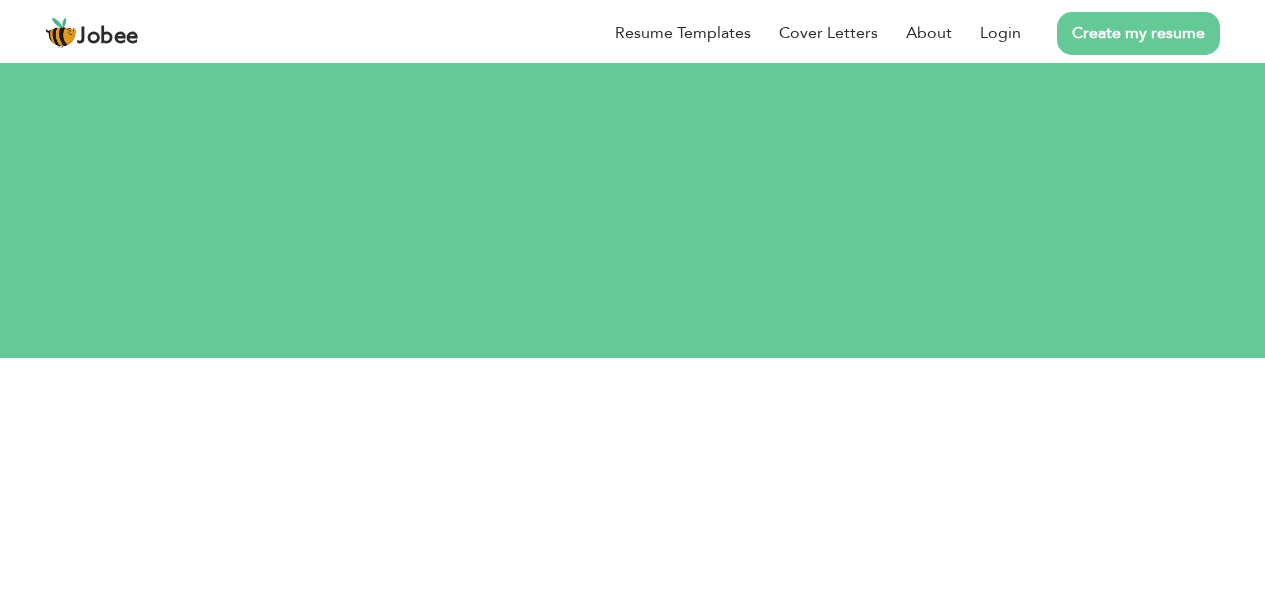 scroll, scrollTop: 0, scrollLeft: 0, axis: both 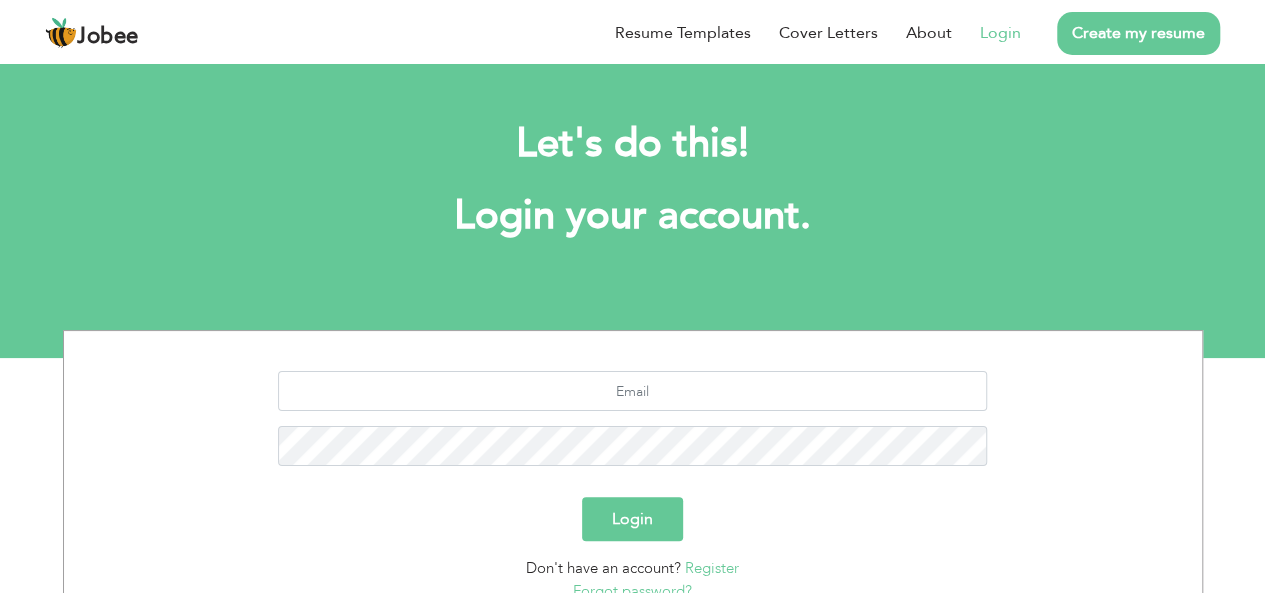 click on "Register" at bounding box center (712, 568) 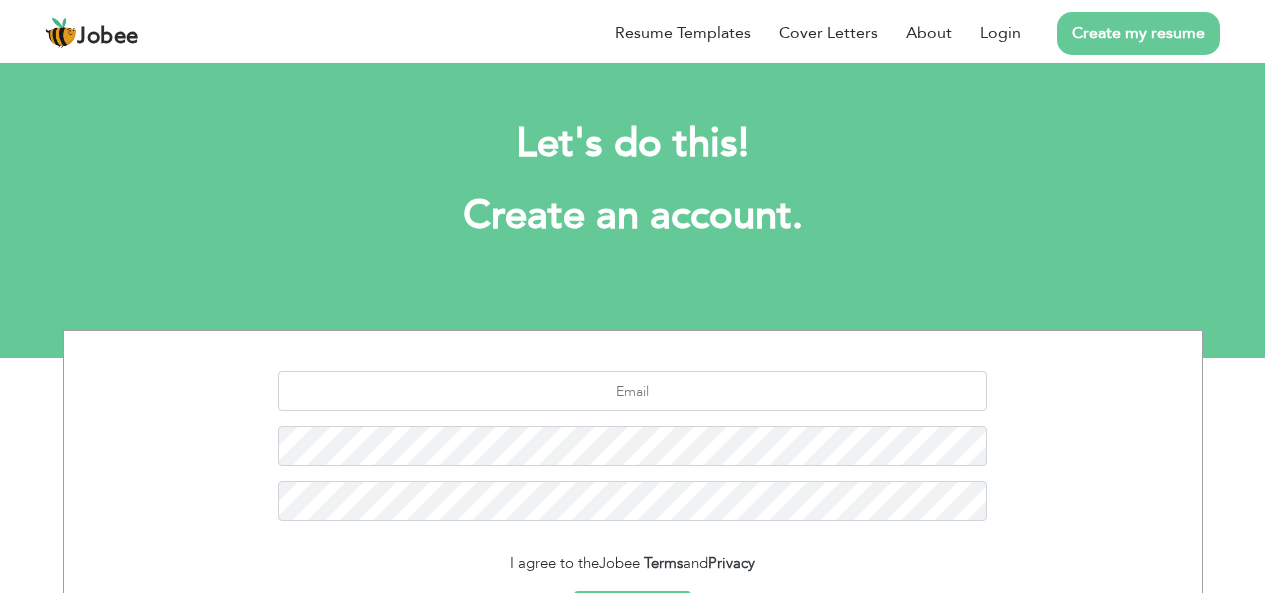 scroll, scrollTop: 0, scrollLeft: 0, axis: both 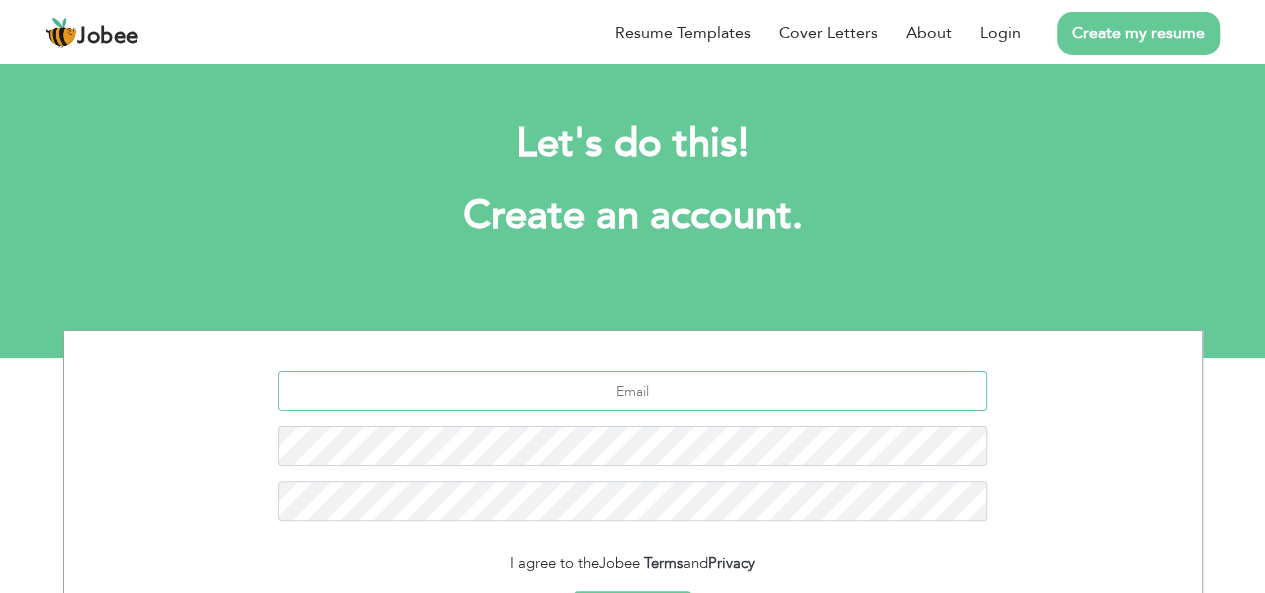 click at bounding box center (632, 391) 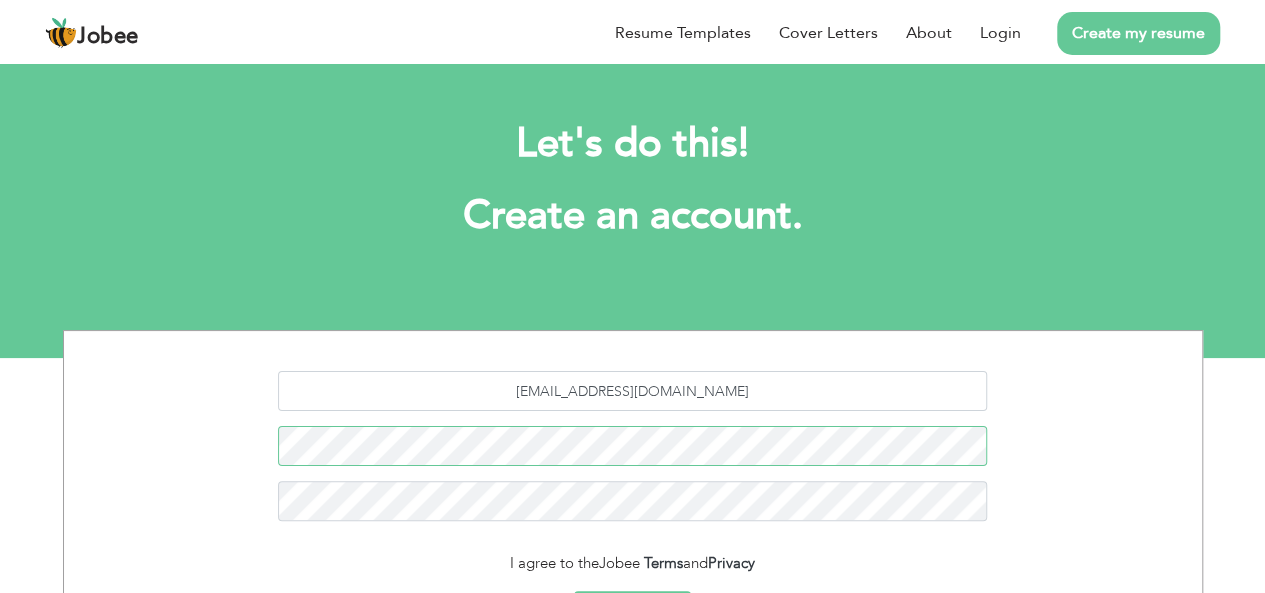 click on "abubakasuleheri@gmail.com" at bounding box center (633, 453) 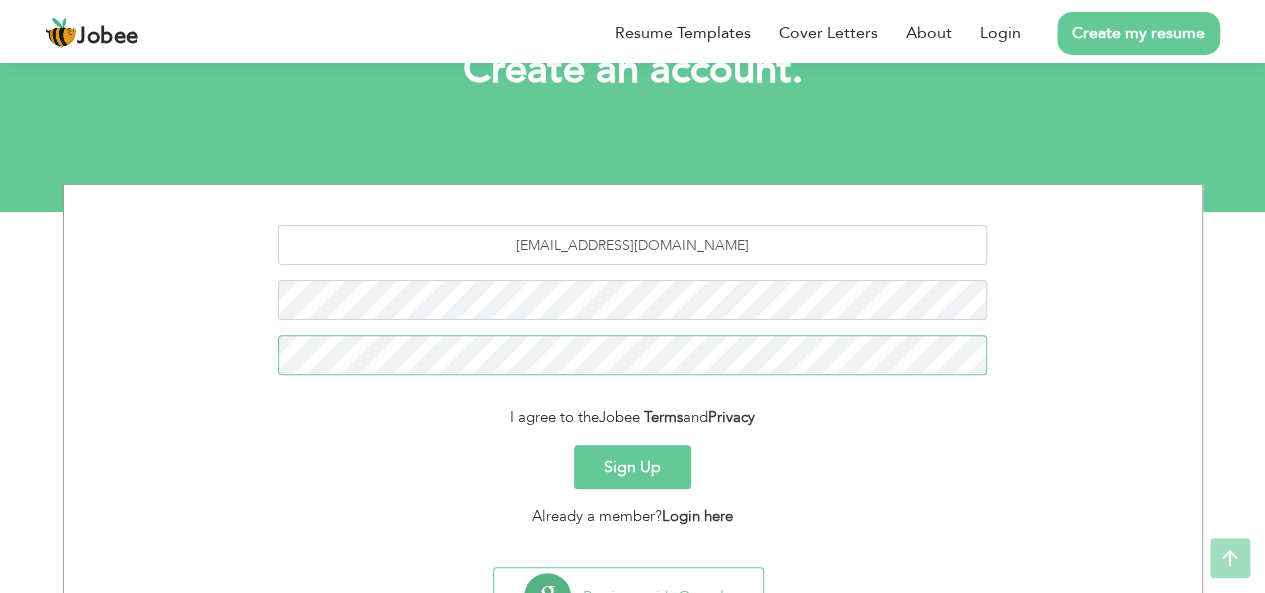 scroll, scrollTop: 147, scrollLeft: 0, axis: vertical 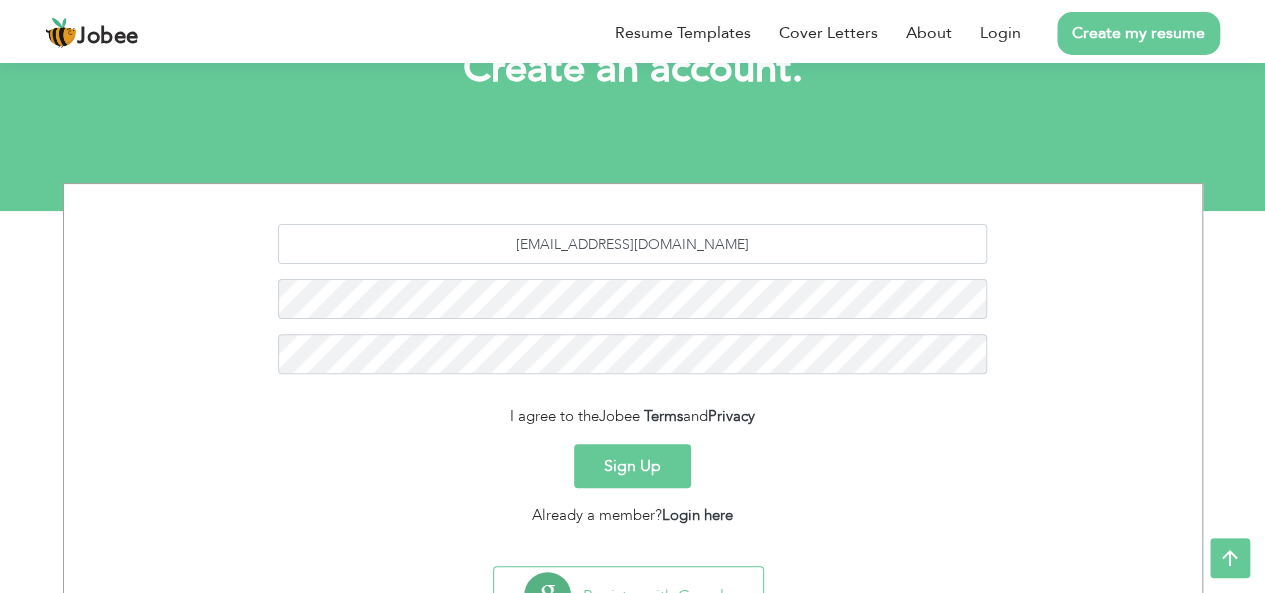 click on "Sign Up" at bounding box center (632, 466) 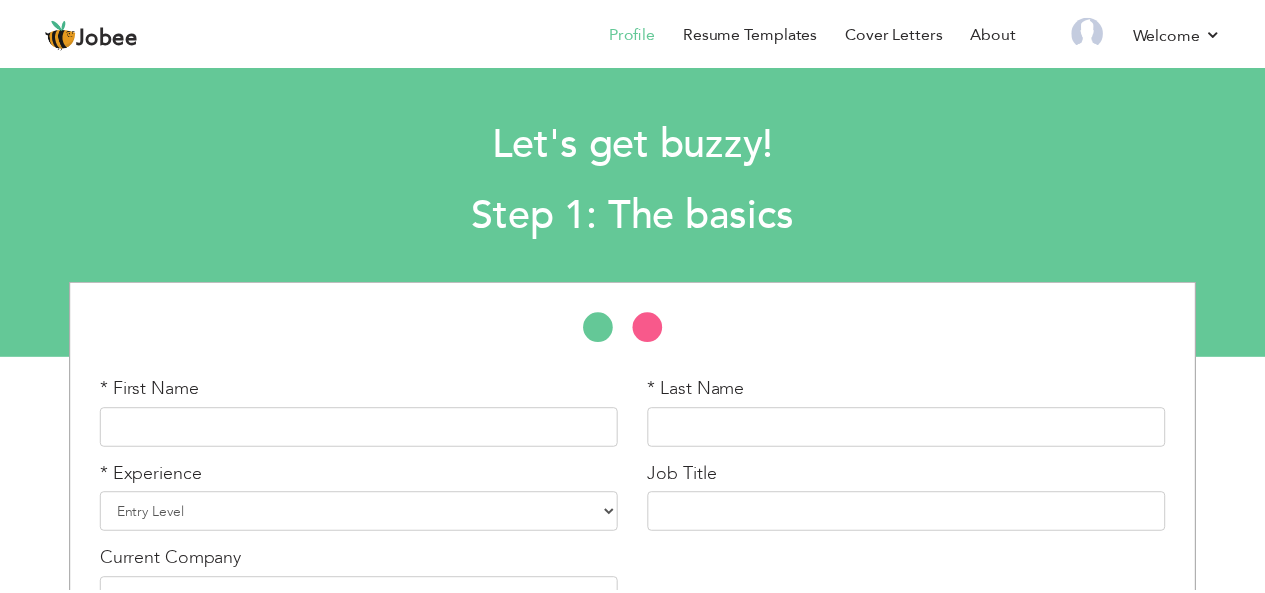 scroll, scrollTop: 0, scrollLeft: 0, axis: both 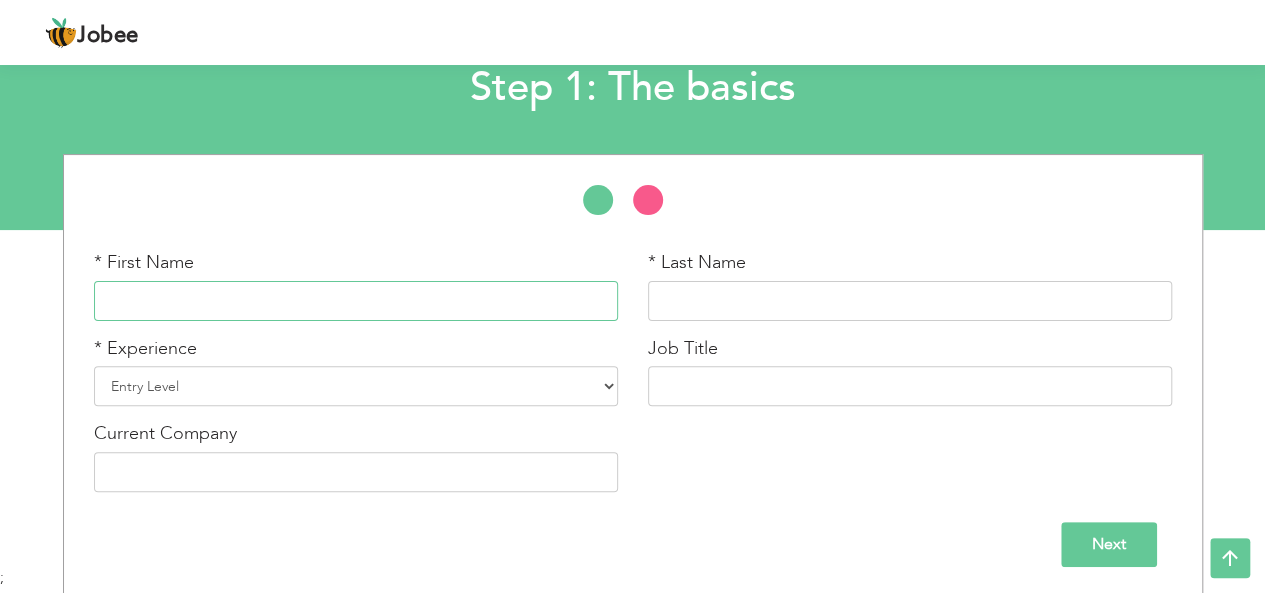 click at bounding box center (356, 301) 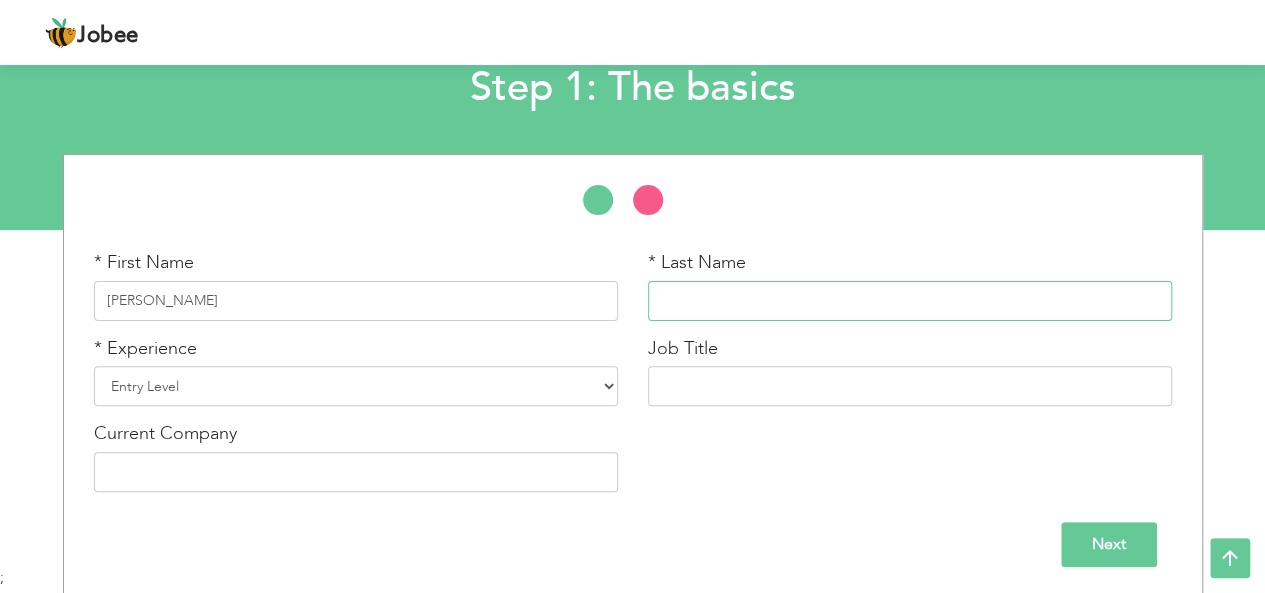 type on "Ikram" 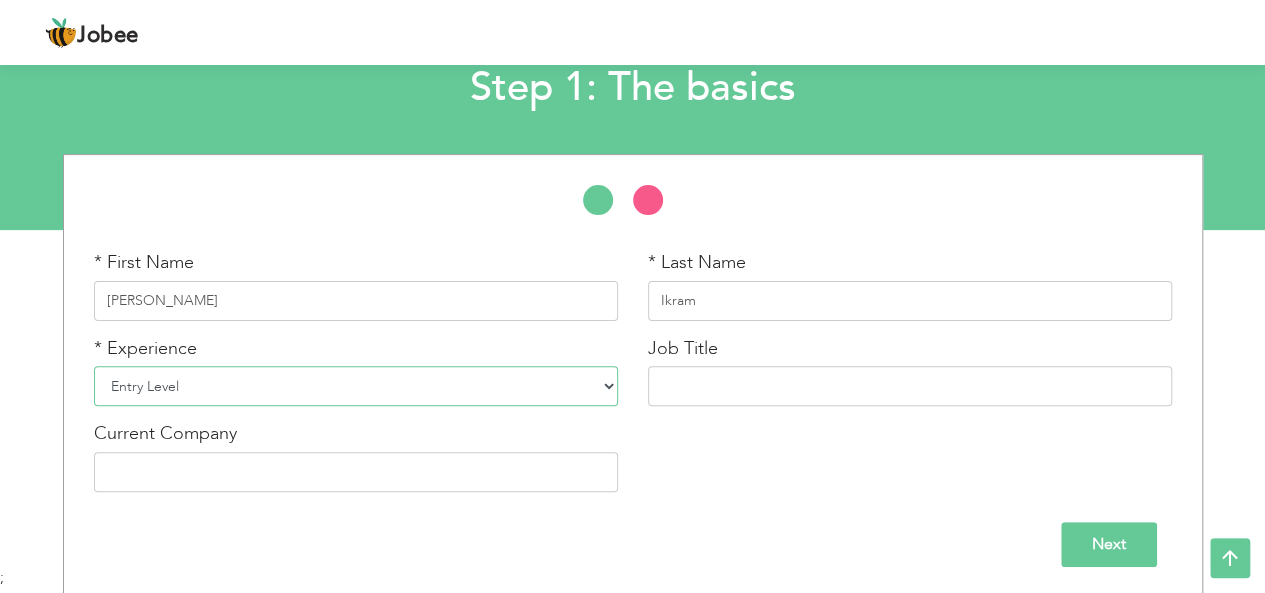 click on "Entry Level
Less than 1 Year
1 Year
2 Years
3 Years
4 Years
5 Years
6 Years
7 Years
8 Years
9 Years
10 Years
11 Years
12 Years
13 Years
14 Years
15 Years
16 Years
17 Years
18 Years
19 Years
20 Years
21 Years
22 Years
23 Years
24 Years
25 Years
26 Years
27 Years
28 Years
29 Years
30 Years
31 Years
32 Years
33 Years
34 Years
35 Years
More than 35 Years" at bounding box center [356, 386] 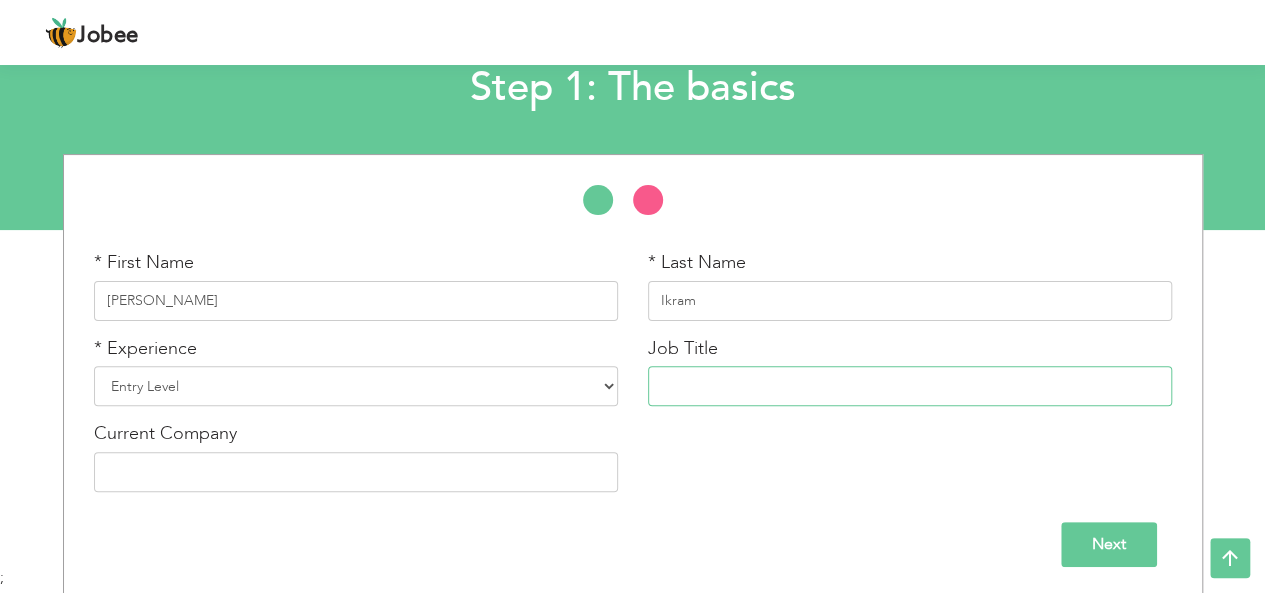 click at bounding box center (910, 386) 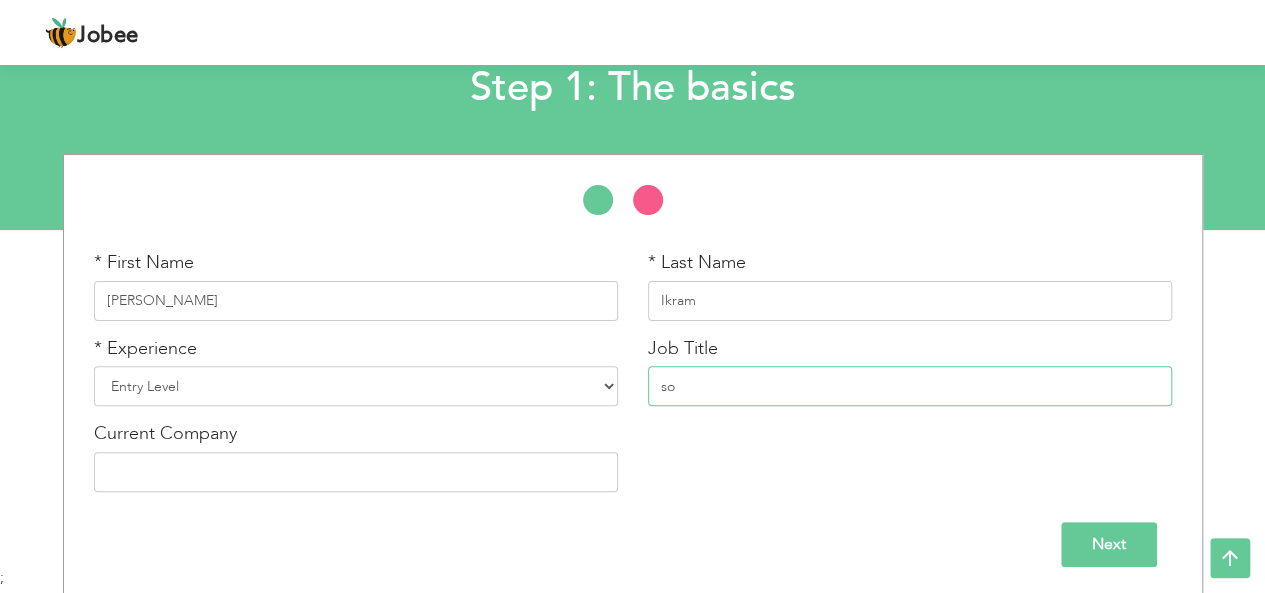 type on "s" 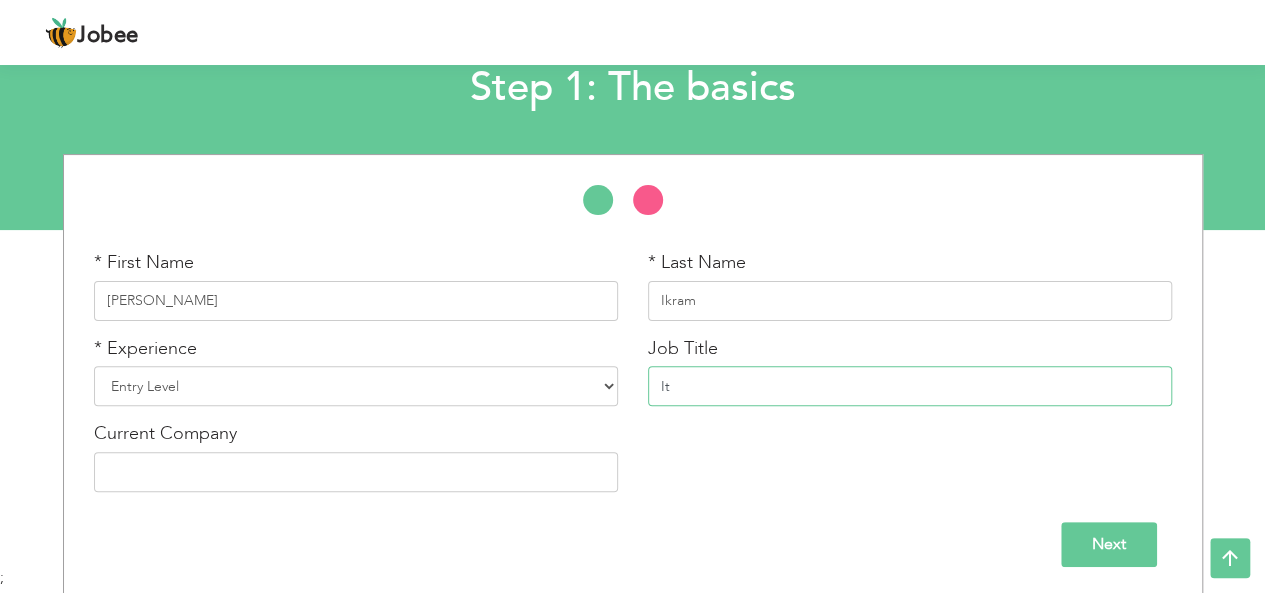 type on "I" 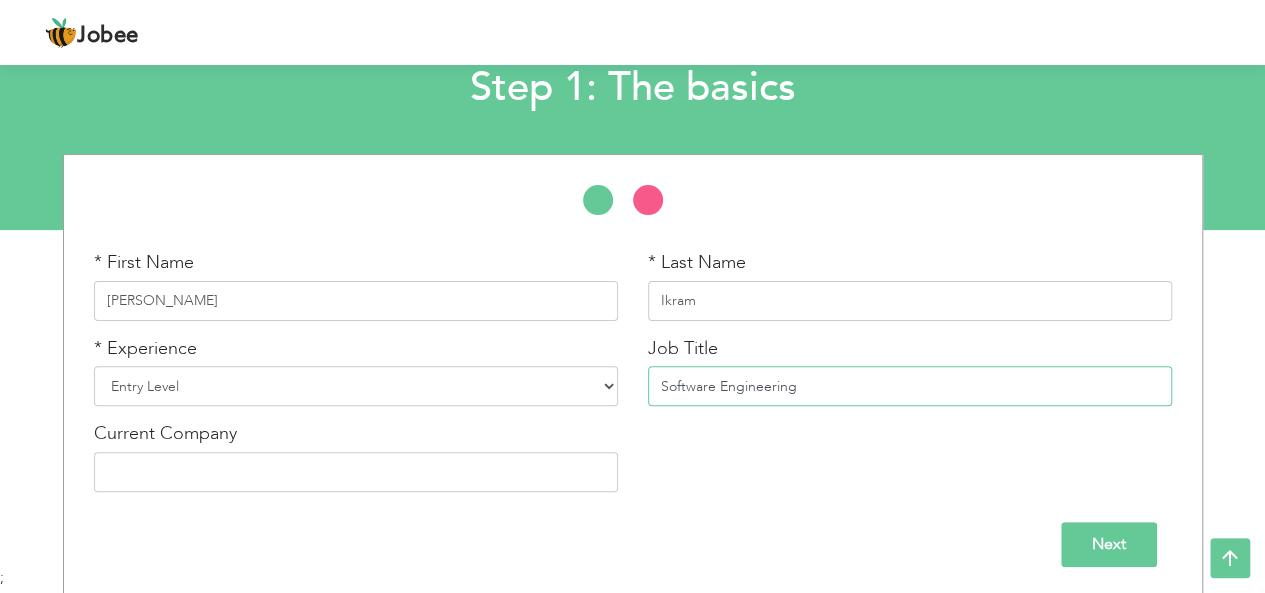 type on "Software Engineering" 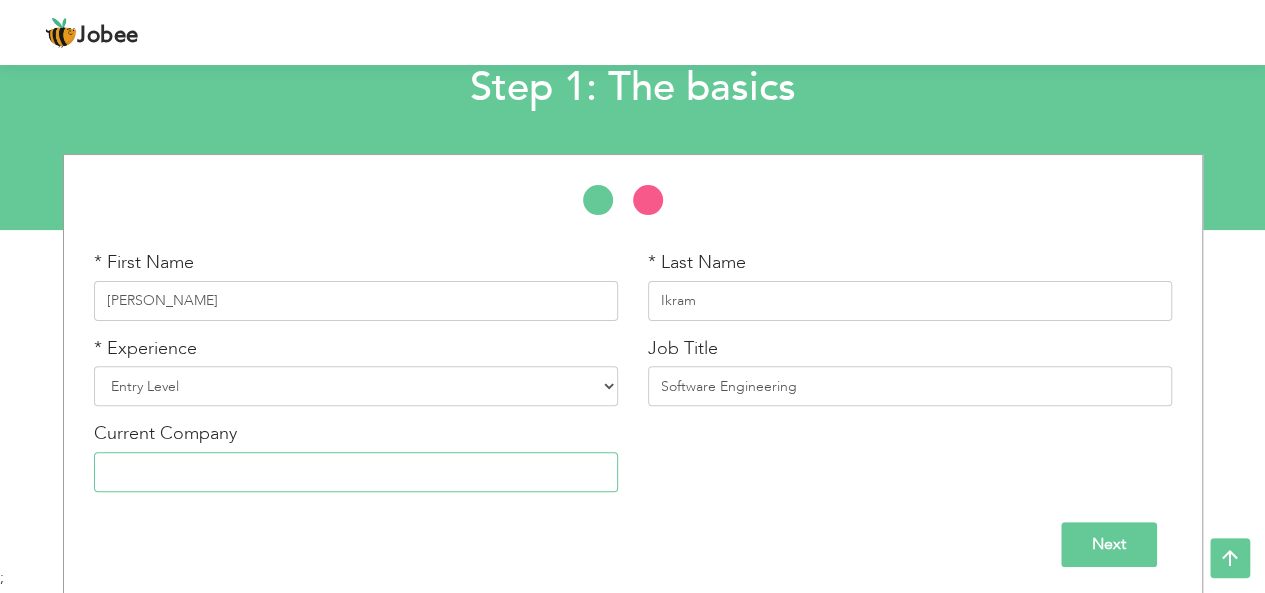click at bounding box center [356, 472] 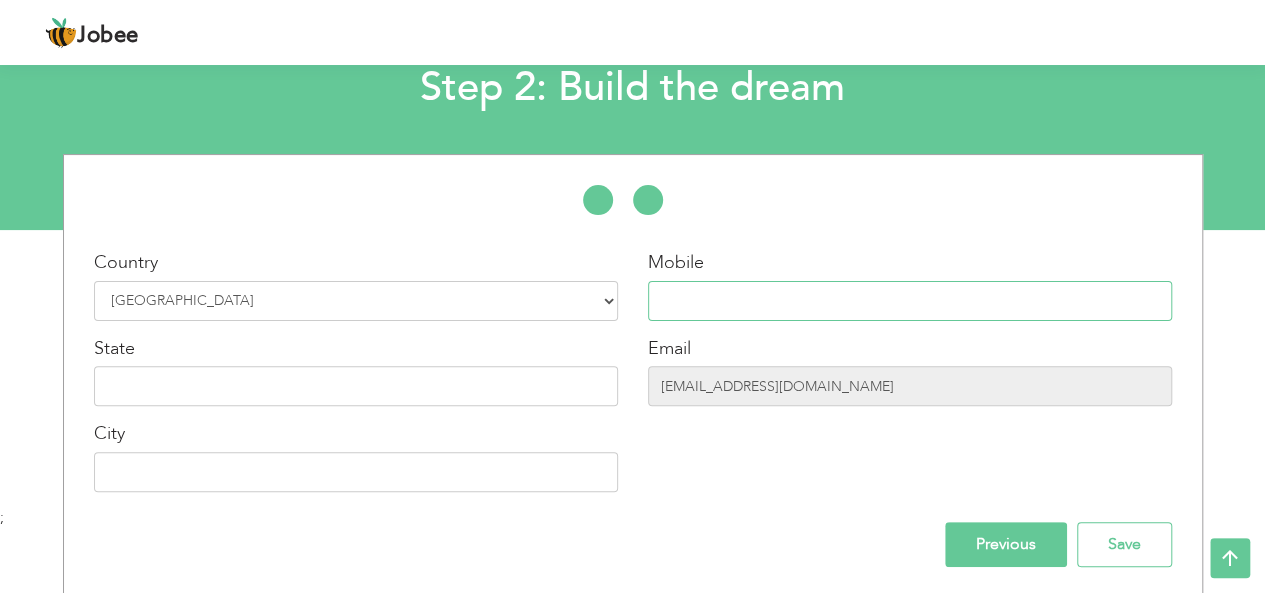 click at bounding box center (910, 301) 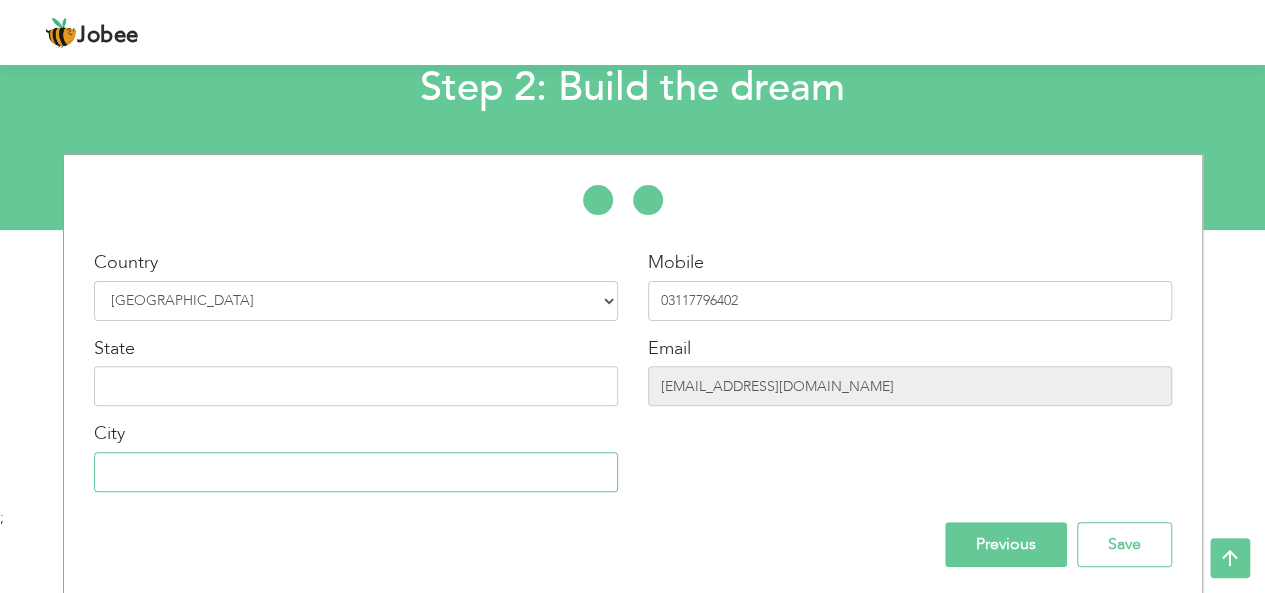 type on "Islamabad" 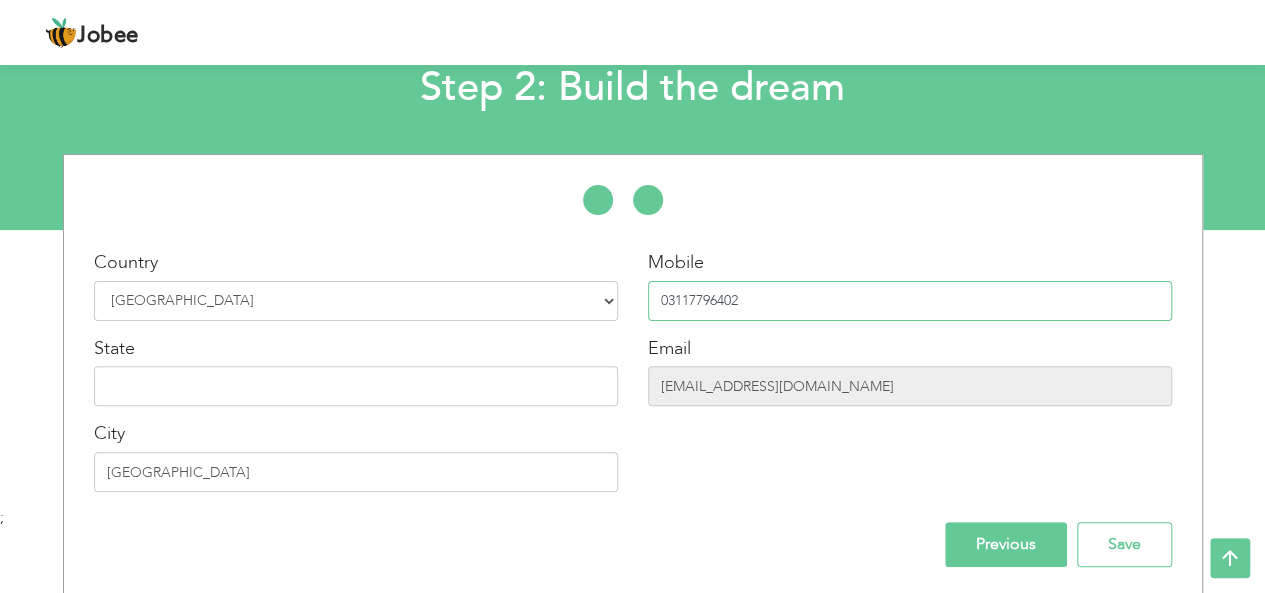 click on "03117796402" at bounding box center (910, 301) 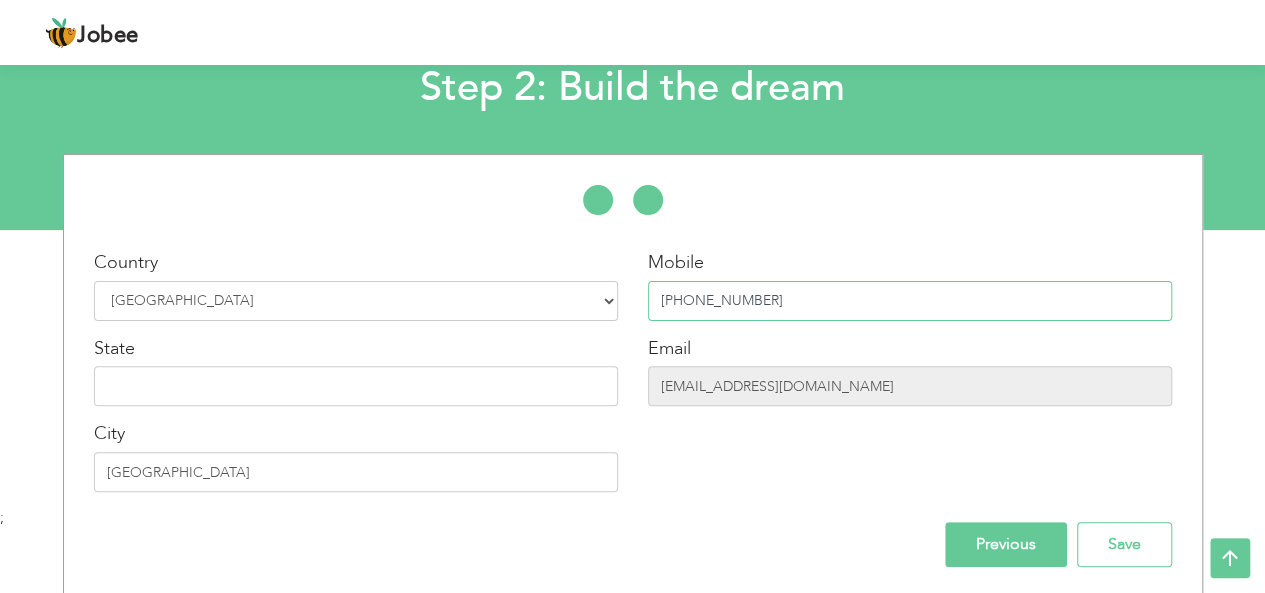 type on "+92 3117796402" 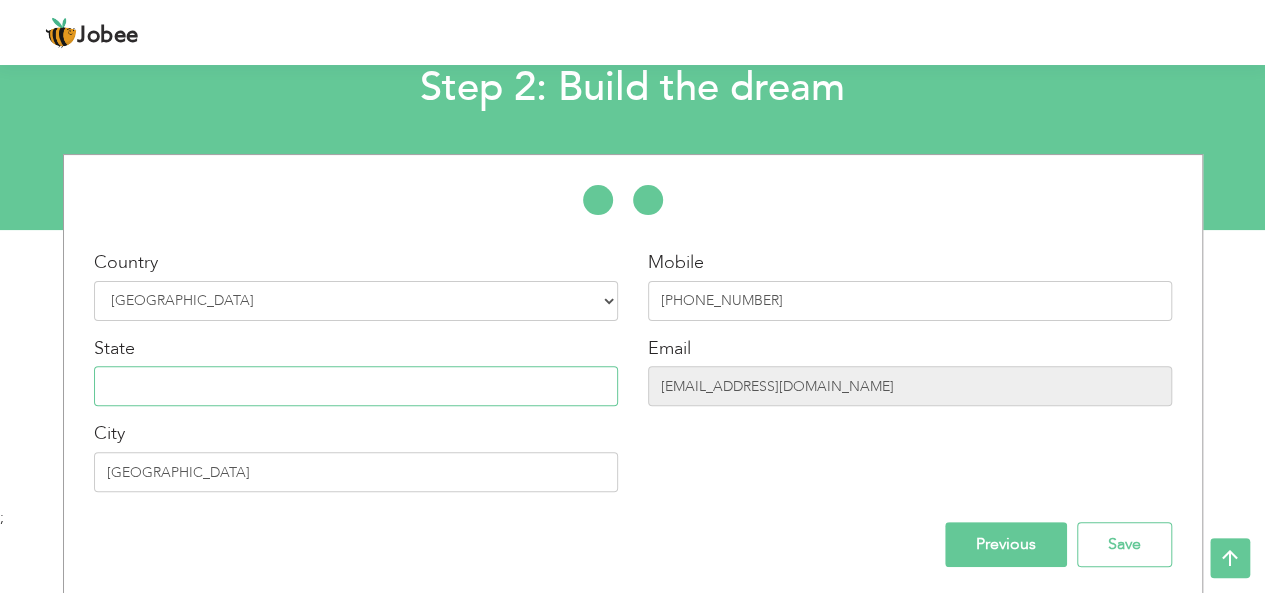 click at bounding box center (356, 386) 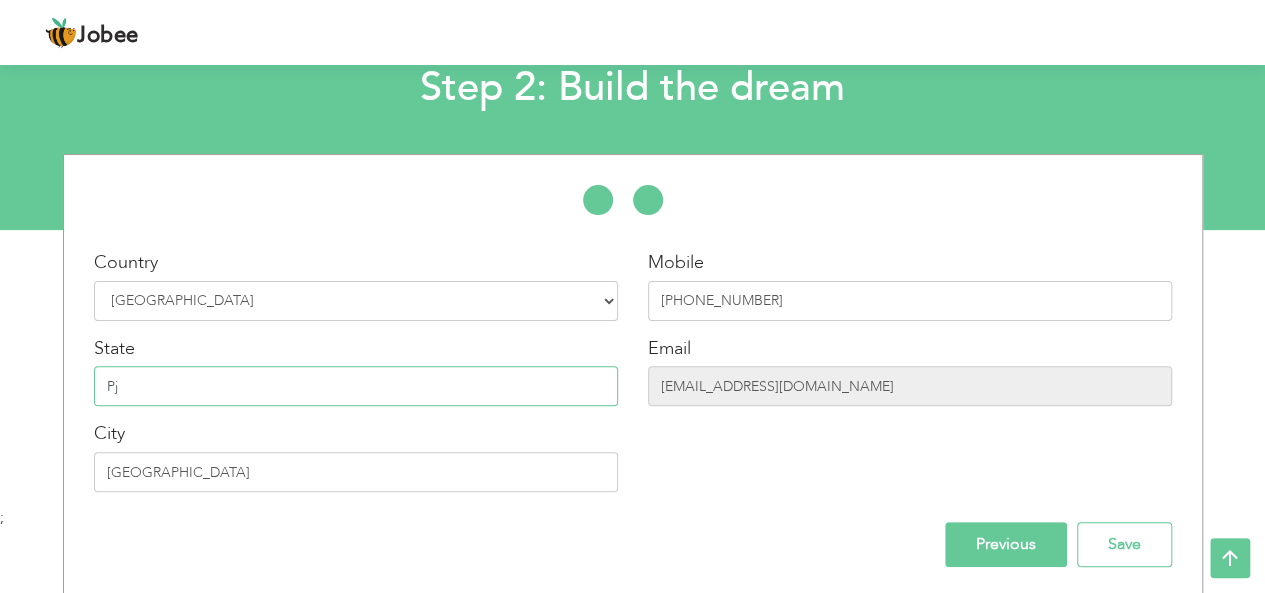 type on "P" 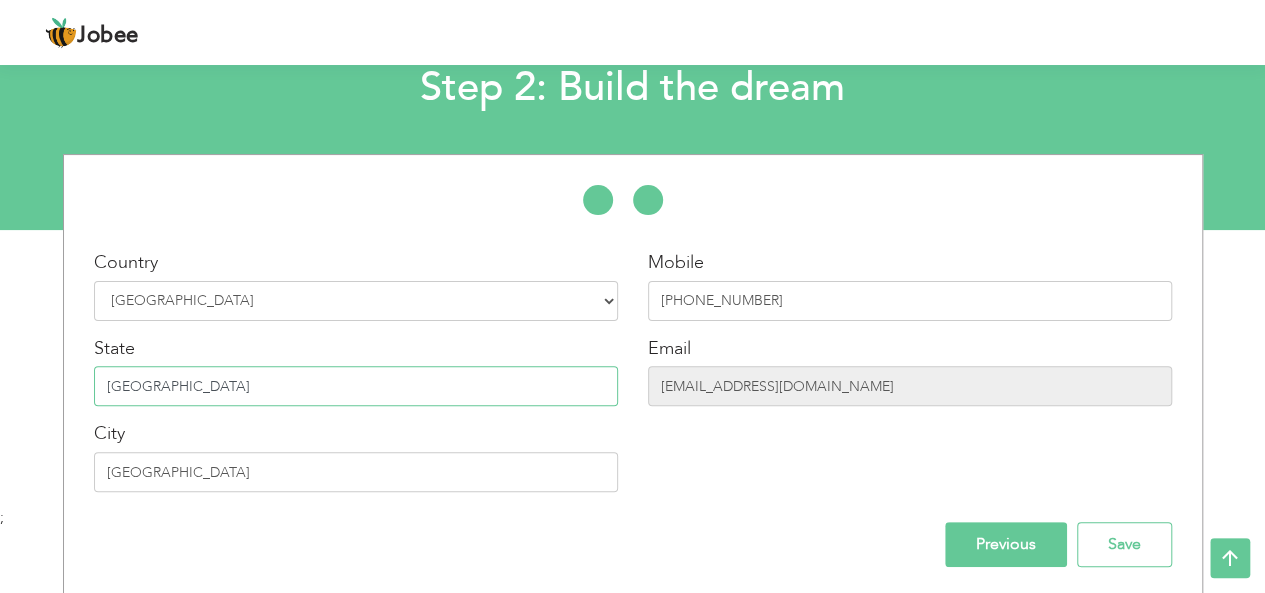 type on "Punjab" 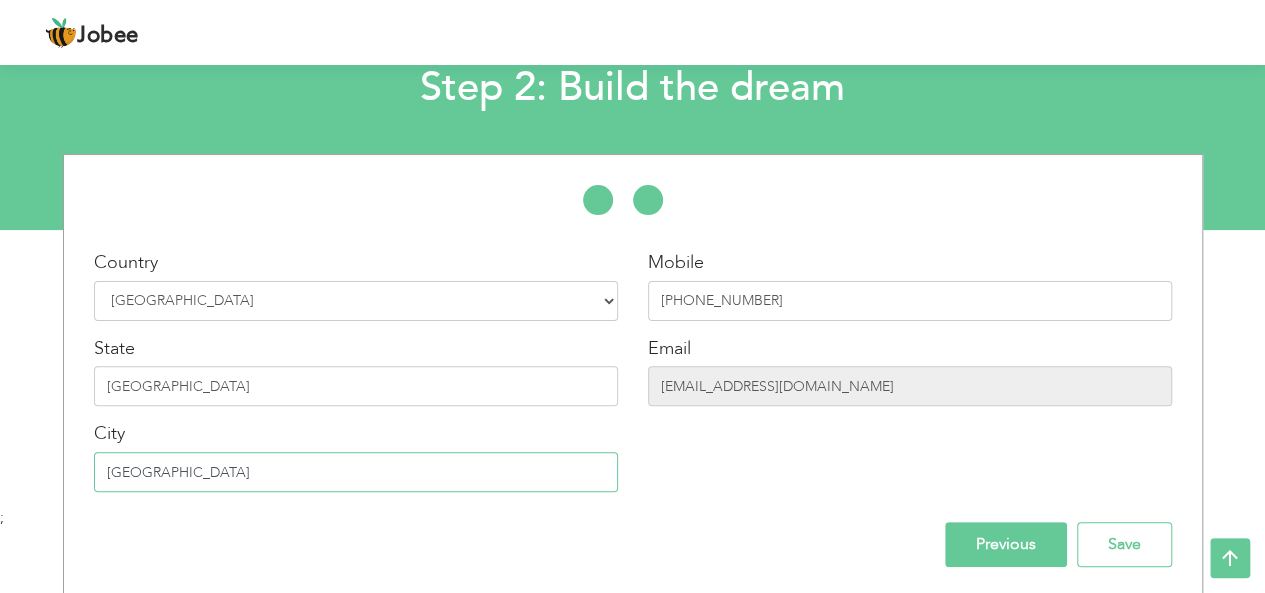 click on "Islamabad" at bounding box center [356, 472] 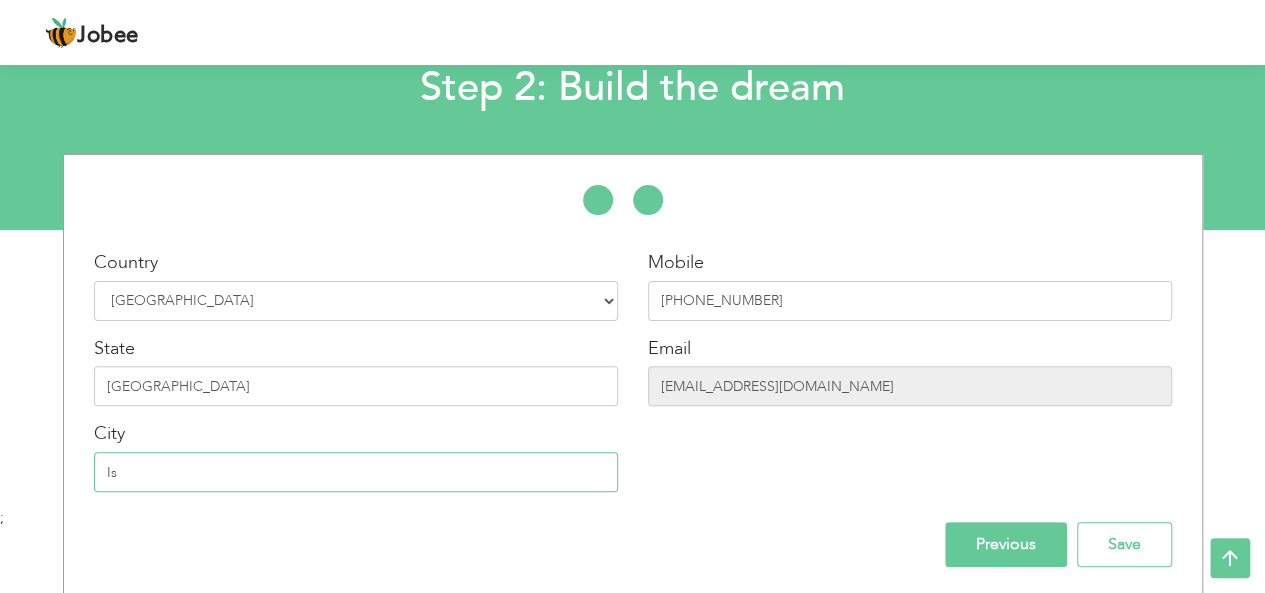 type on "I" 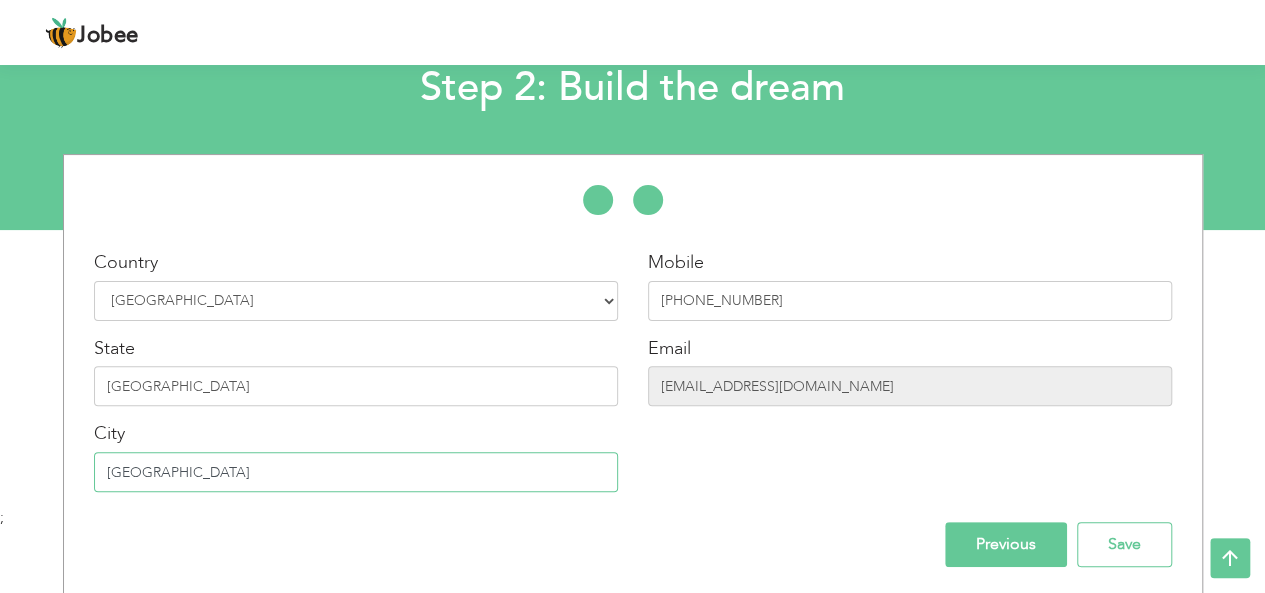 type on "[GEOGRAPHIC_DATA]" 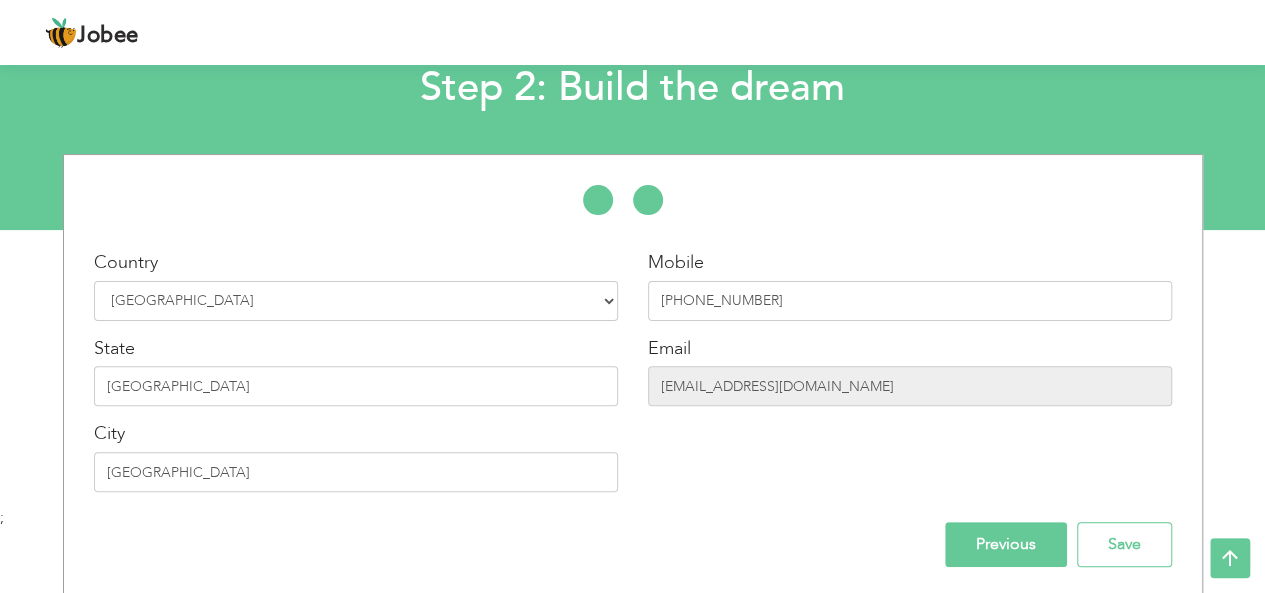 click on "Mobile
+92 3117796402
Email
abubakasuleheri@gmail.com" at bounding box center [910, 378] 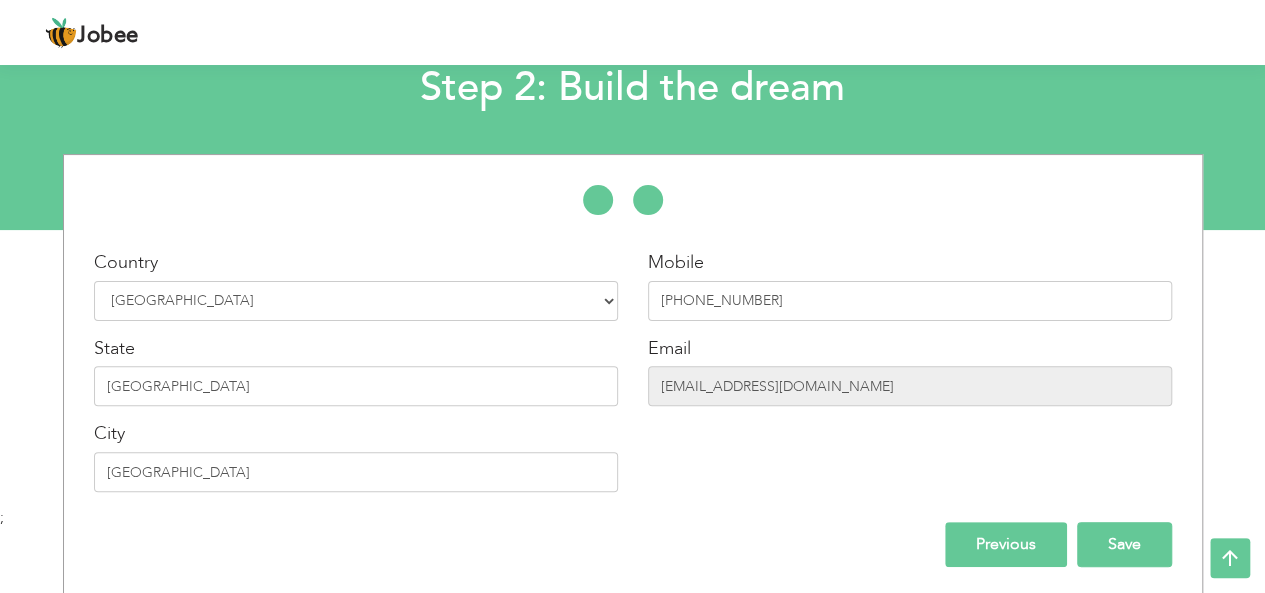 click on "Save" at bounding box center [1124, 544] 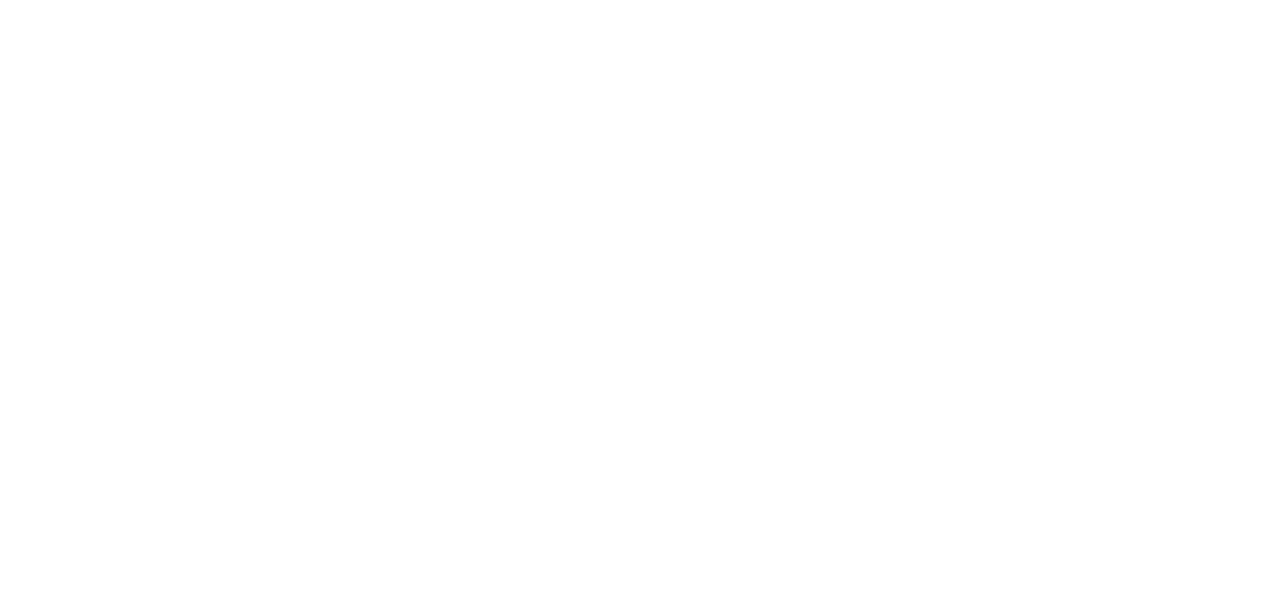 scroll, scrollTop: 0, scrollLeft: 0, axis: both 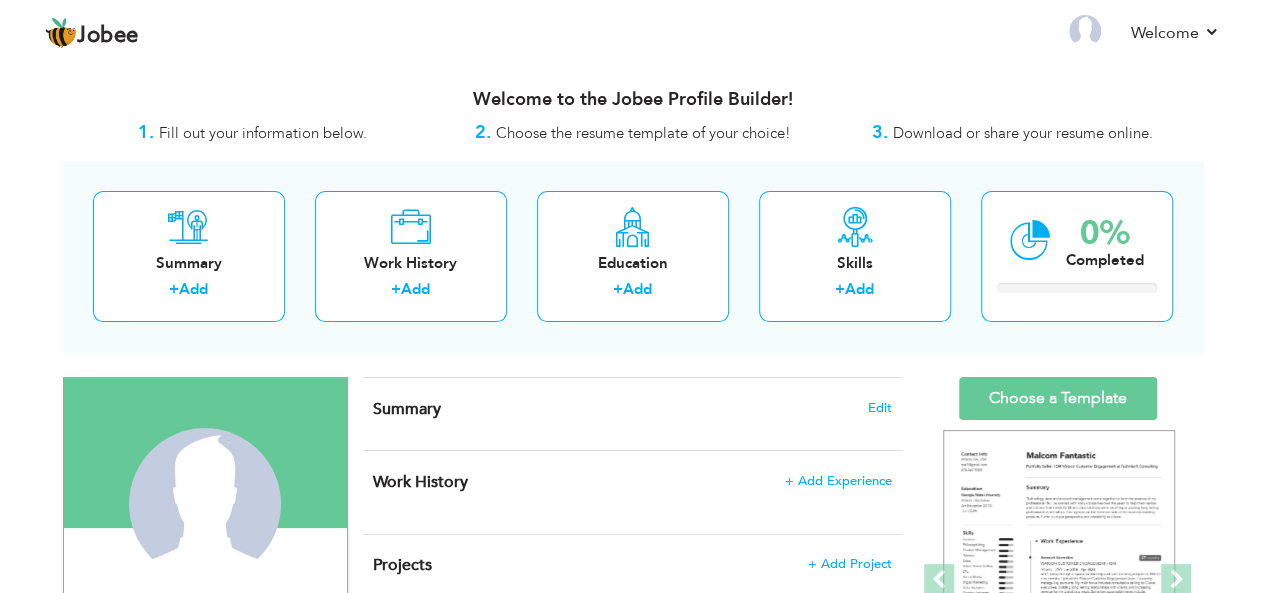 click on "Profile
Resume Templates
Resume Templates
Cover Letters
About
My Resume
Welcome
Settings
Log off" at bounding box center (632, 34) 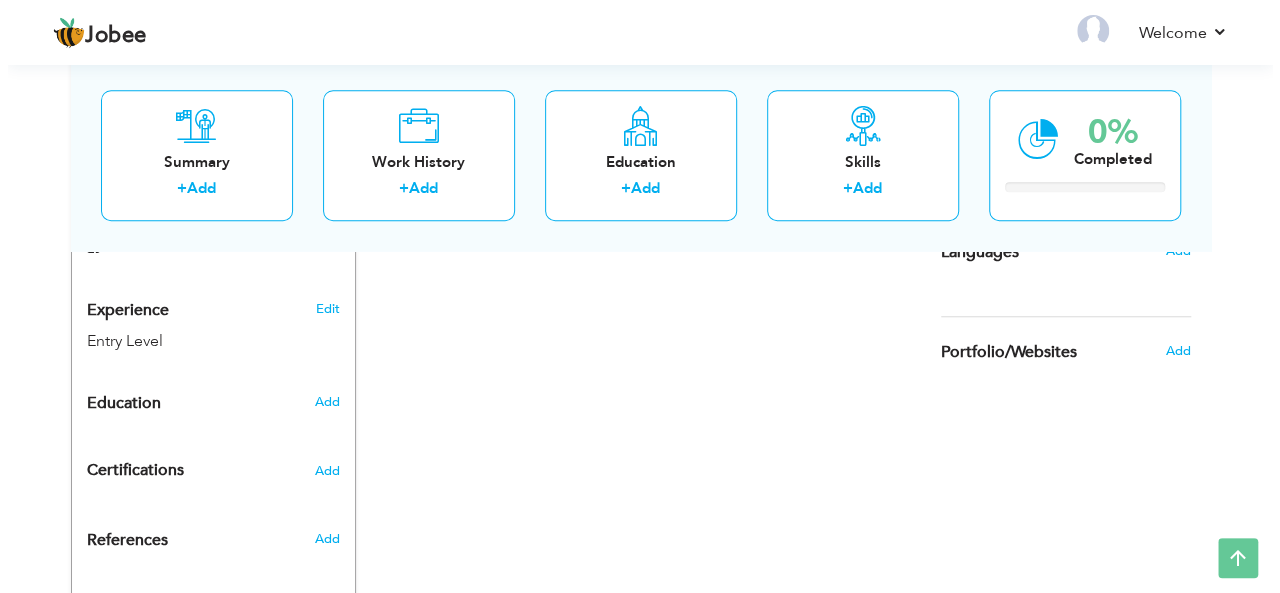 scroll, scrollTop: 680, scrollLeft: 0, axis: vertical 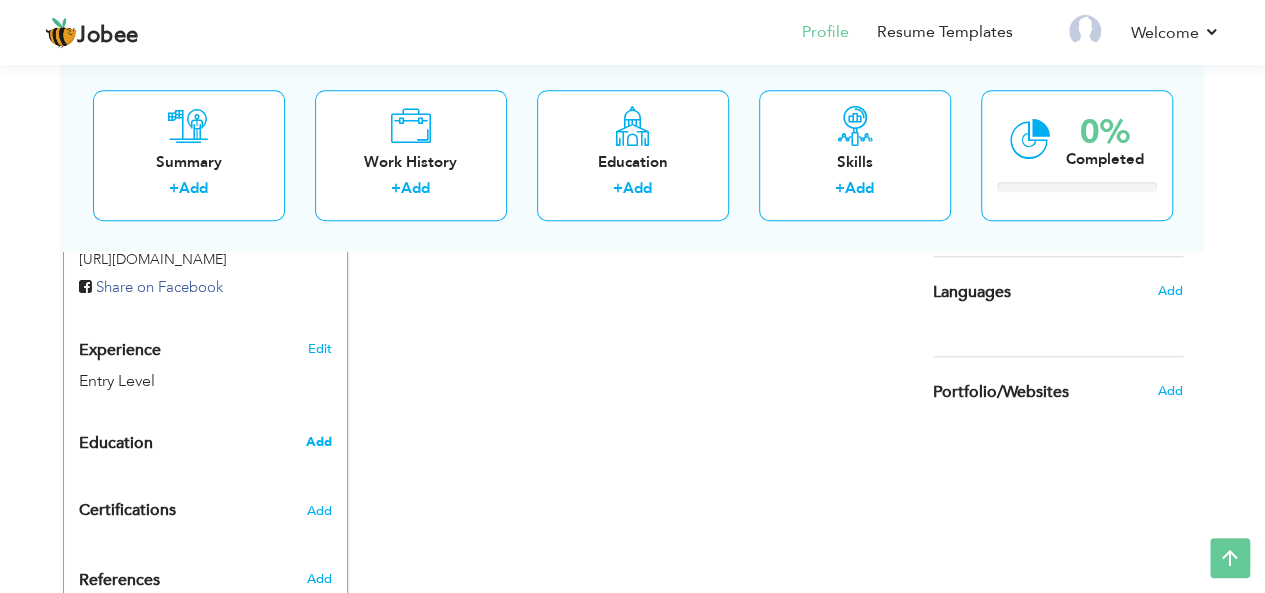 click on "Add" at bounding box center (318, 442) 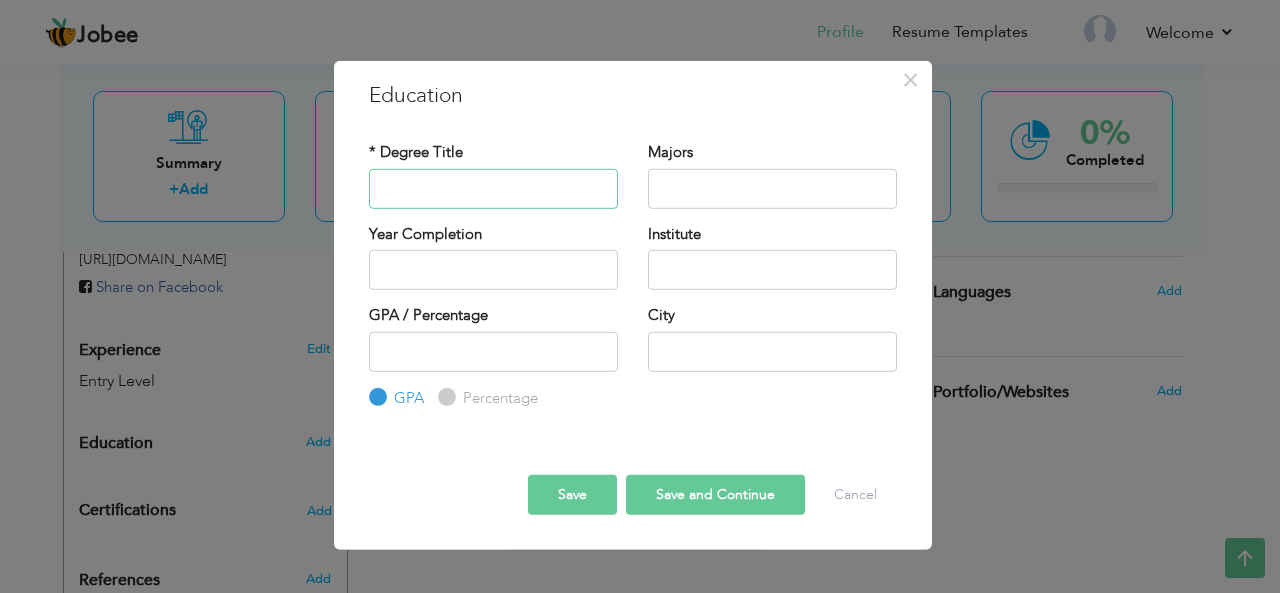 click at bounding box center [493, 188] 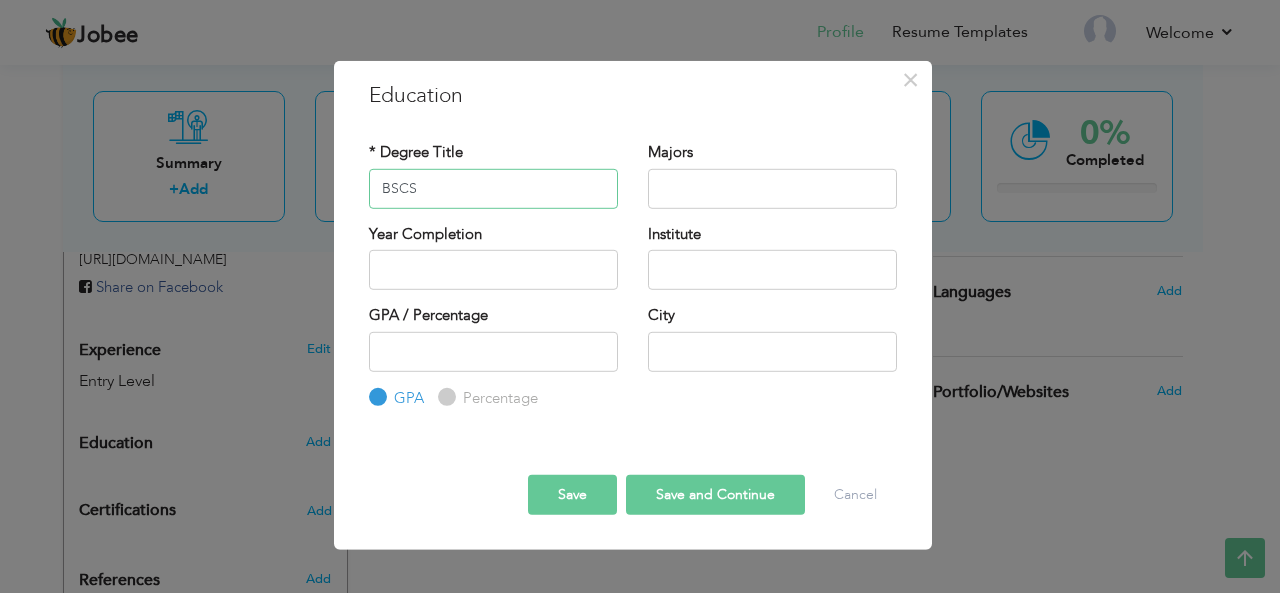 type on "BSCS" 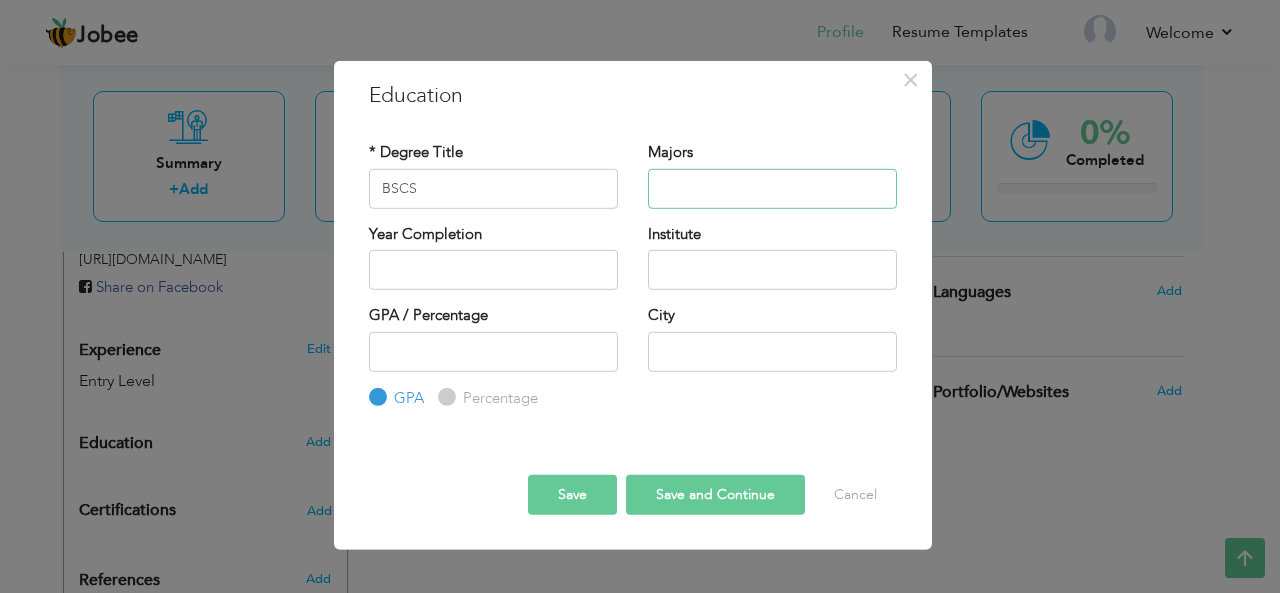 click at bounding box center (772, 188) 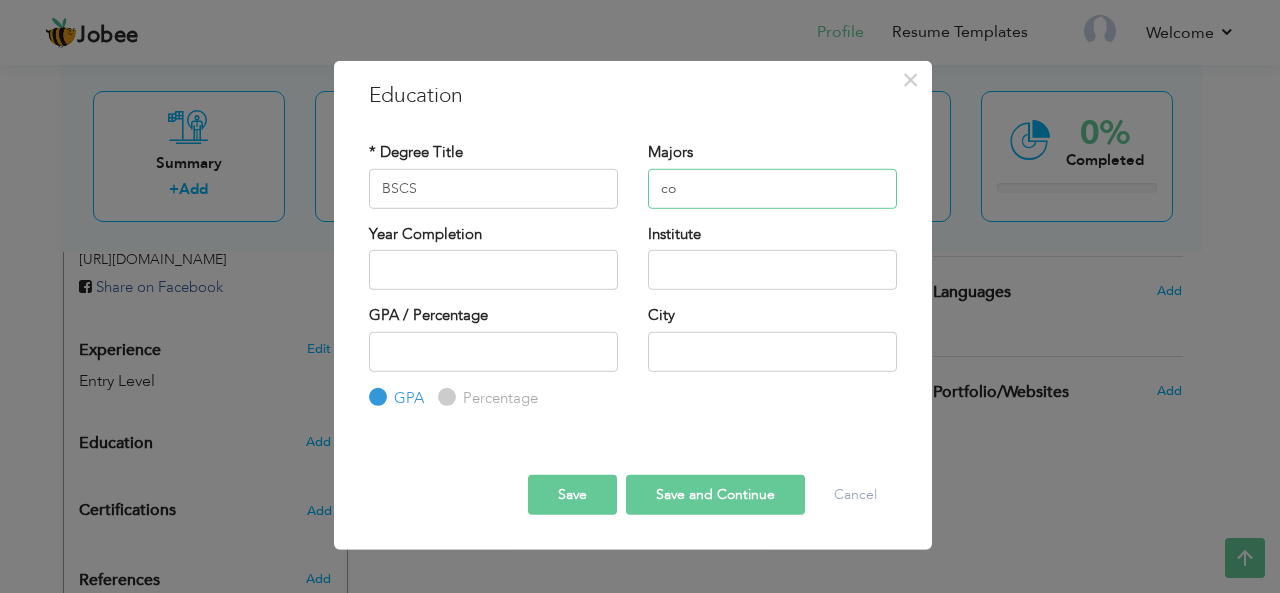 type on "c" 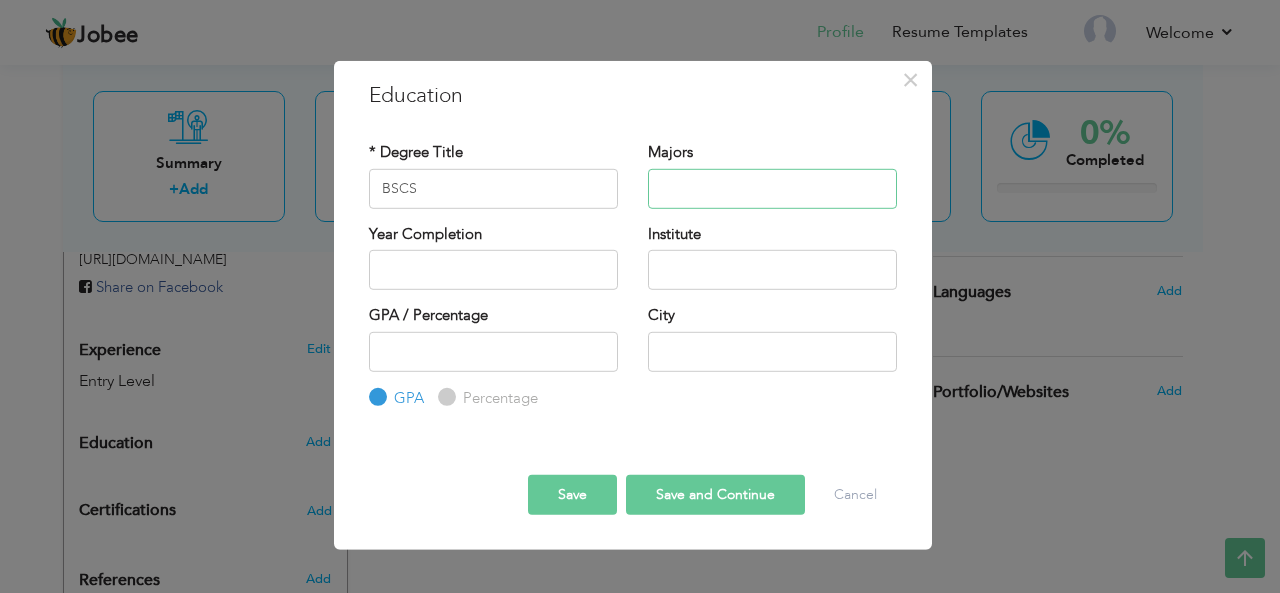 type on "c" 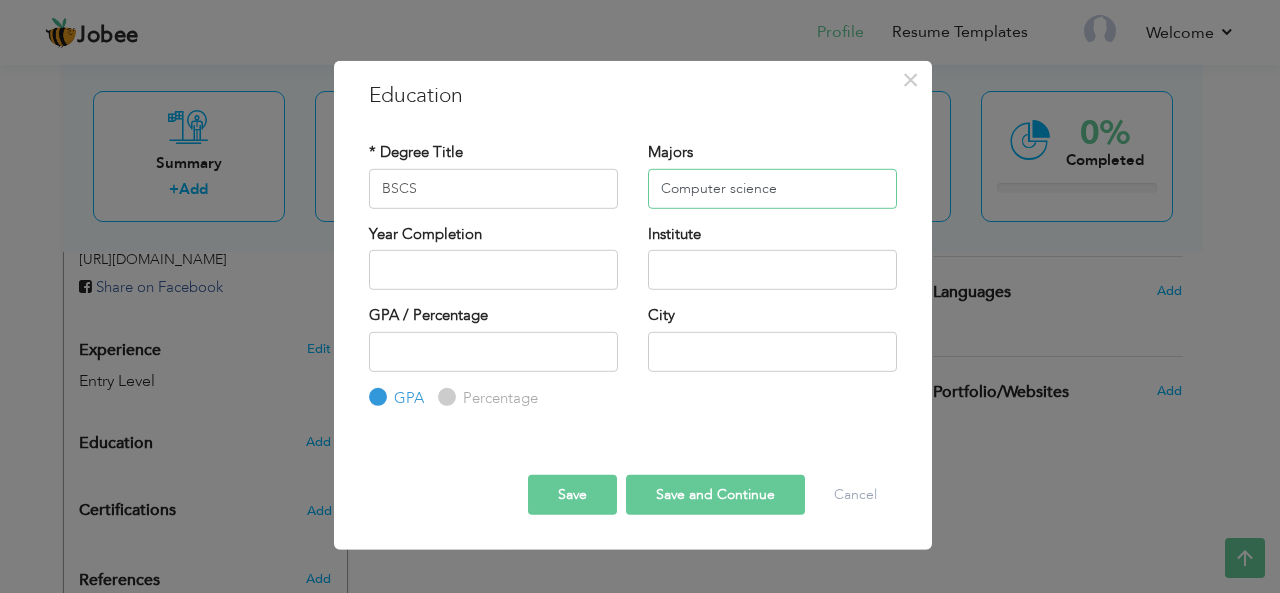 type on "Computer science" 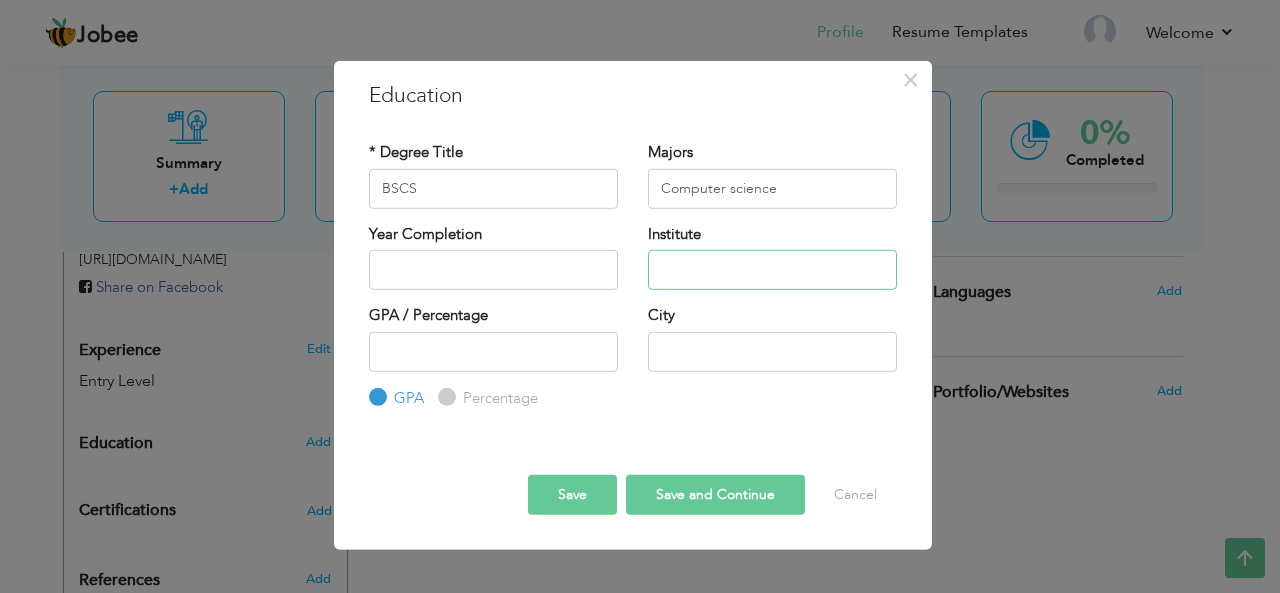 click at bounding box center (772, 270) 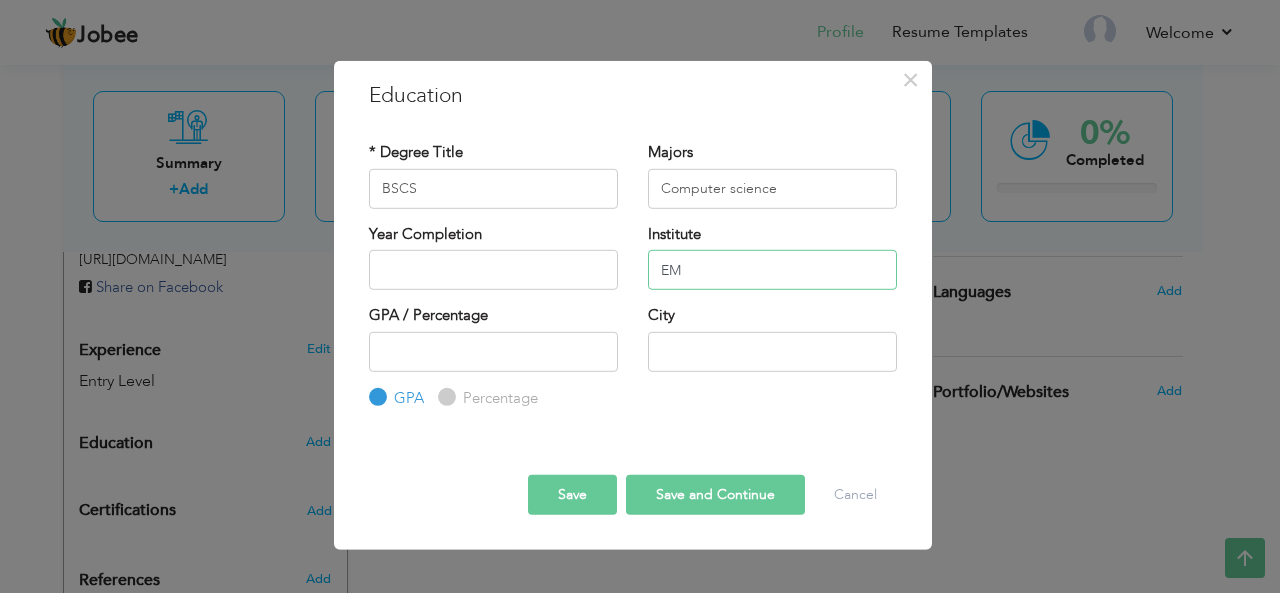 type on "E" 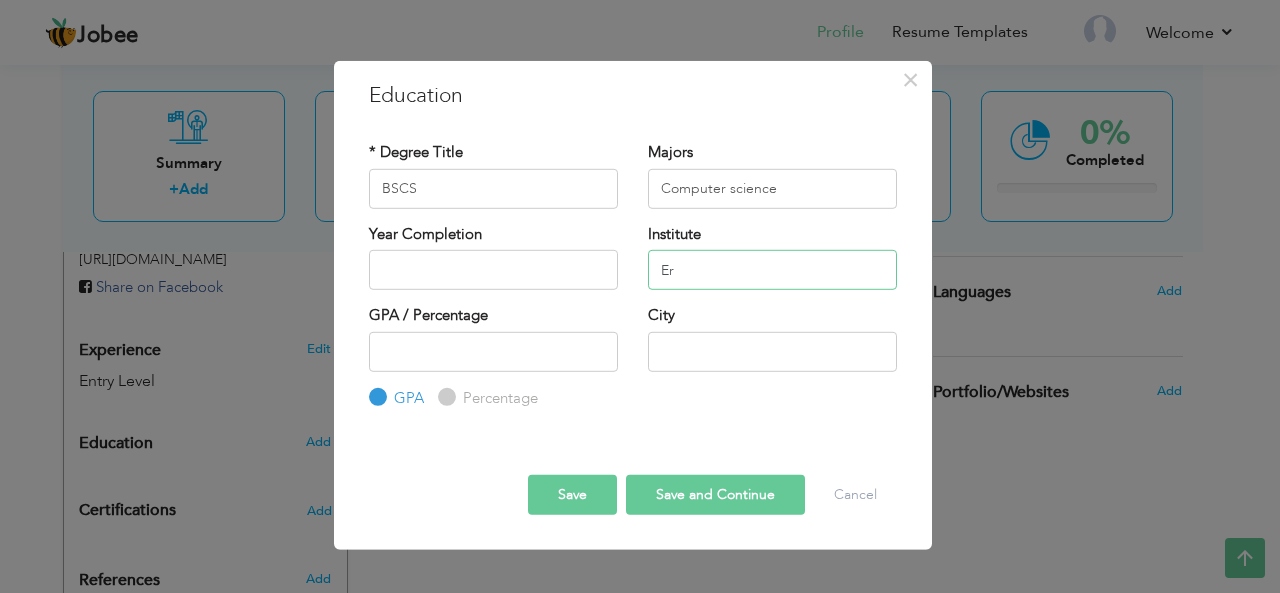 type on "E" 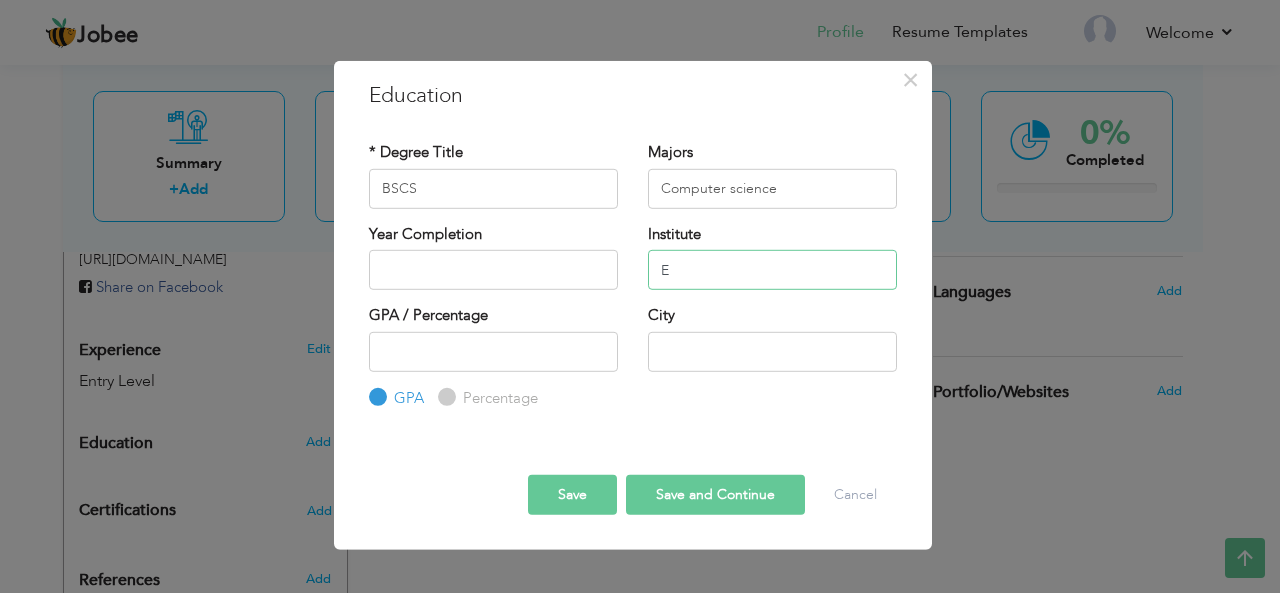 type 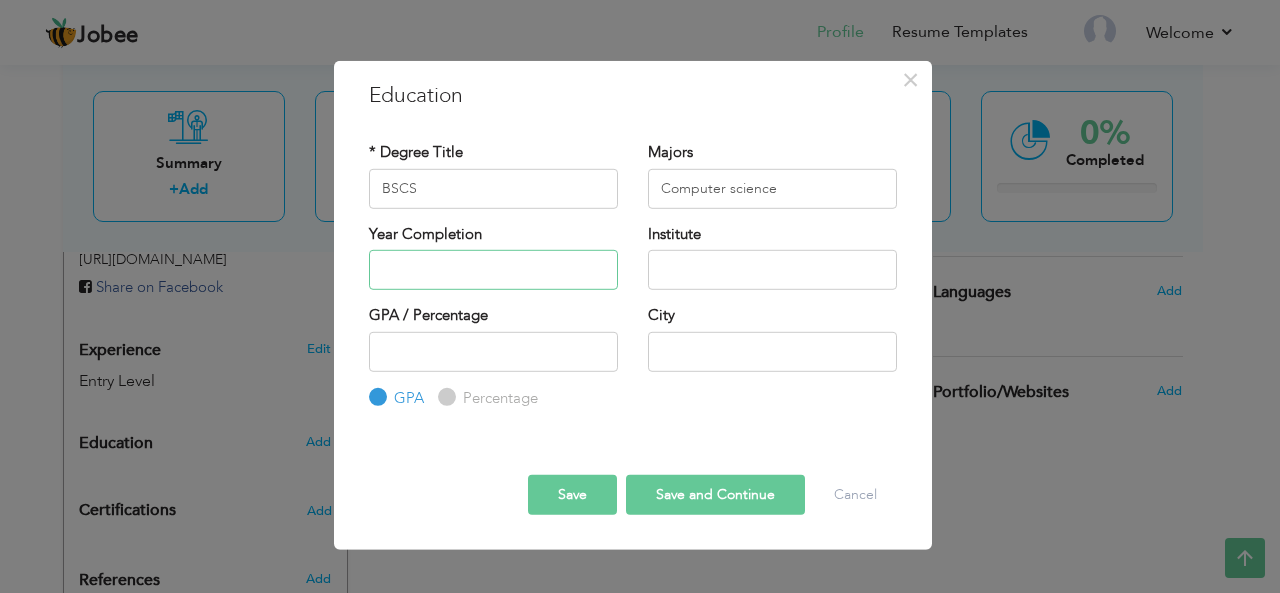 type on "2025" 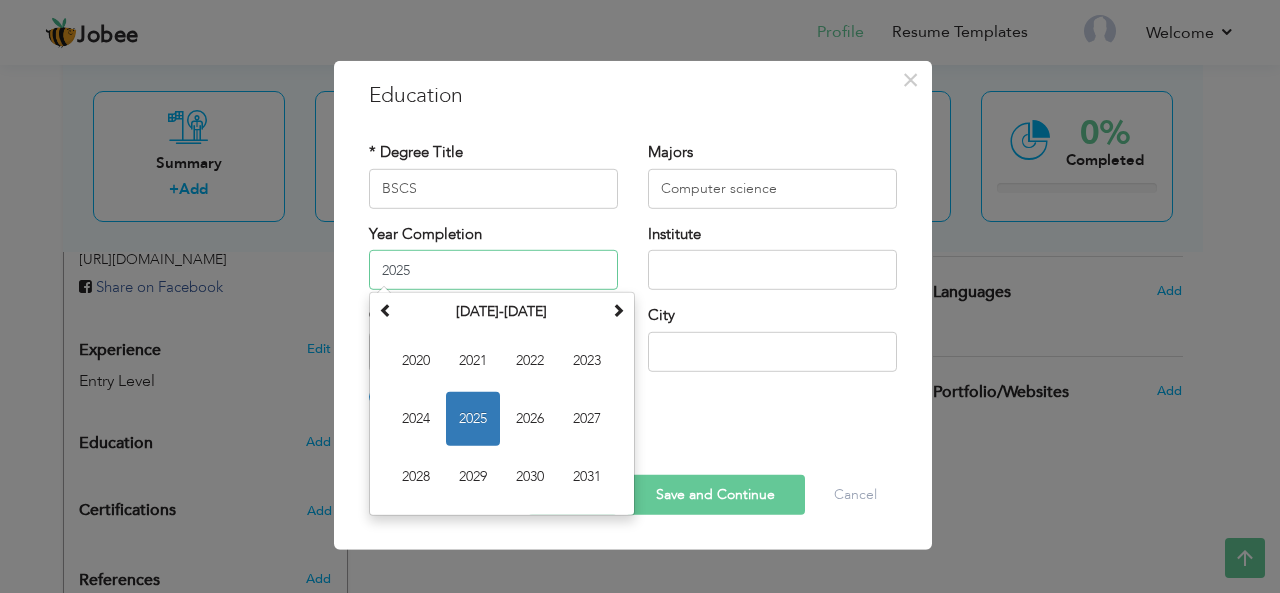 click on "2025" at bounding box center (493, 270) 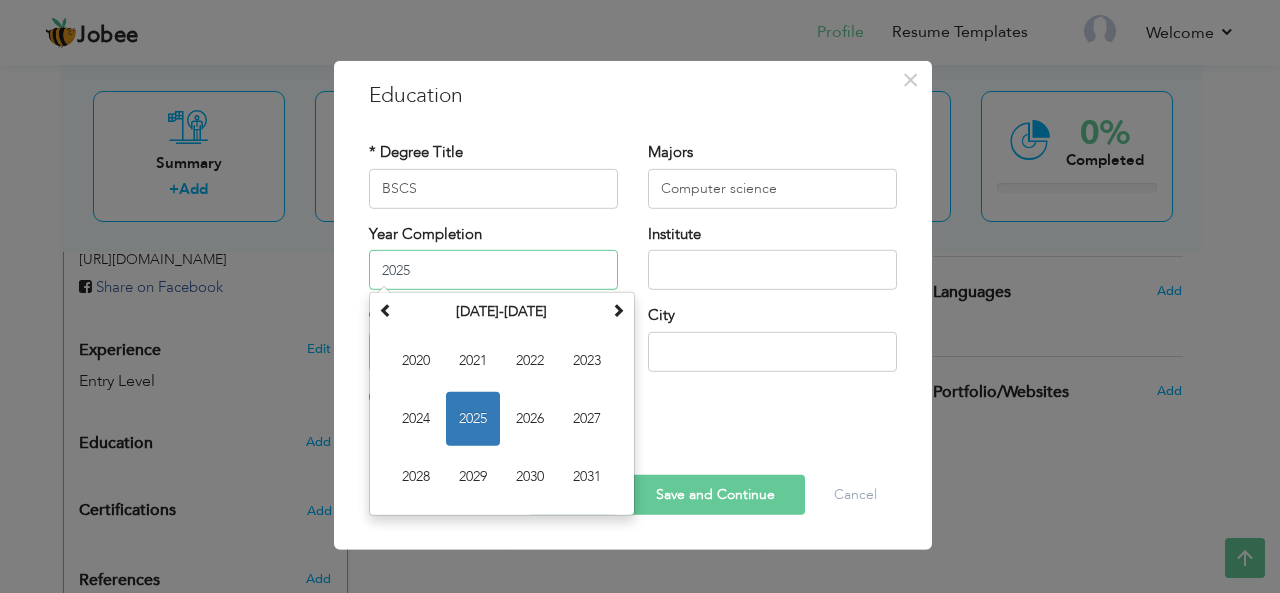 click on "2025" at bounding box center (473, 419) 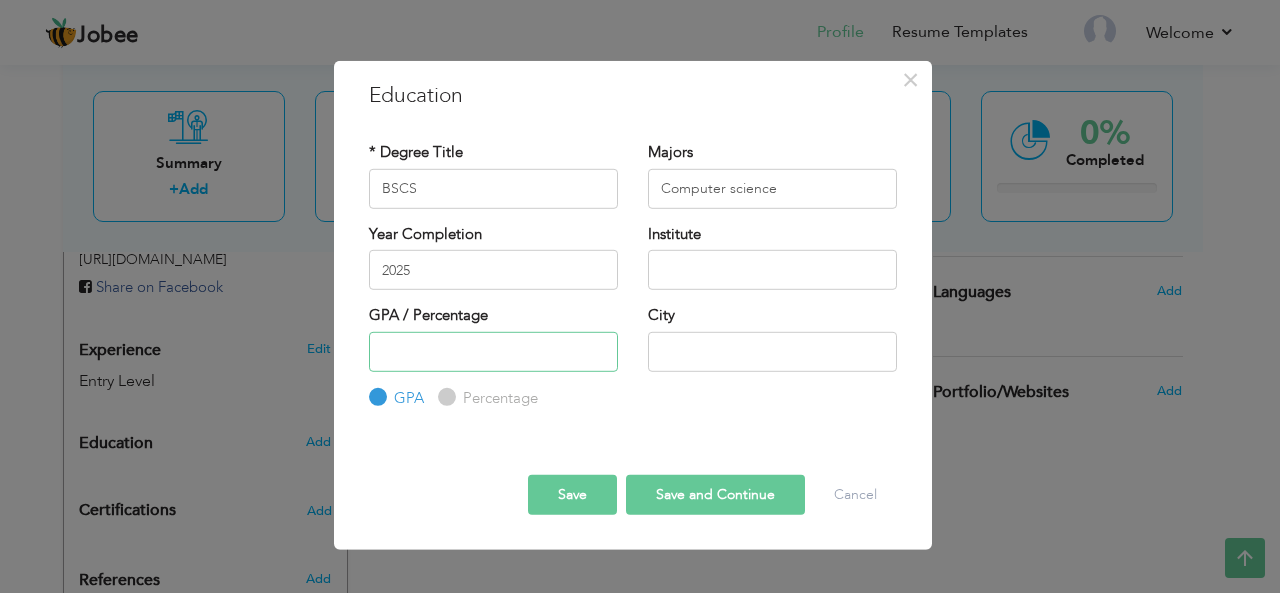 click at bounding box center [493, 351] 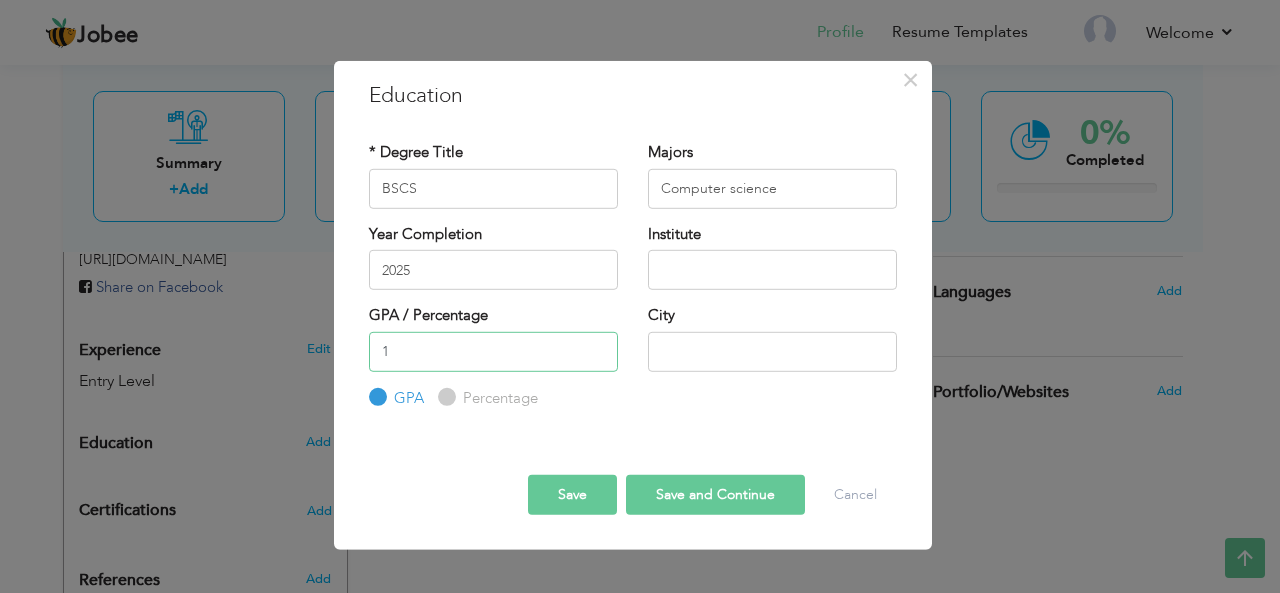 click on "1" at bounding box center (493, 351) 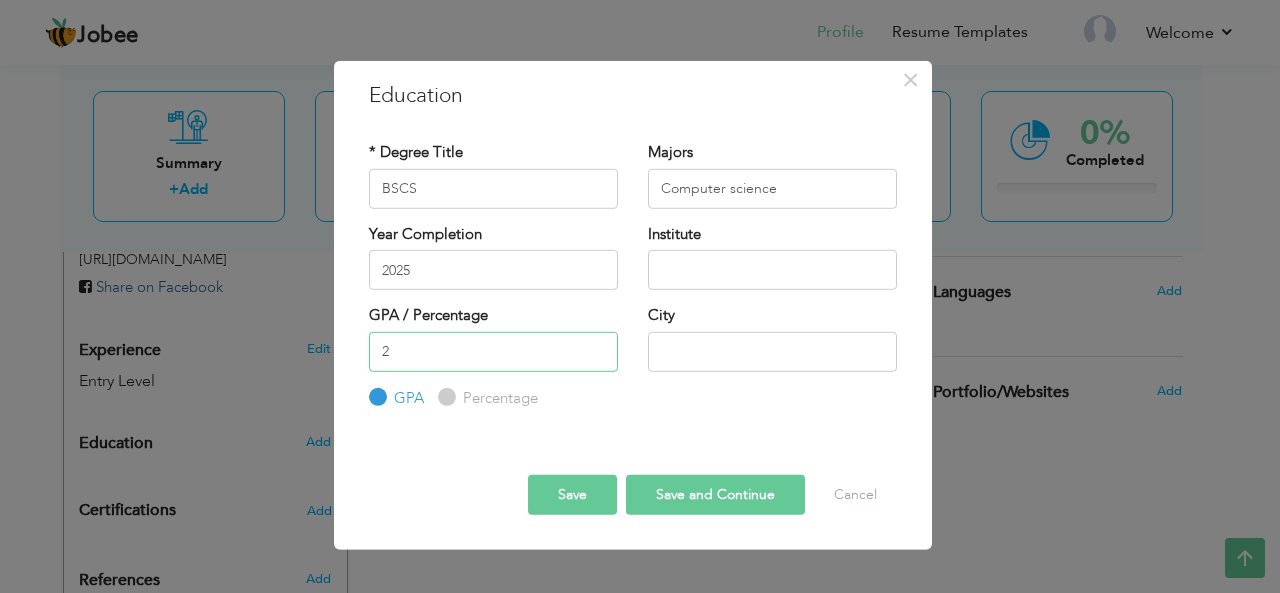 click on "2" at bounding box center (493, 351) 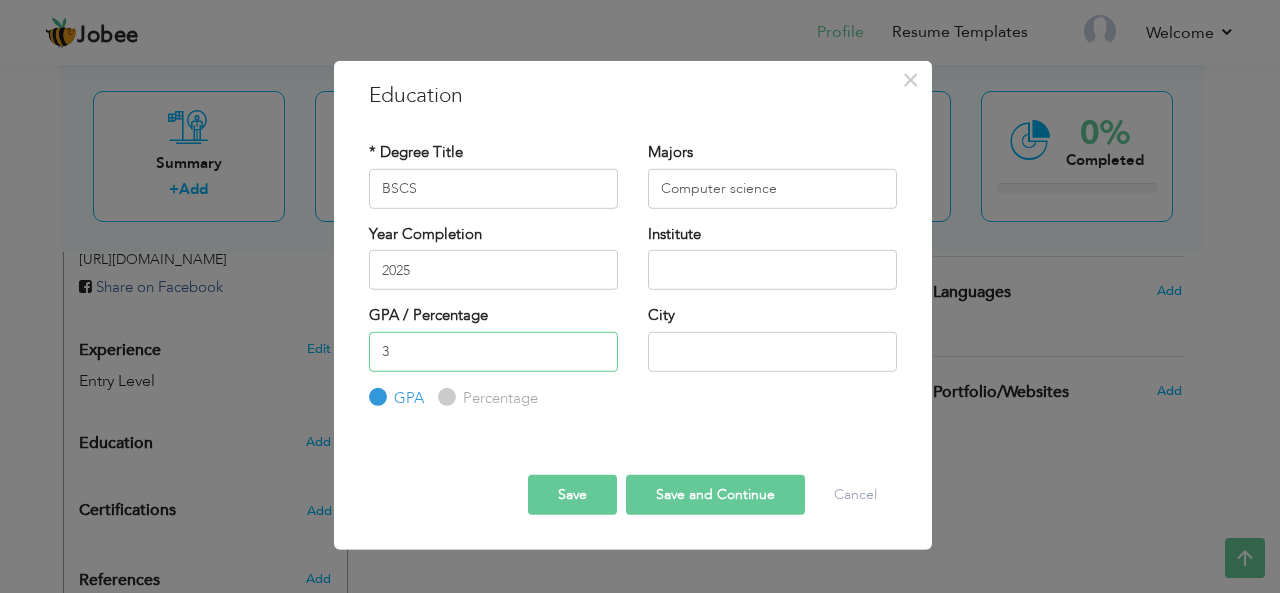 click on "3" at bounding box center (493, 351) 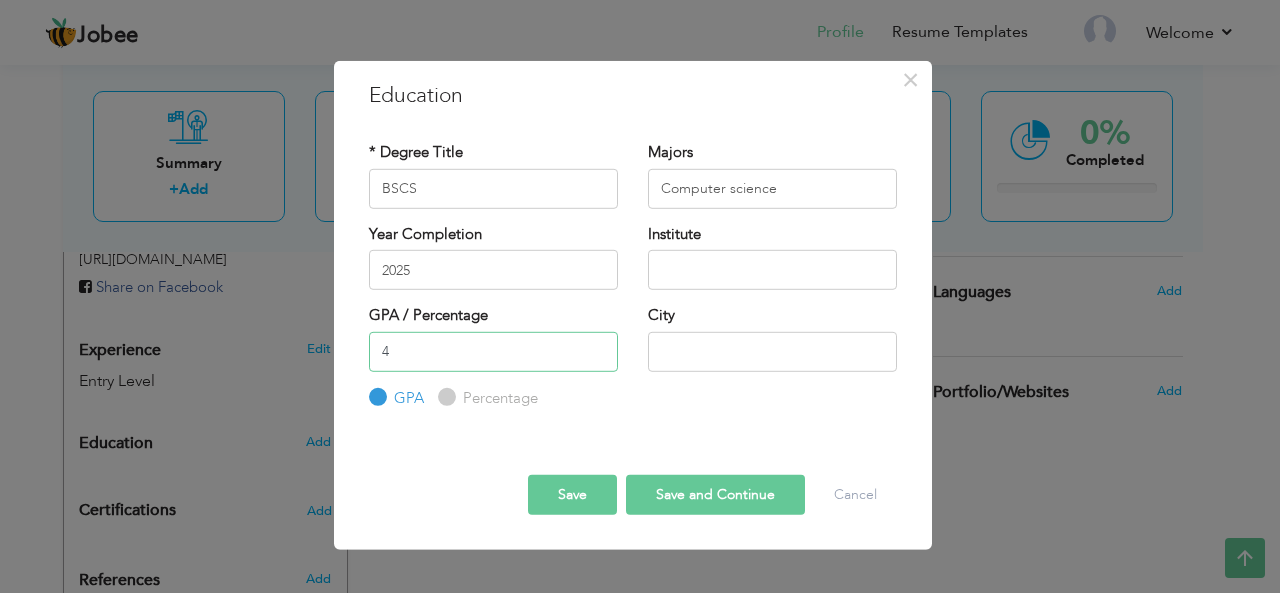 click on "4" at bounding box center [493, 351] 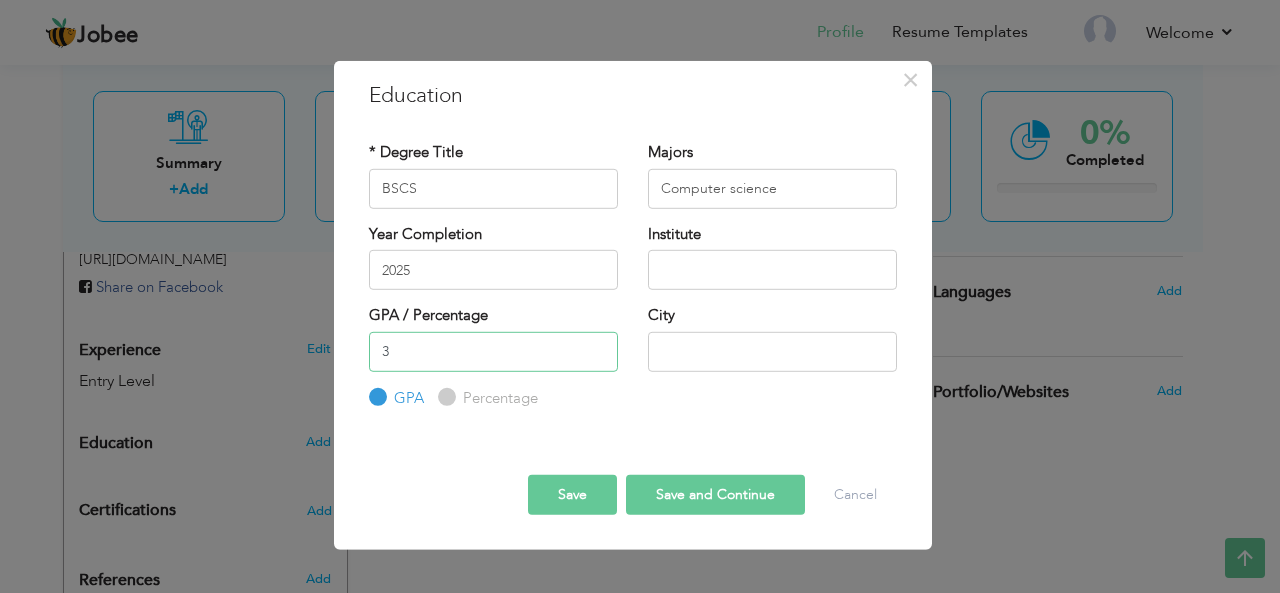 click on "3" at bounding box center (493, 351) 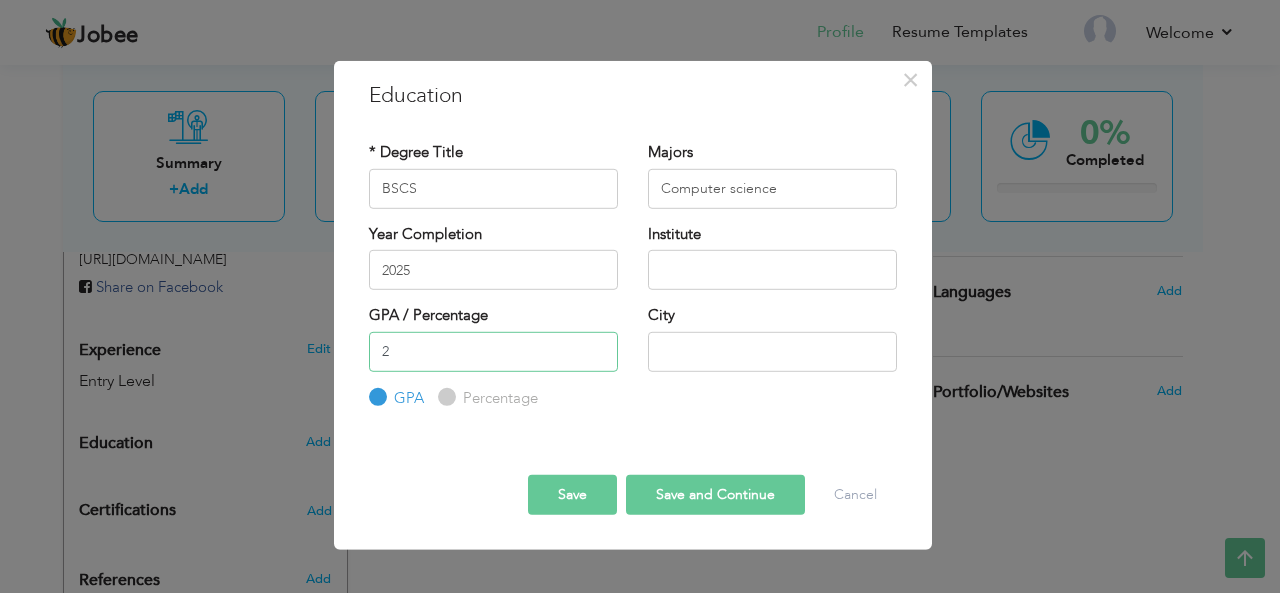 click on "2" at bounding box center (493, 351) 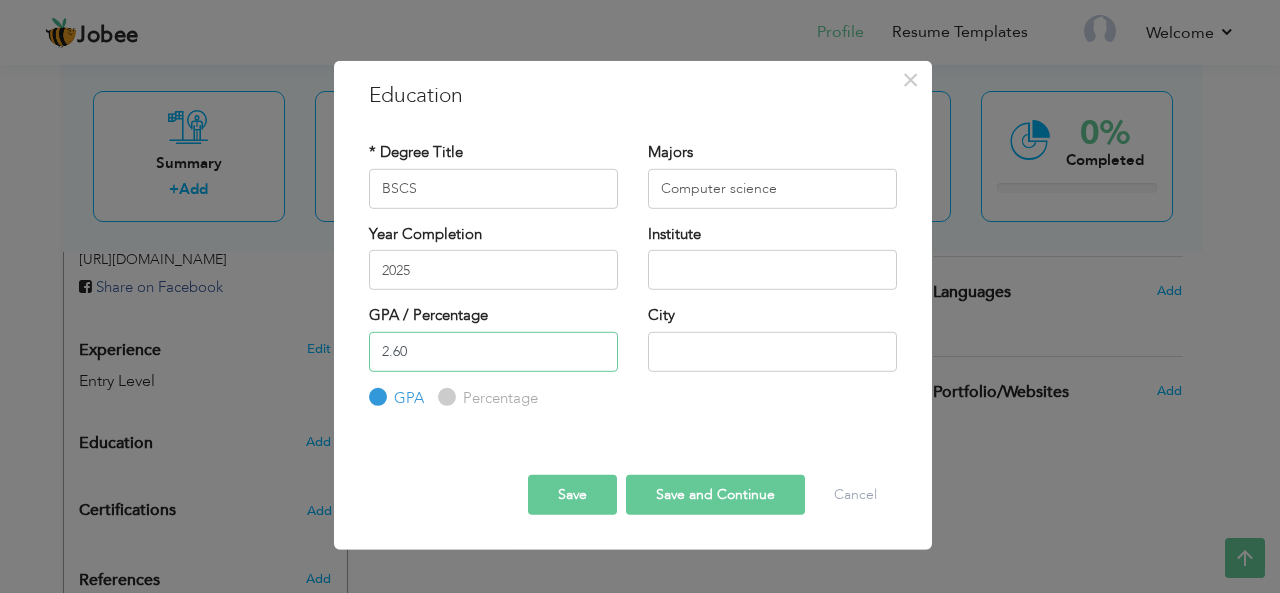 type on "2.60" 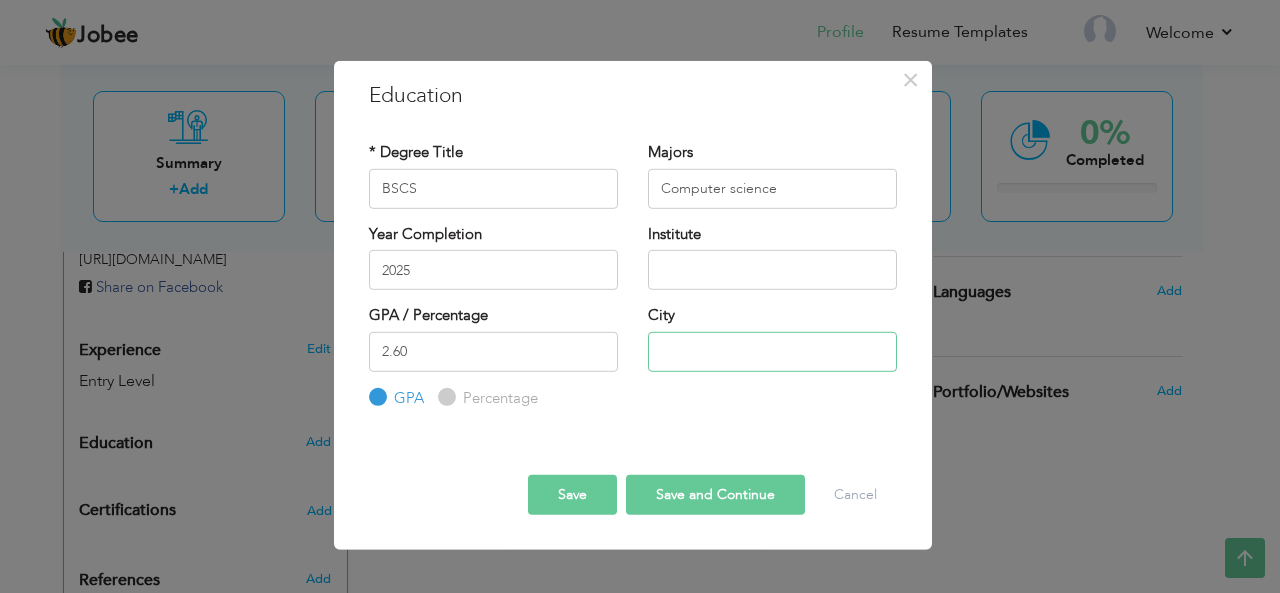 click at bounding box center [772, 351] 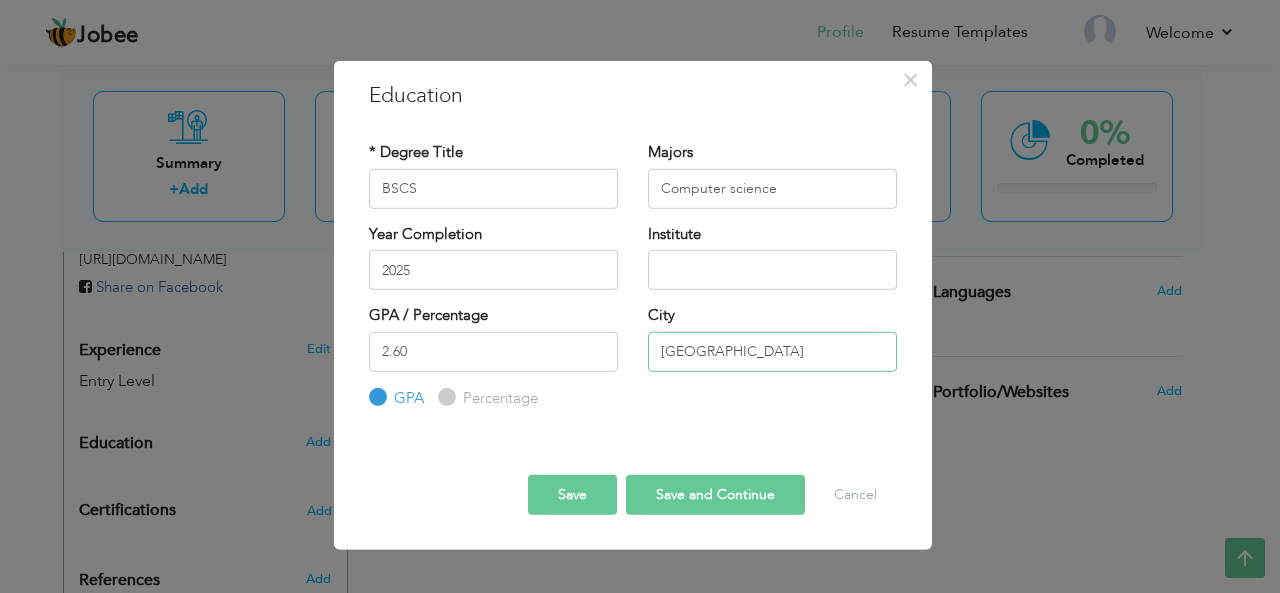 type on "[GEOGRAPHIC_DATA]" 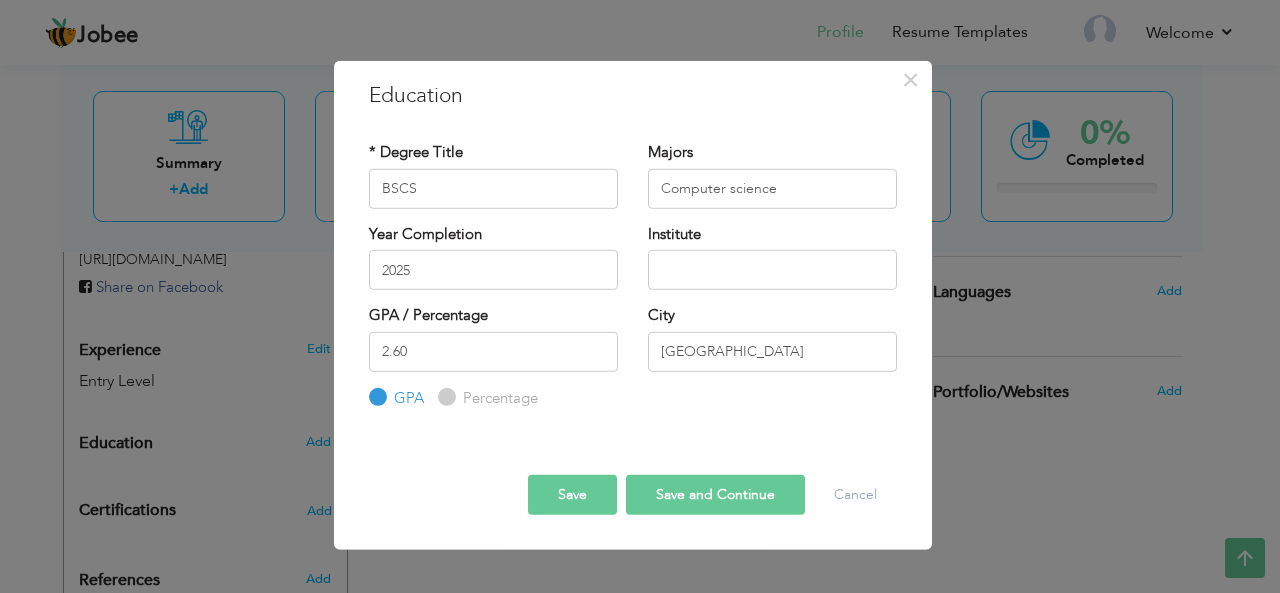 click on "Save
Save and Continue
Delete
Cancel" at bounding box center [633, 477] 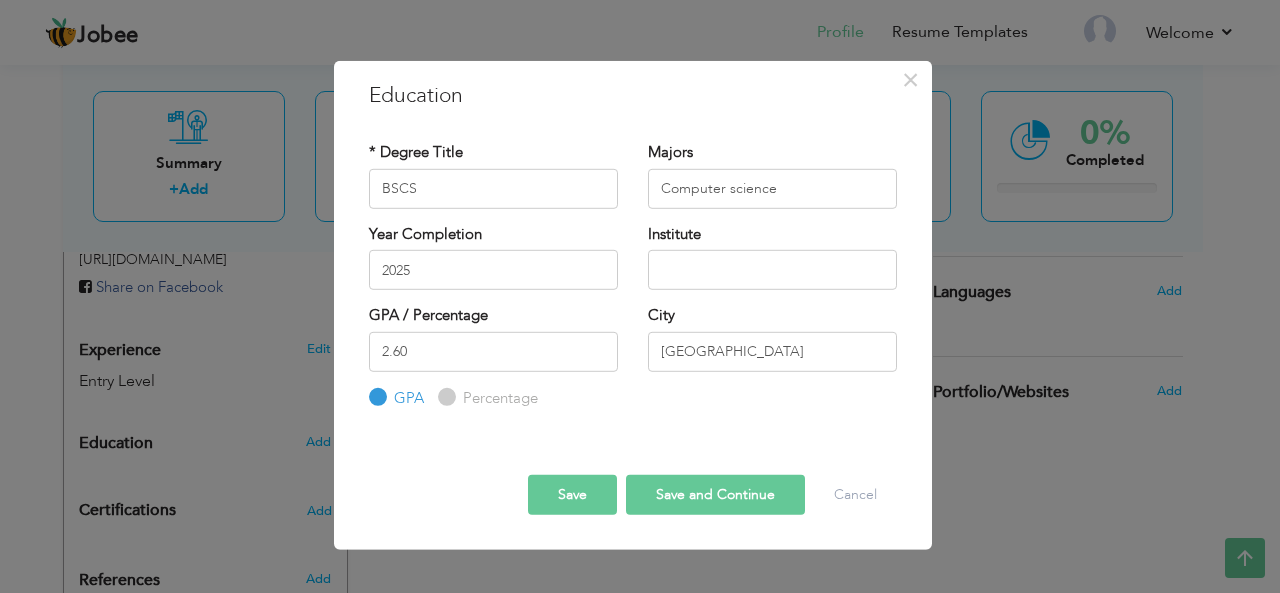 click on "Save and Continue" at bounding box center (715, 495) 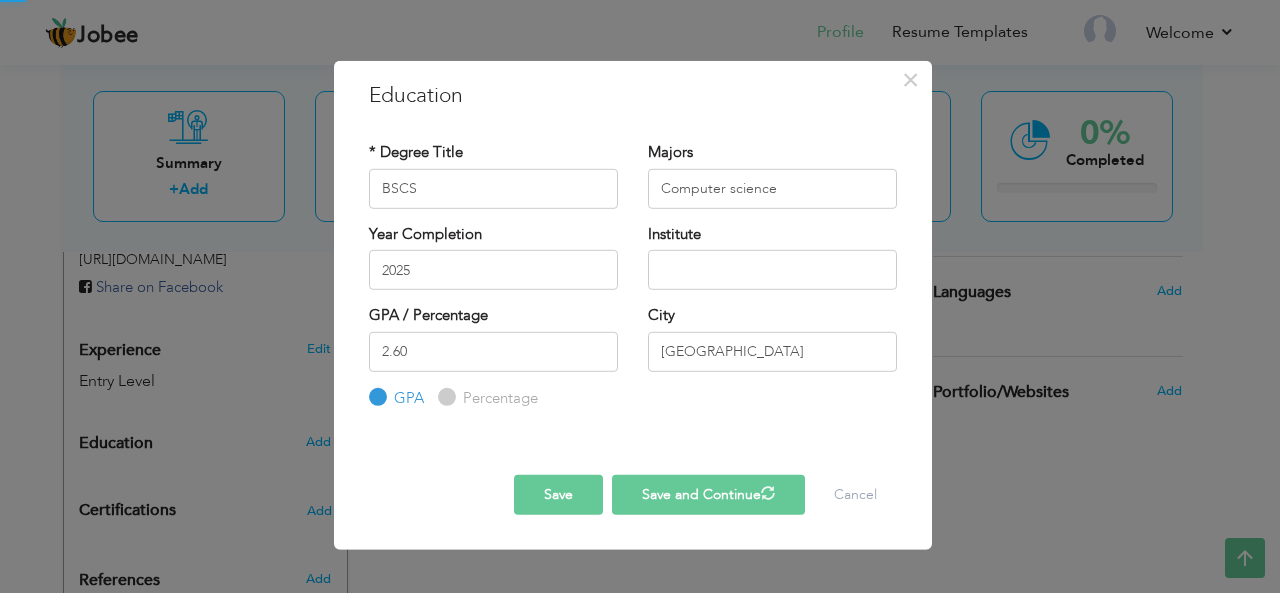 type 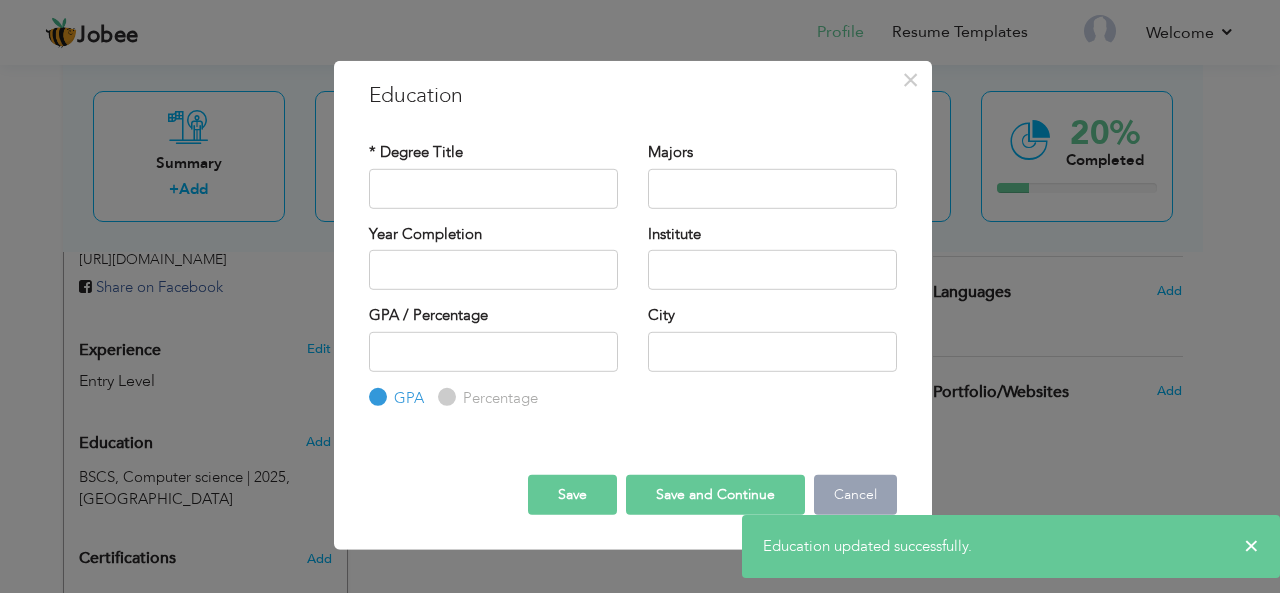 click on "Cancel" at bounding box center (855, 495) 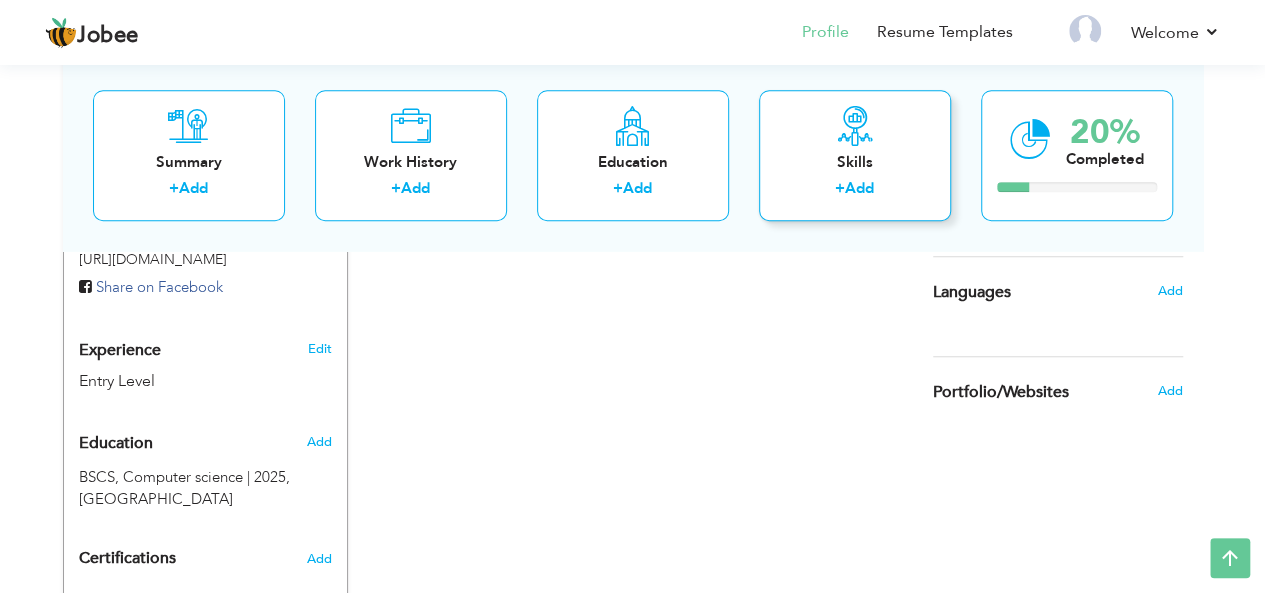 click on "Add" at bounding box center [859, 189] 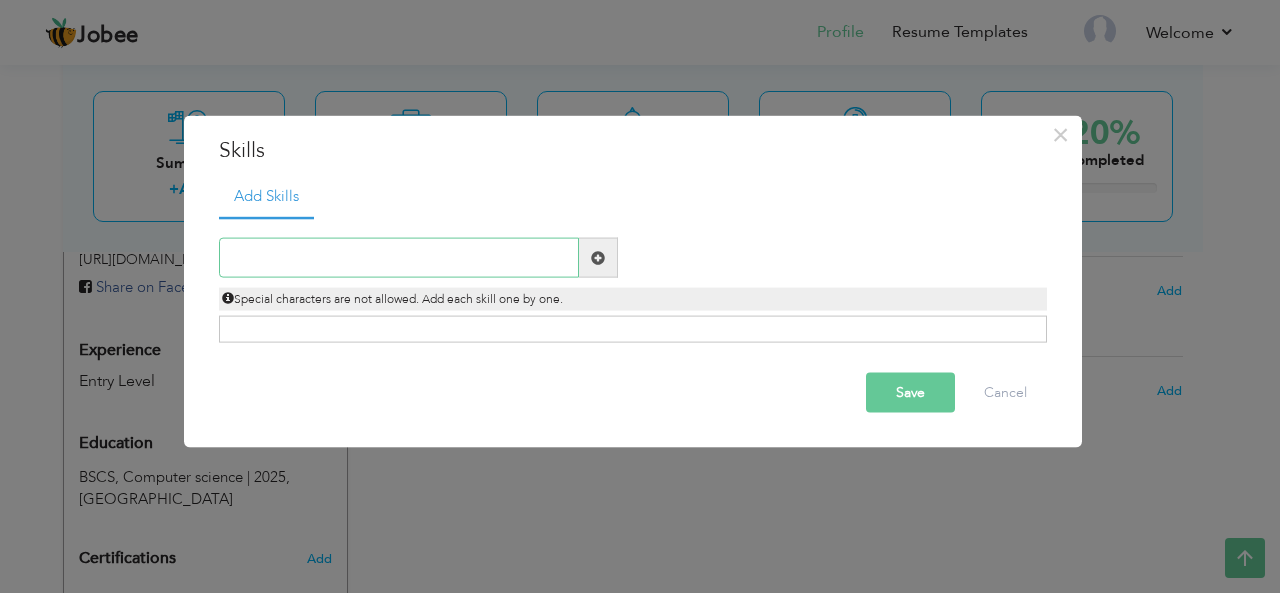 click at bounding box center [399, 258] 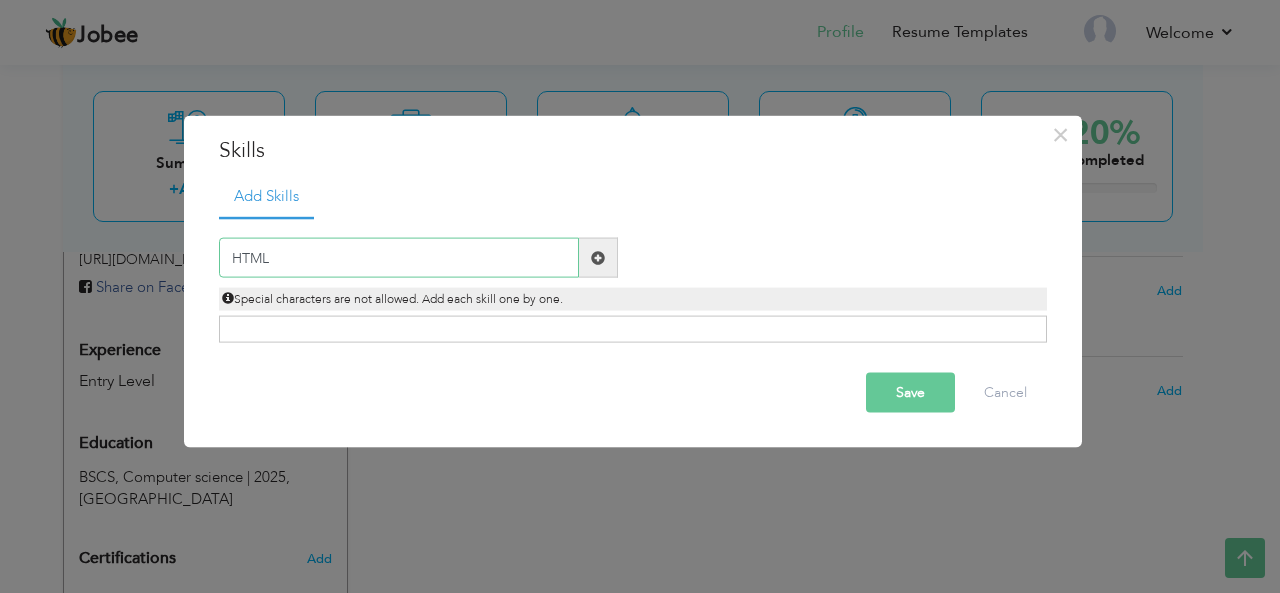 type on "HTML" 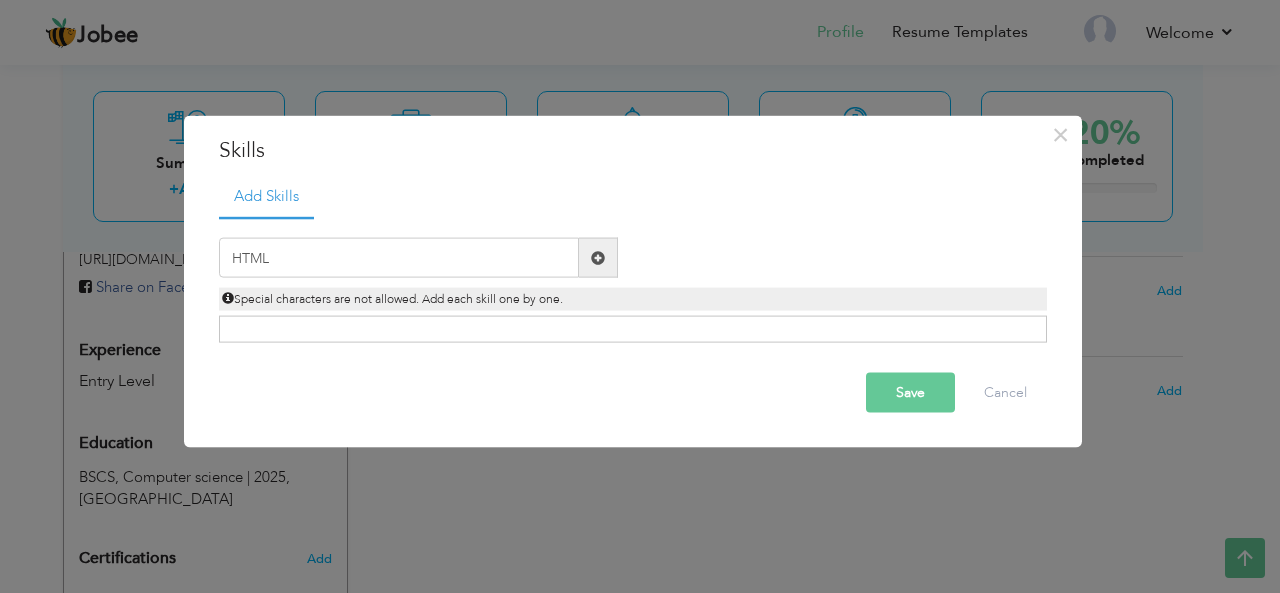 click at bounding box center [598, 257] 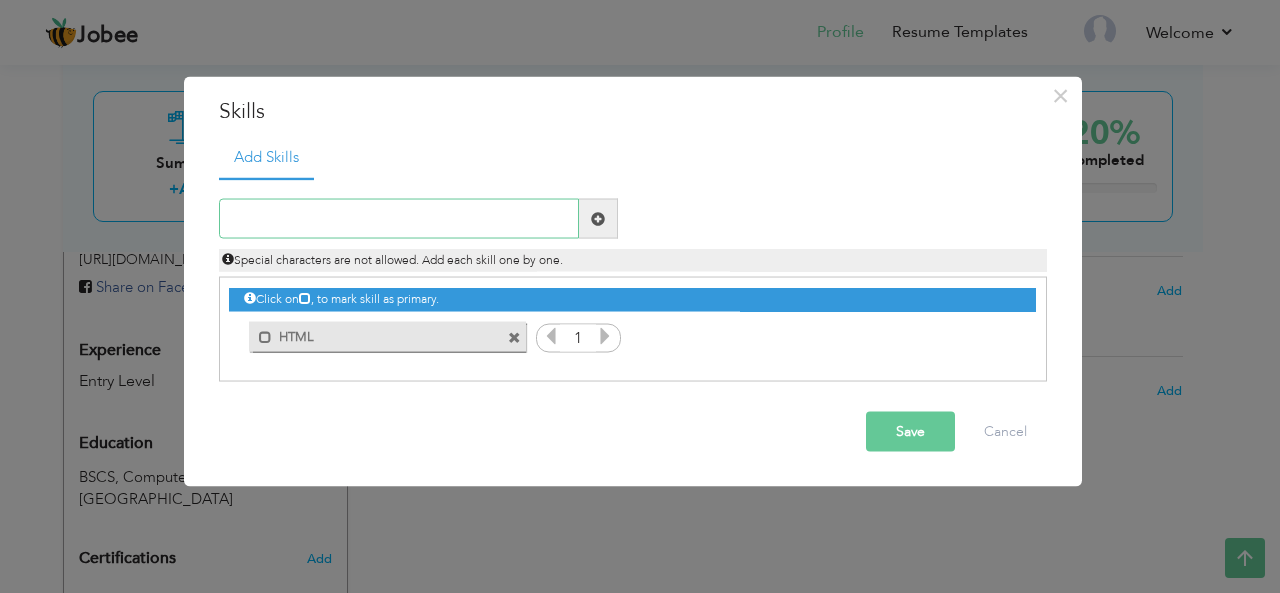 click at bounding box center [399, 219] 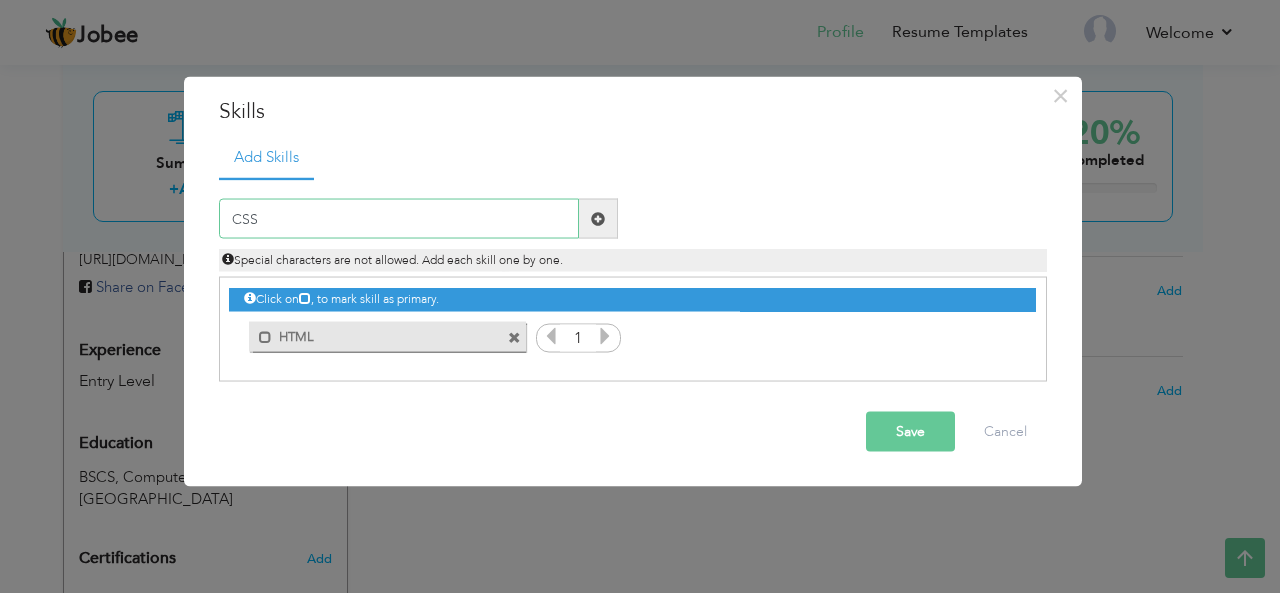 type on "CSS" 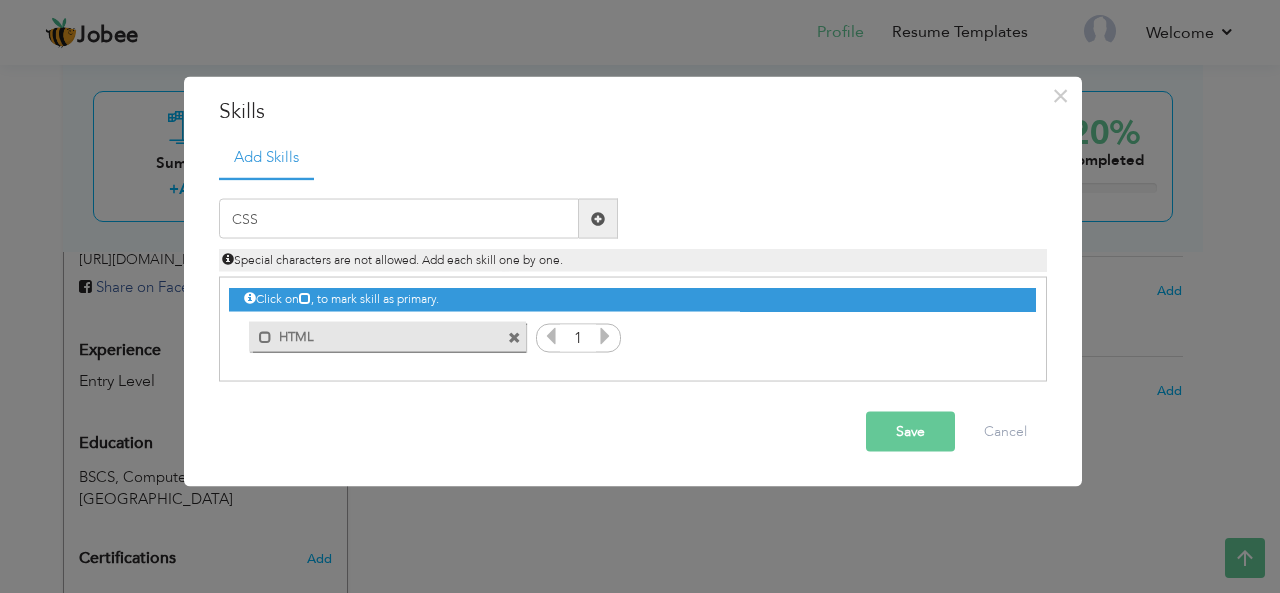 click at bounding box center (598, 218) 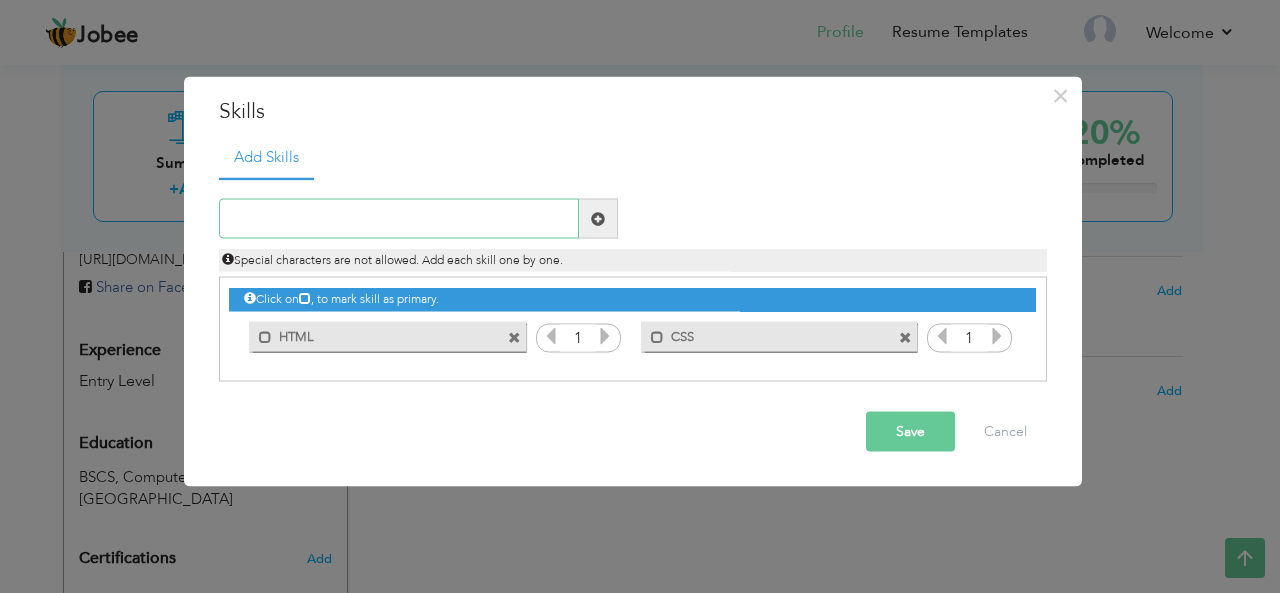 click at bounding box center [399, 219] 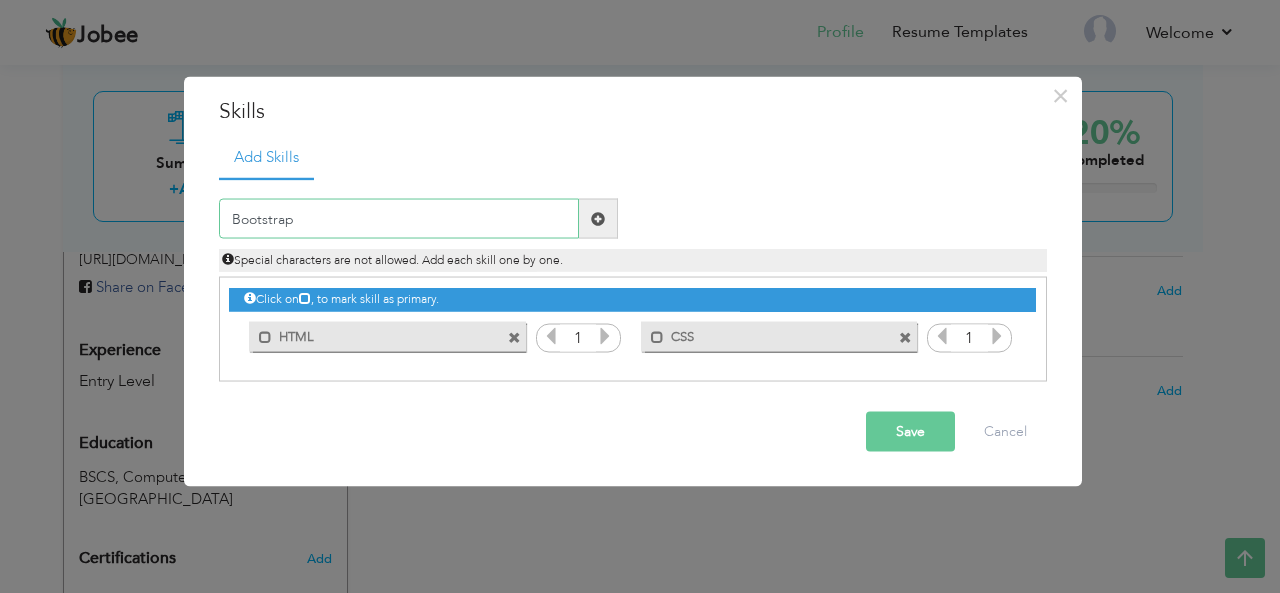 type on "Bootstrap" 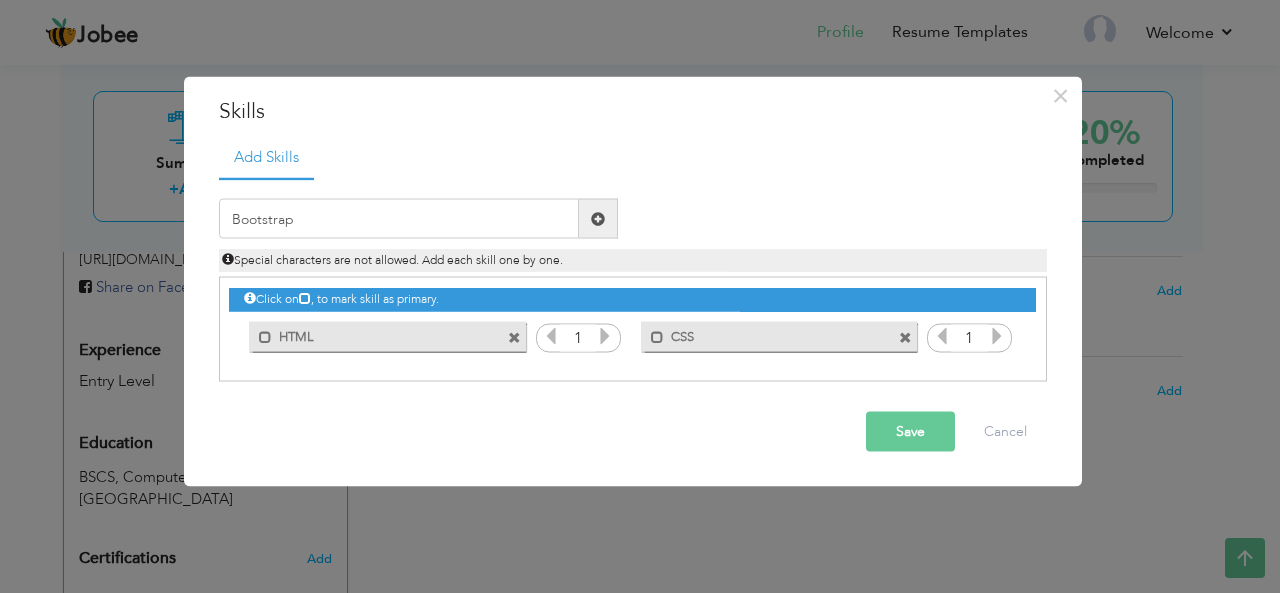 click at bounding box center (598, 218) 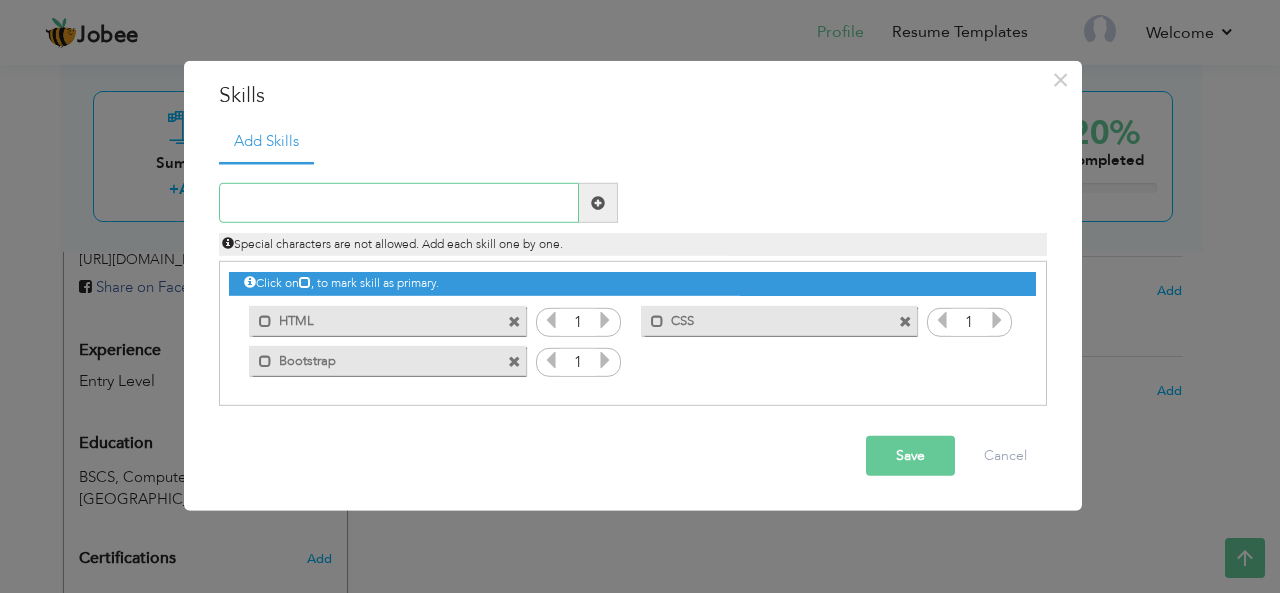 click at bounding box center [399, 203] 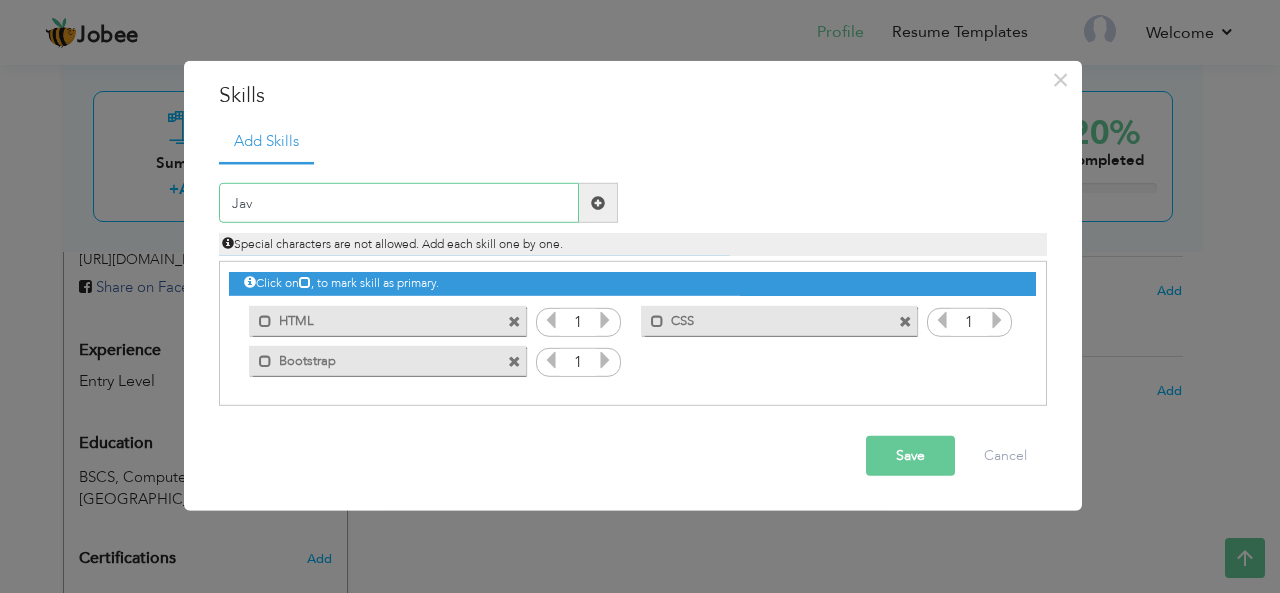 type on "Java" 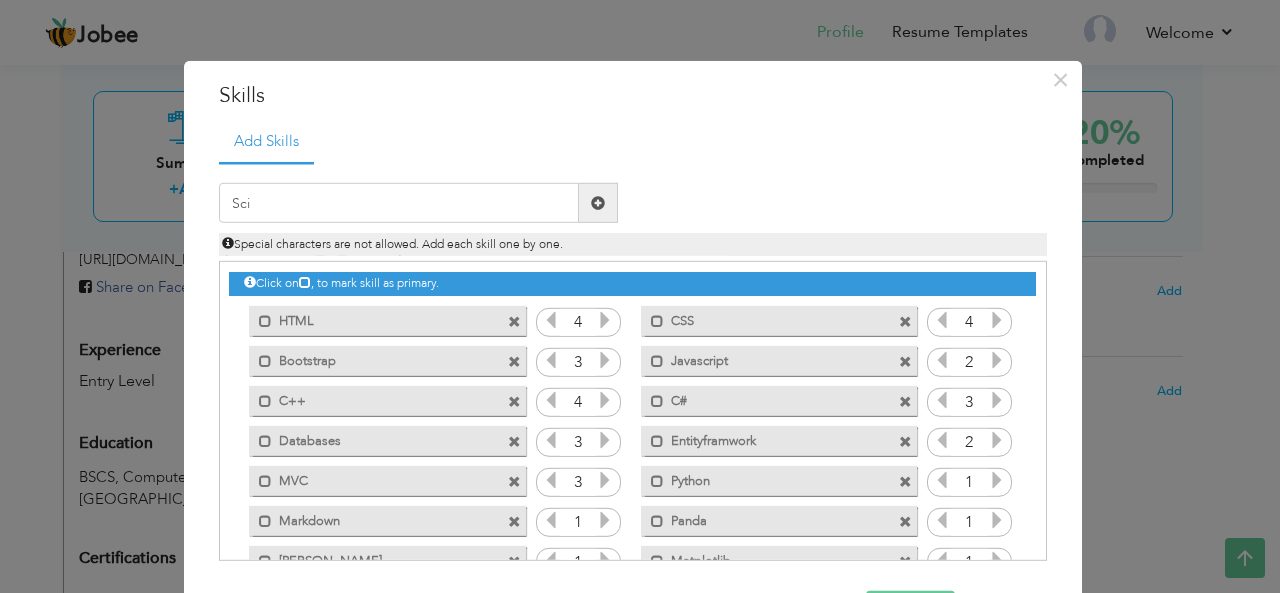 scroll, scrollTop: 72, scrollLeft: 0, axis: vertical 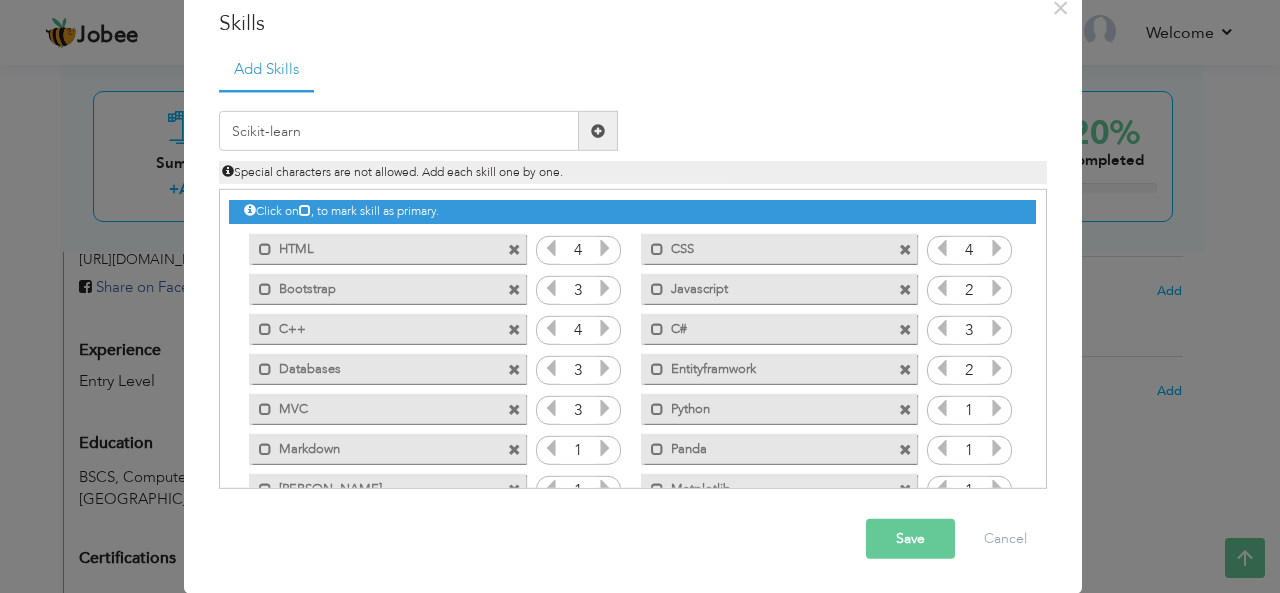 type on "Scikit-learn" 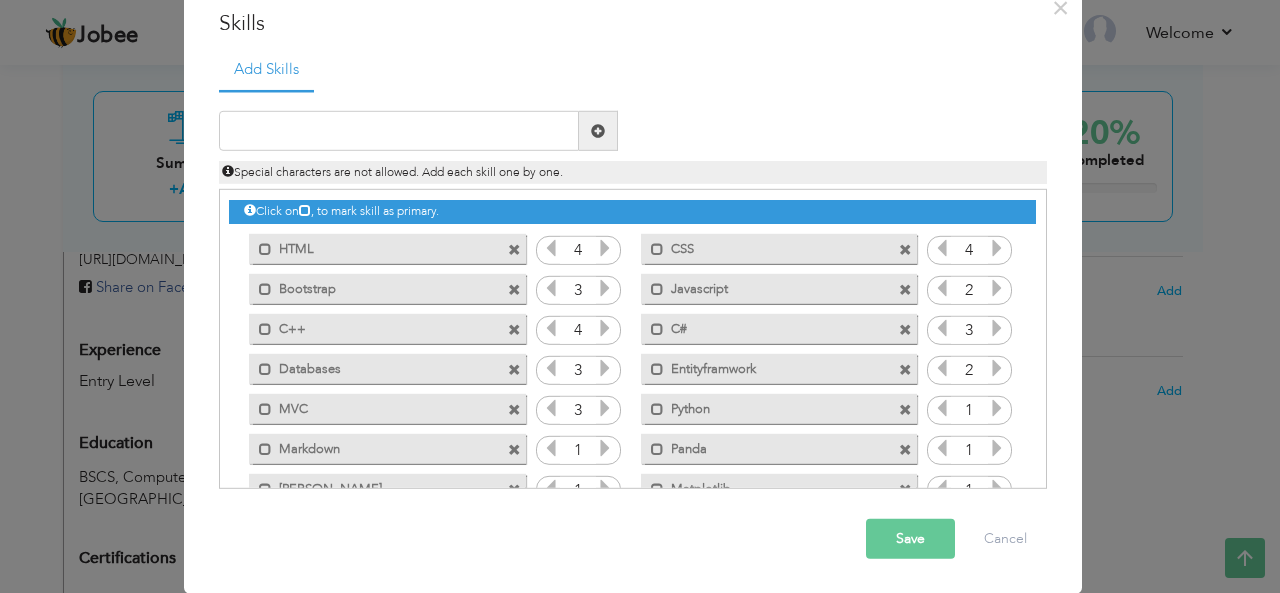 click on "Duplicate entry" at bounding box center (633, 290) 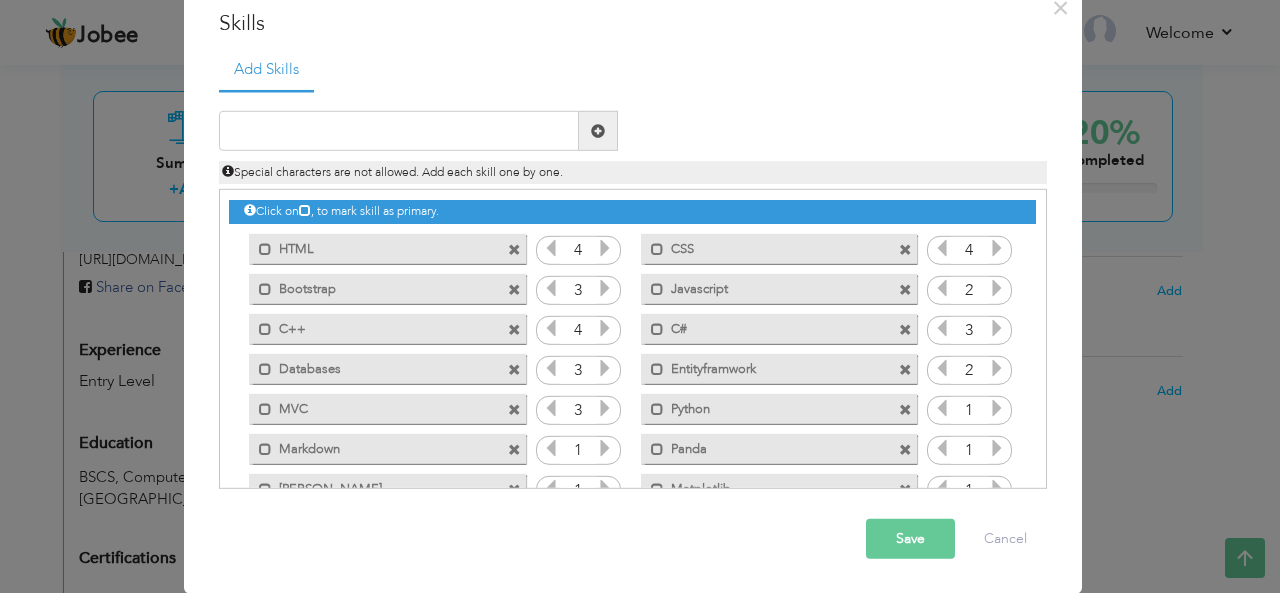 click on "Duplicate entry
Special characters are not allowed. Add each skill one by one." at bounding box center (633, 147) 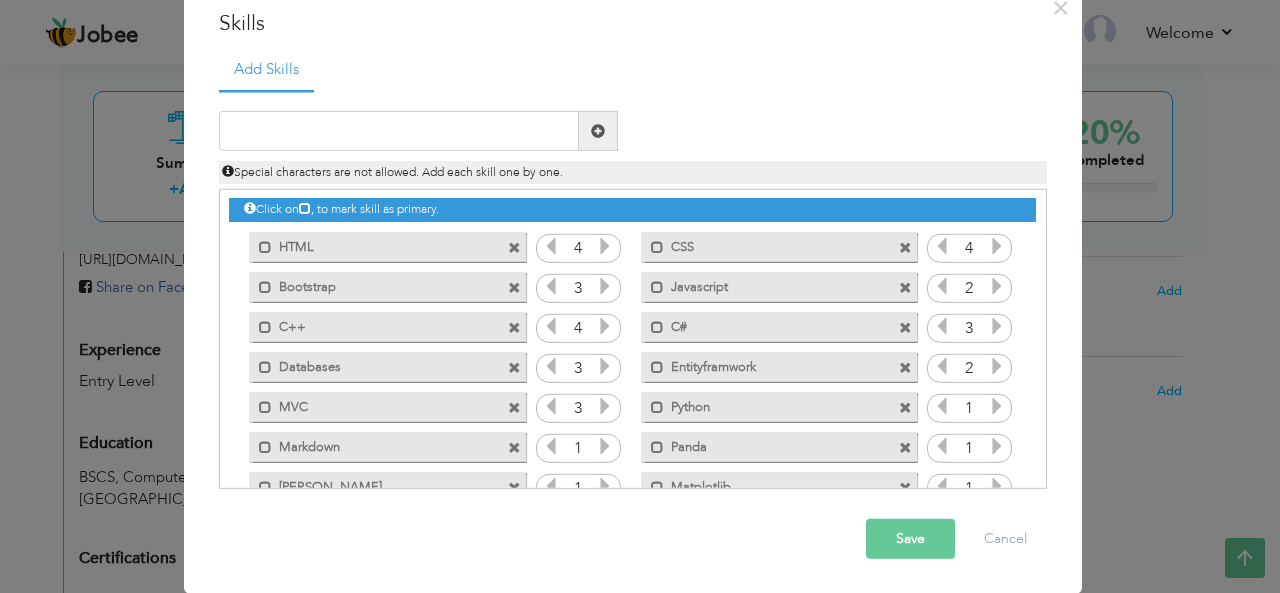 scroll, scrollTop: 0, scrollLeft: 0, axis: both 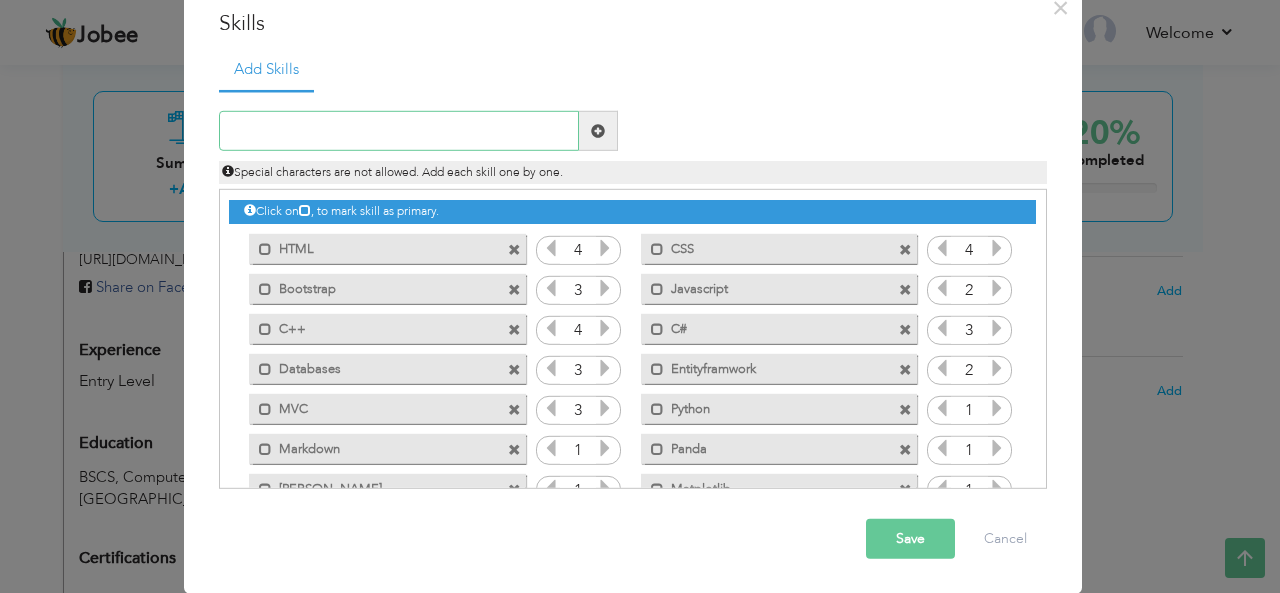 click at bounding box center [399, 131] 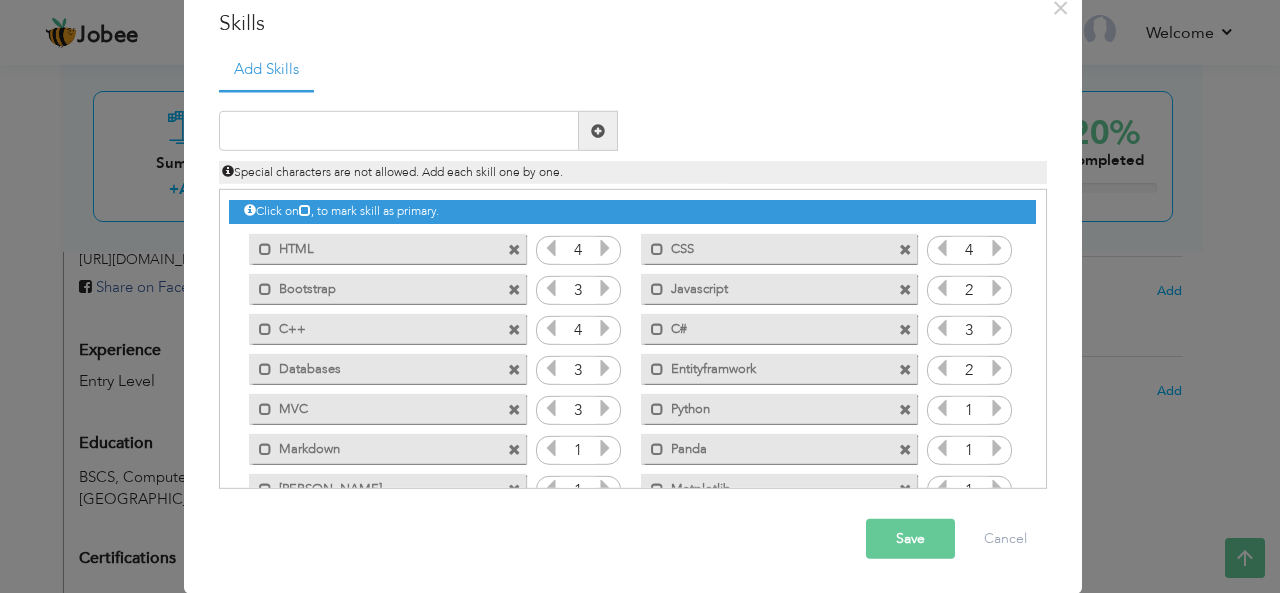 click on "Duplicate entry" at bounding box center (633, 290) 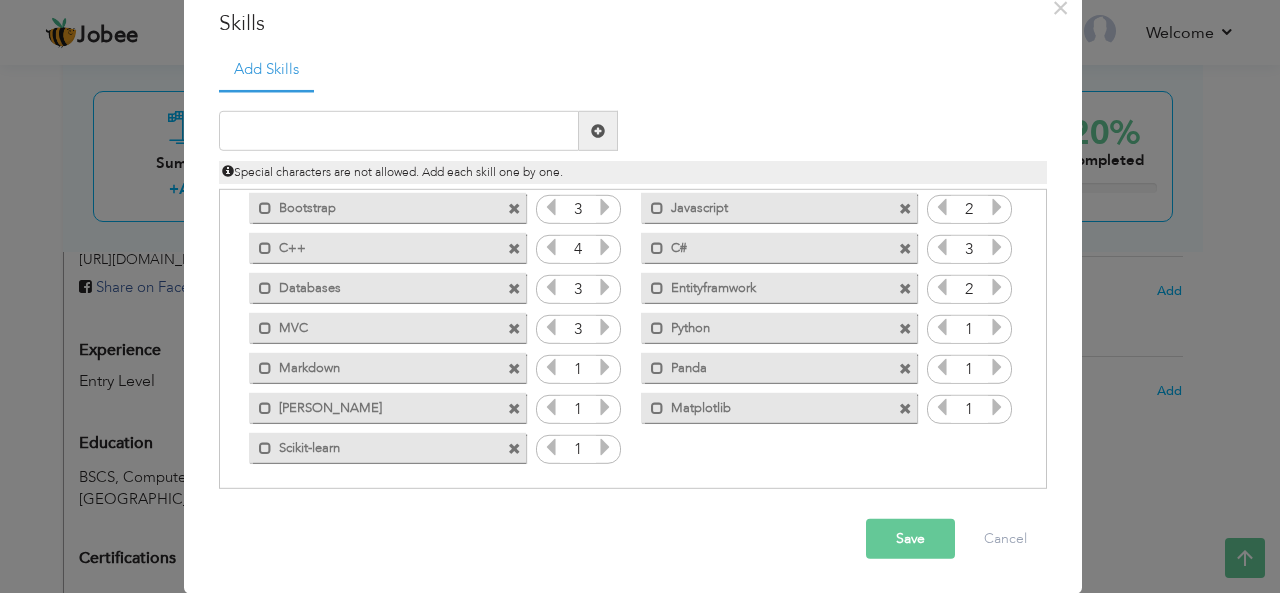 scroll, scrollTop: 84, scrollLeft: 0, axis: vertical 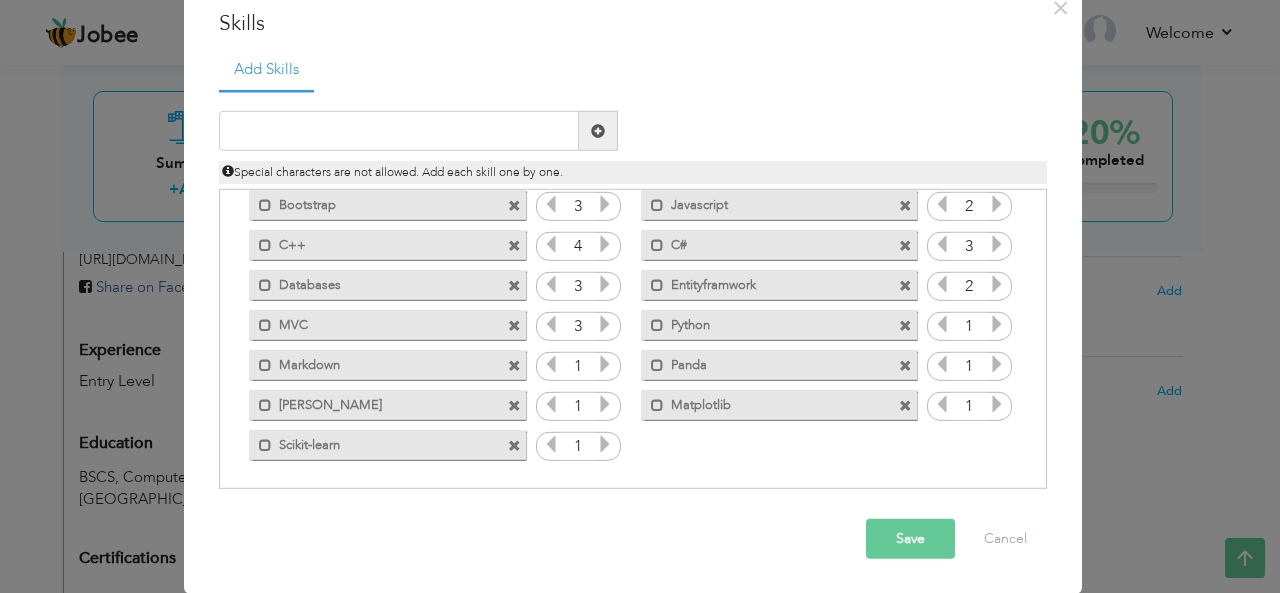 click on "Save" at bounding box center [910, 539] 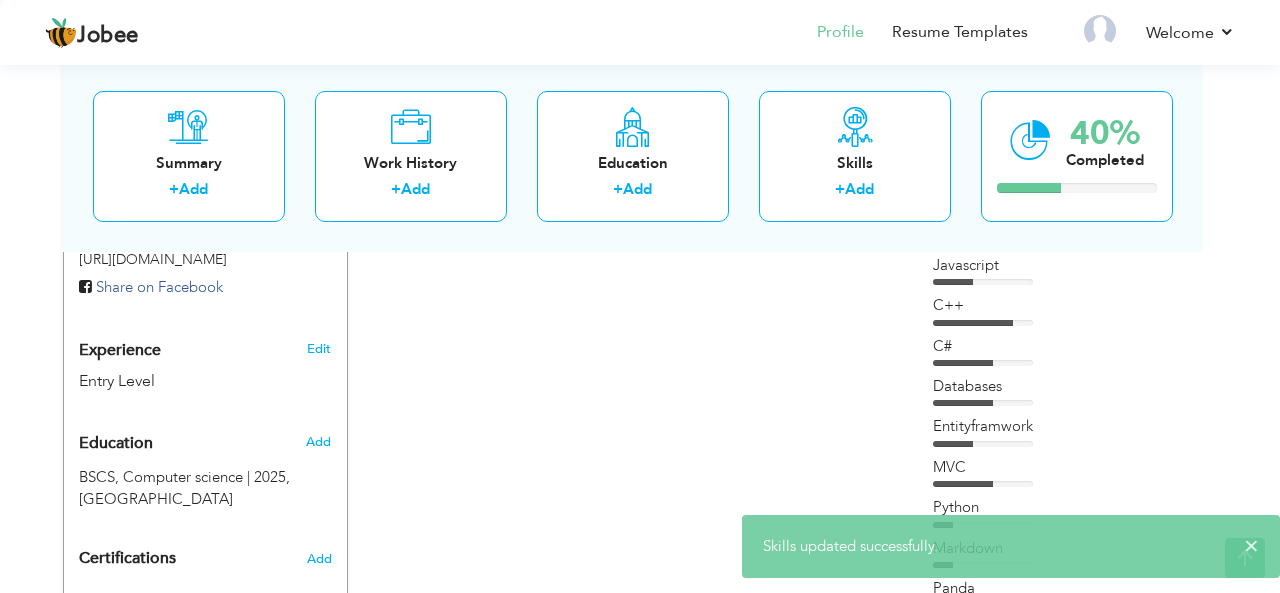 scroll, scrollTop: 0, scrollLeft: 0, axis: both 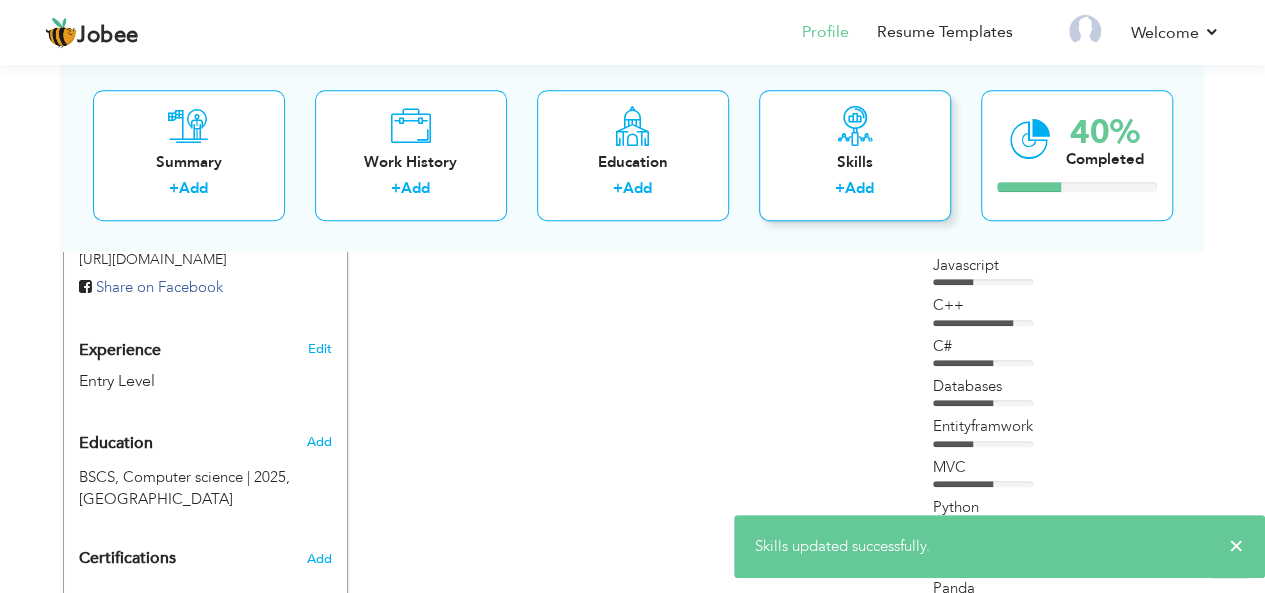 click at bounding box center (855, 126) 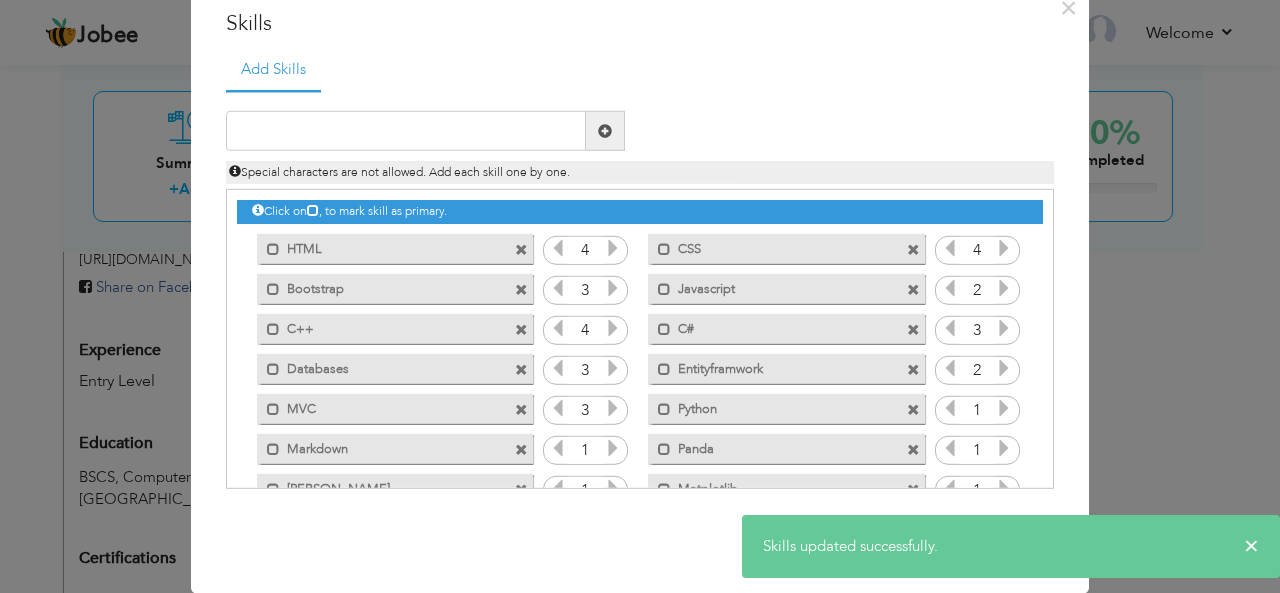 scroll, scrollTop: 0, scrollLeft: 0, axis: both 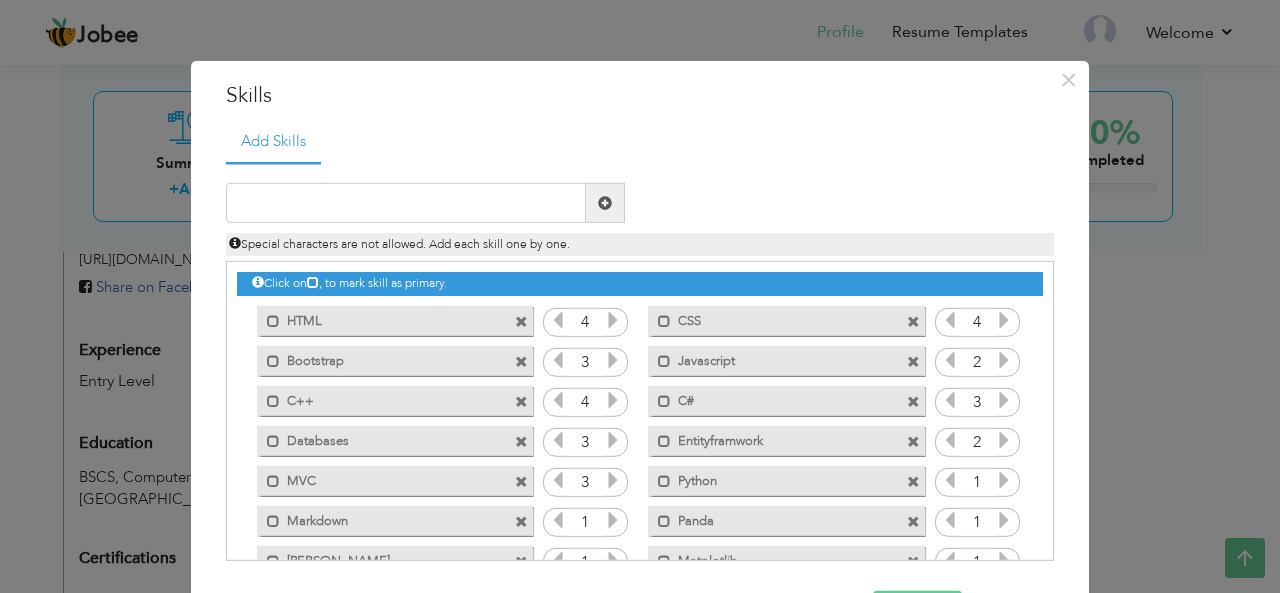 click on "Click on  , to mark skill as primary.
Mark as primary skill. HTML 4 CSS 4 Bootstrap 3 2" at bounding box center [640, 441] 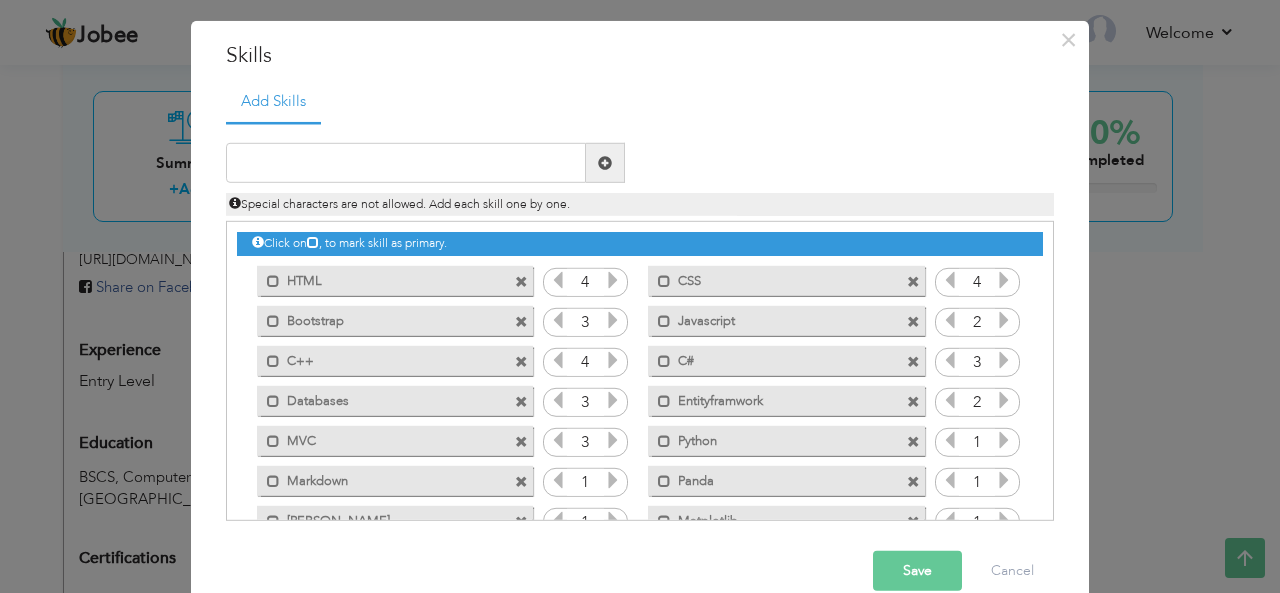 scroll, scrollTop: 72, scrollLeft: 0, axis: vertical 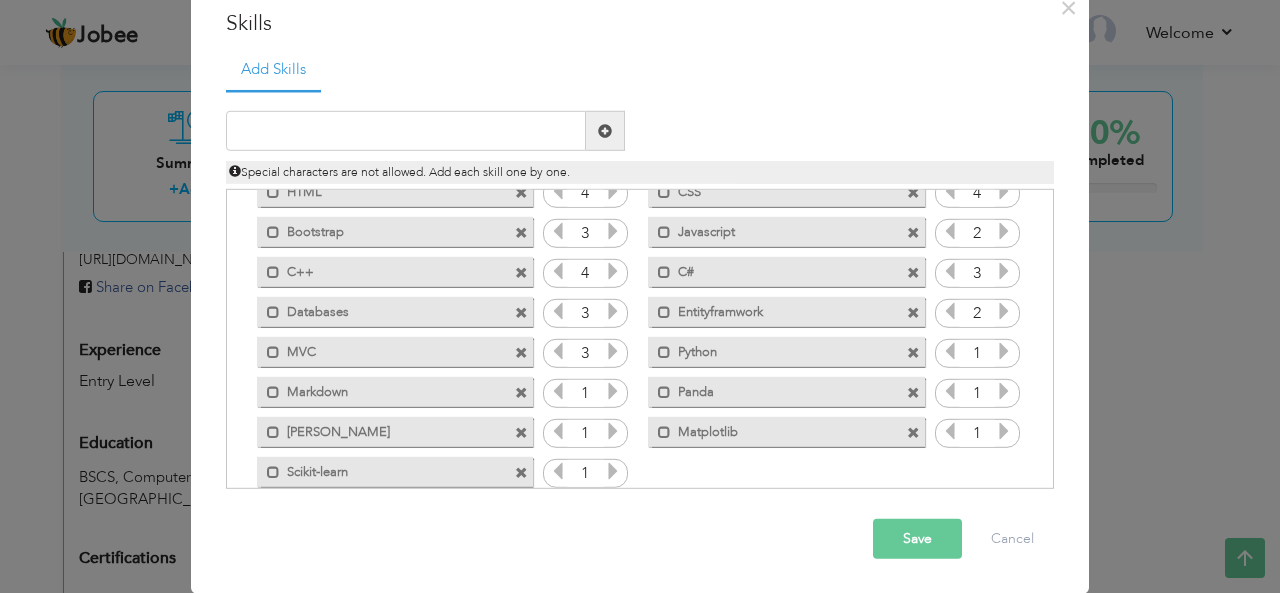 click at bounding box center (1004, 351) 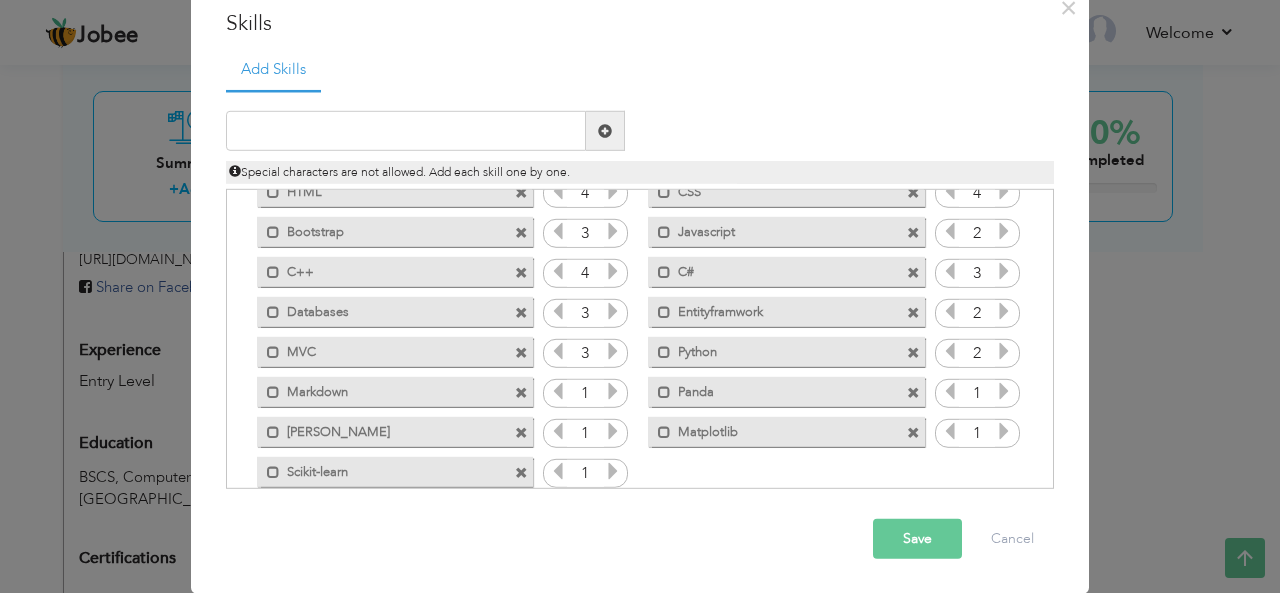 click at bounding box center (1004, 351) 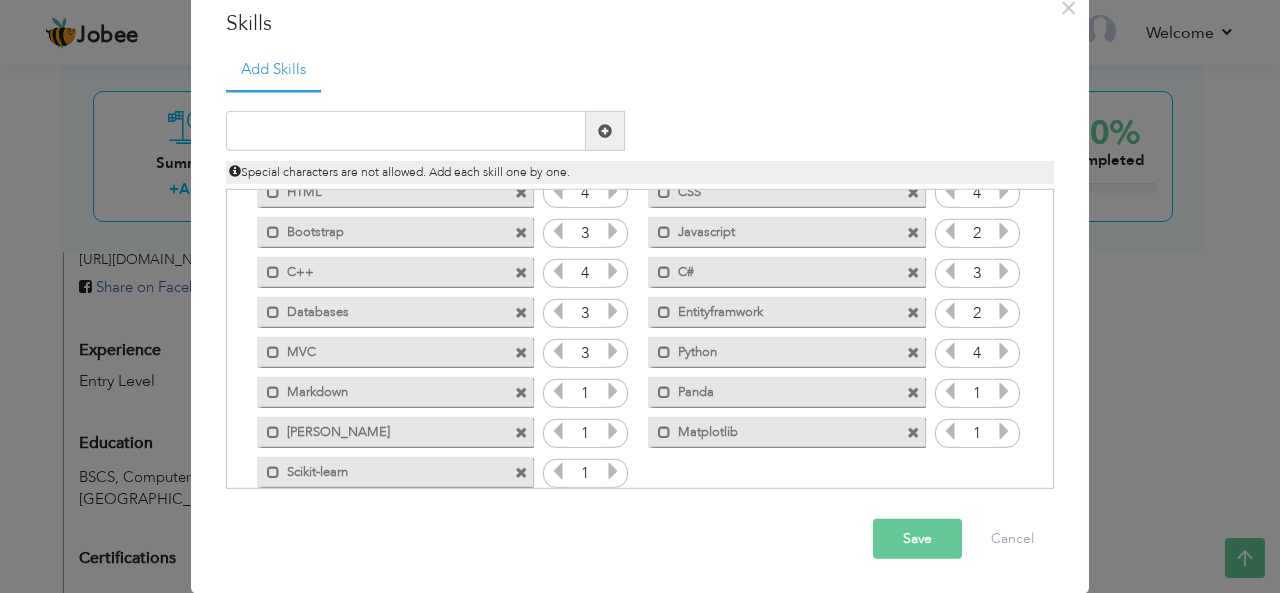 click at bounding box center [1004, 351] 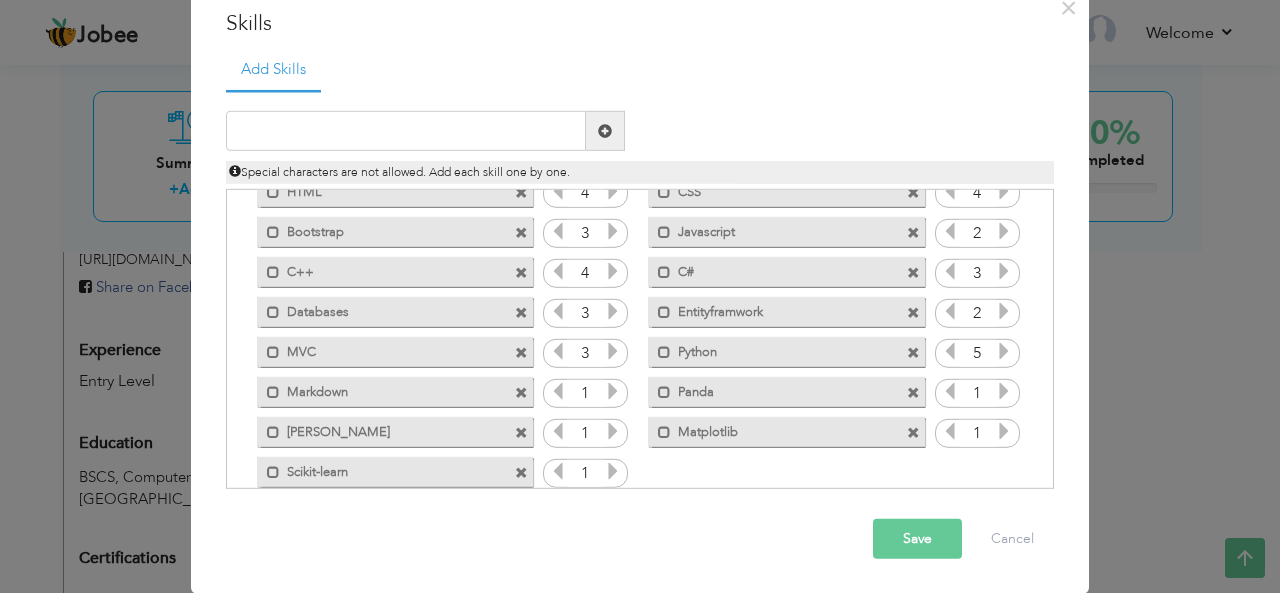click at bounding box center [1004, 351] 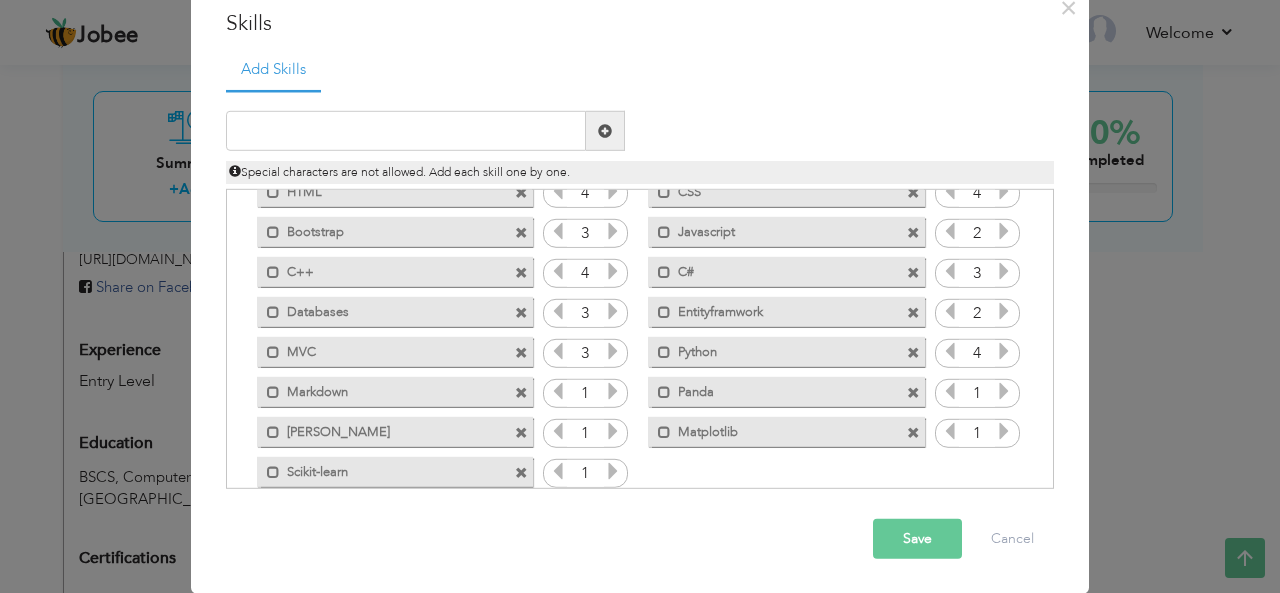 click at bounding box center (1004, 391) 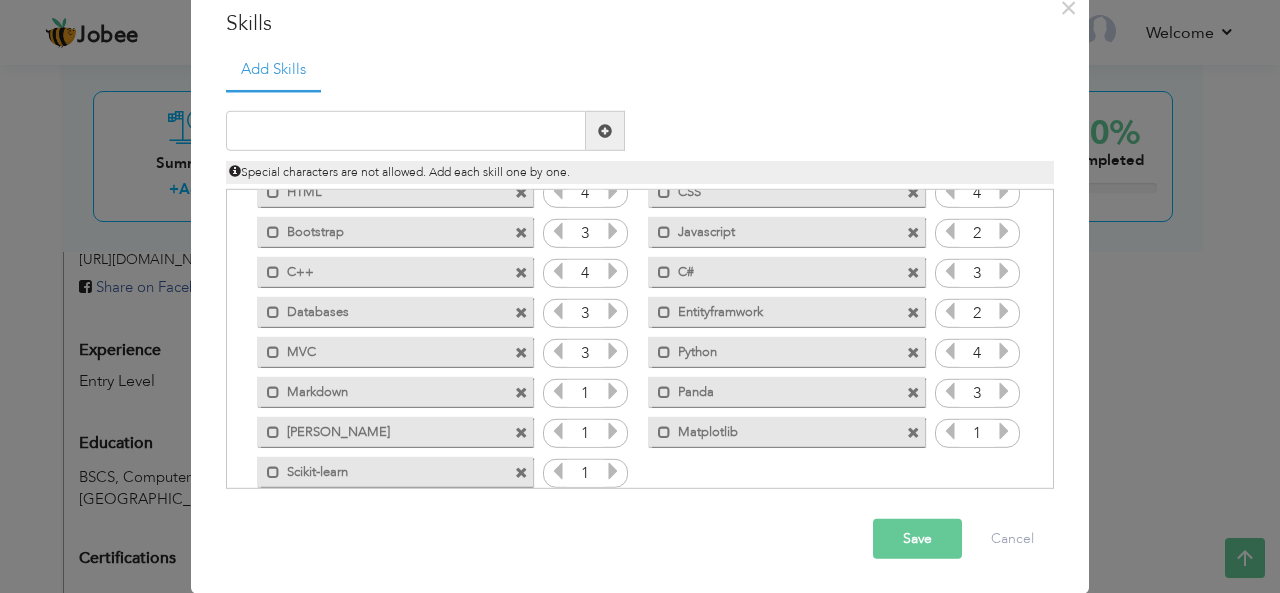 click at bounding box center (1004, 391) 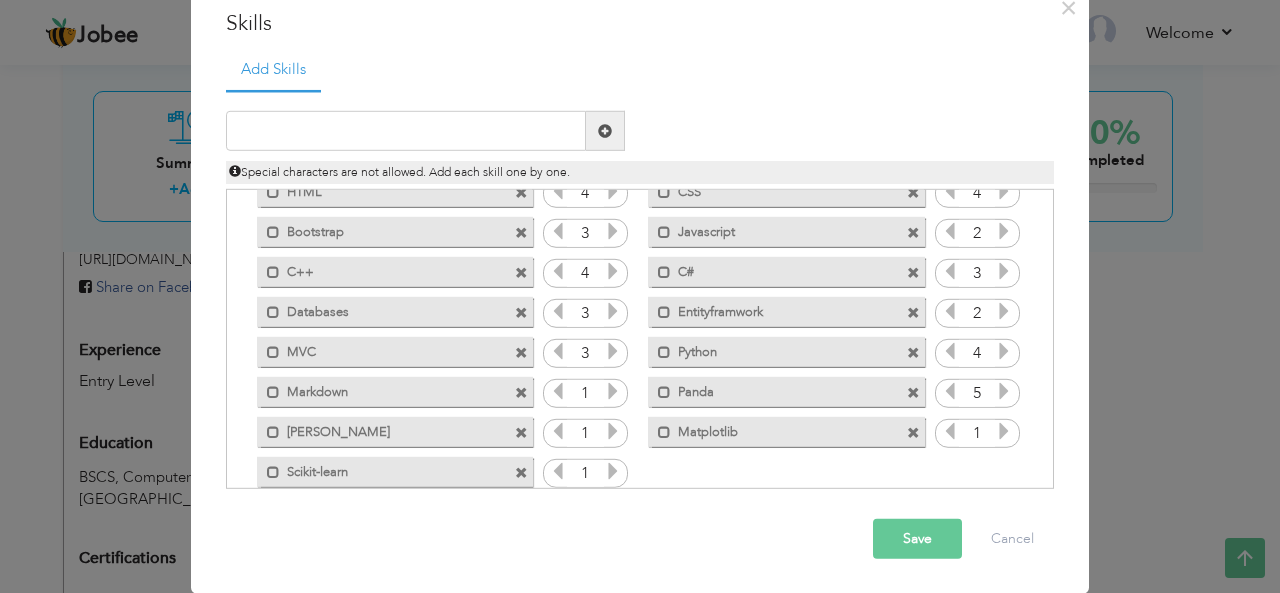click at bounding box center [1004, 391] 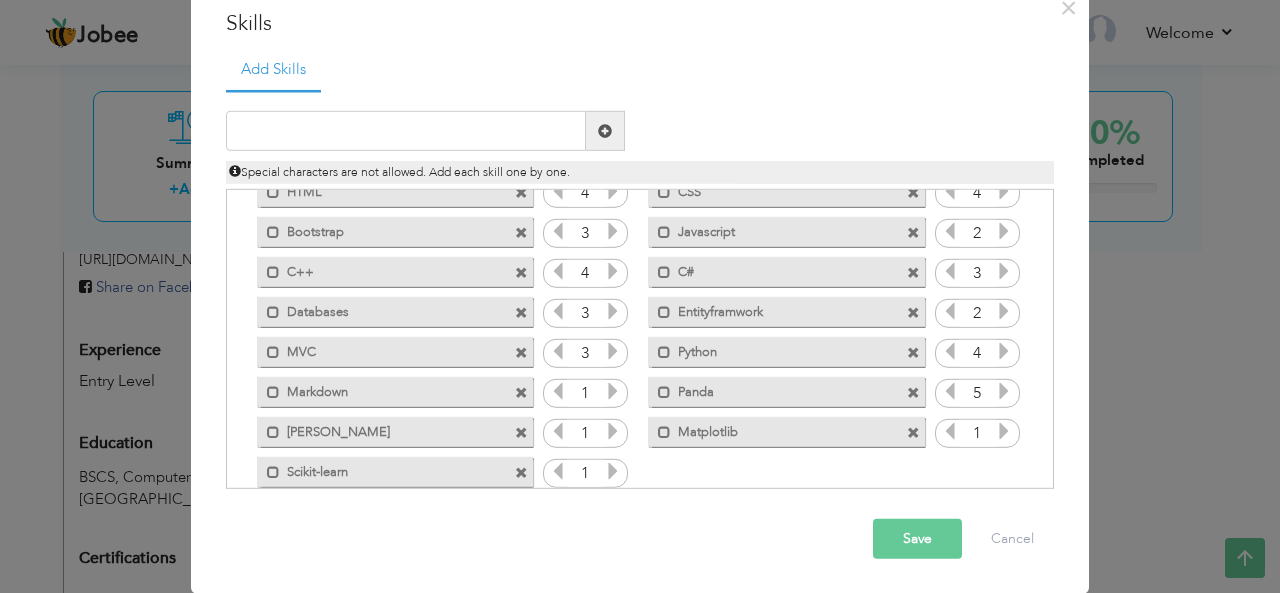 click at bounding box center (613, 471) 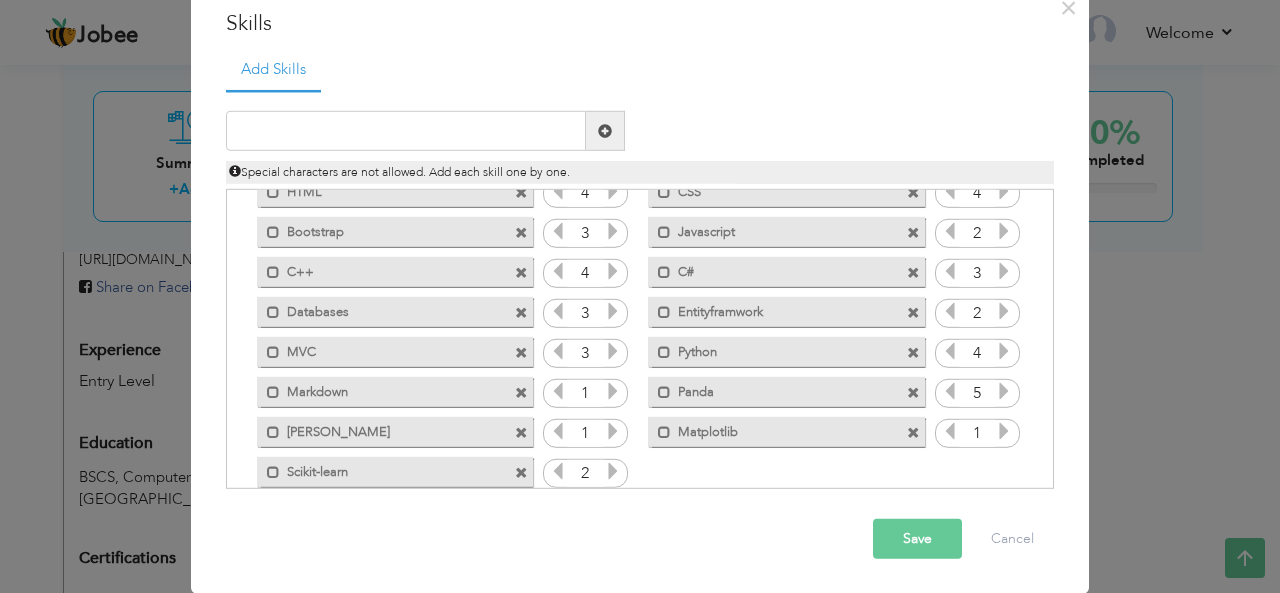 click at bounding box center (613, 471) 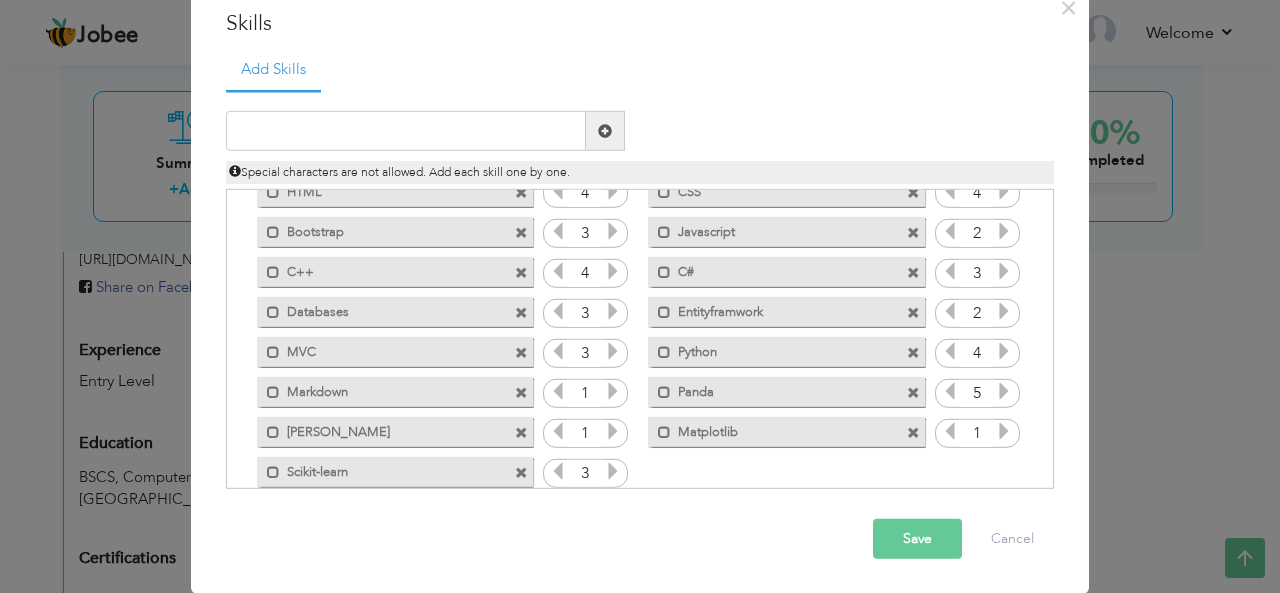 click at bounding box center (613, 431) 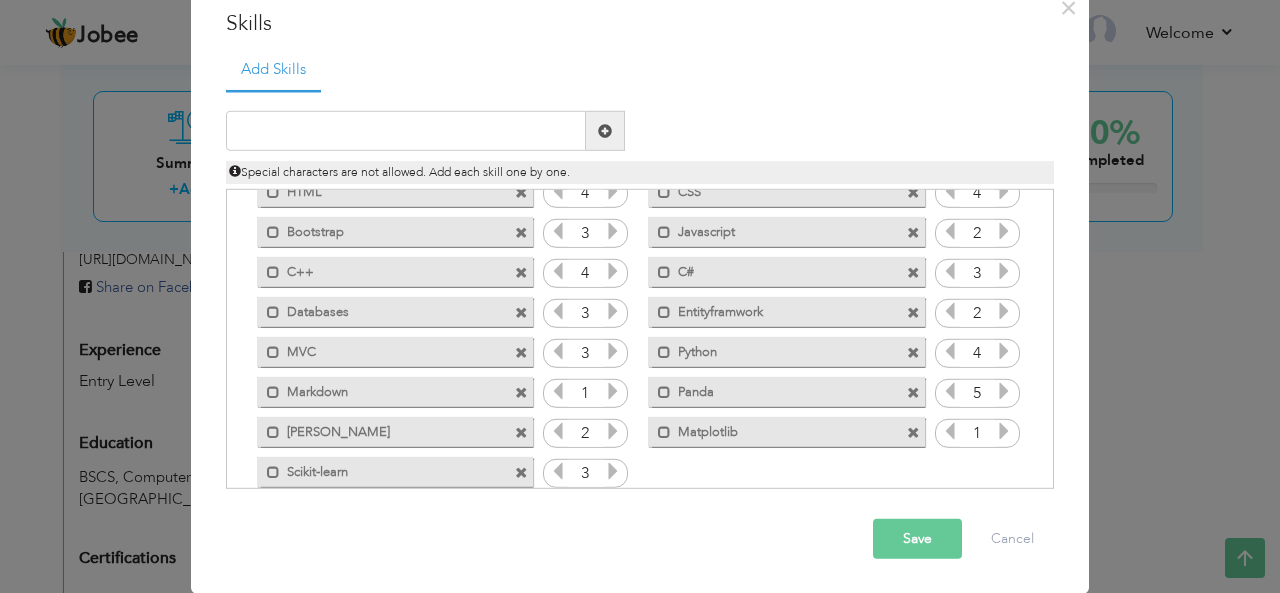click at bounding box center [613, 431] 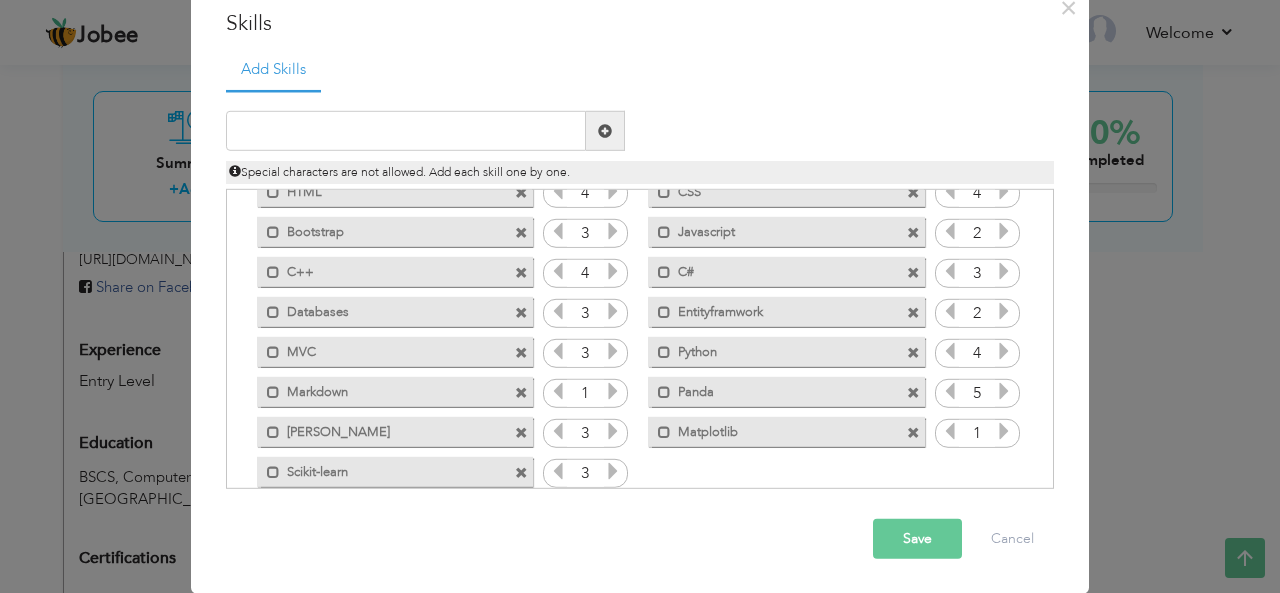 click at bounding box center [613, 391] 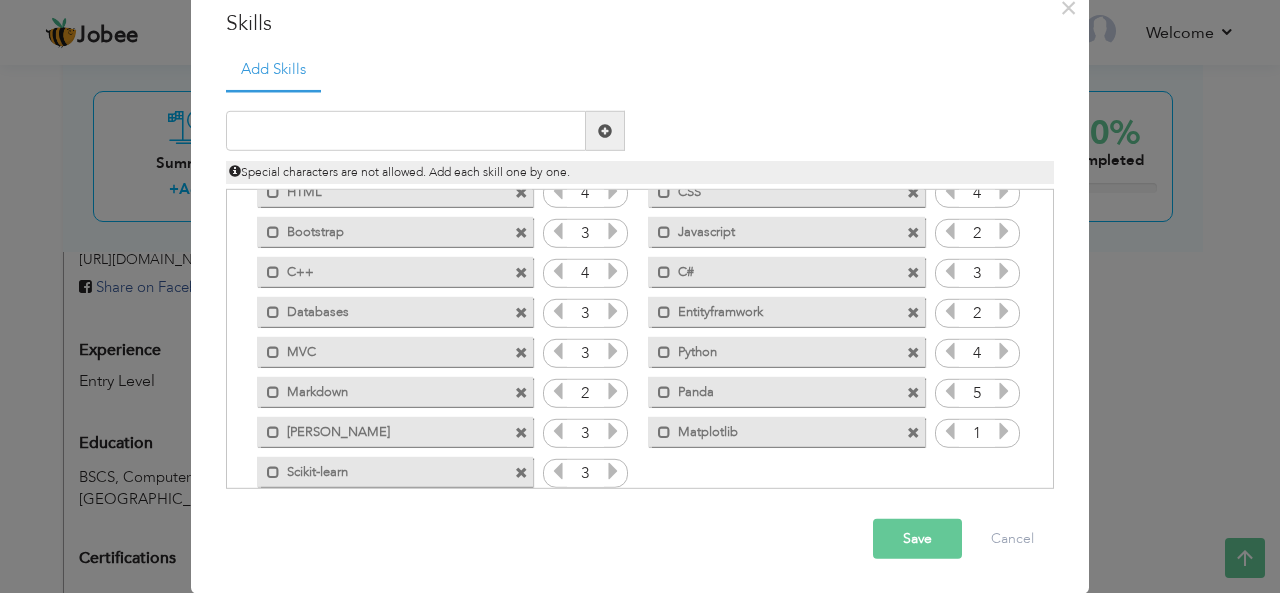 click at bounding box center (613, 391) 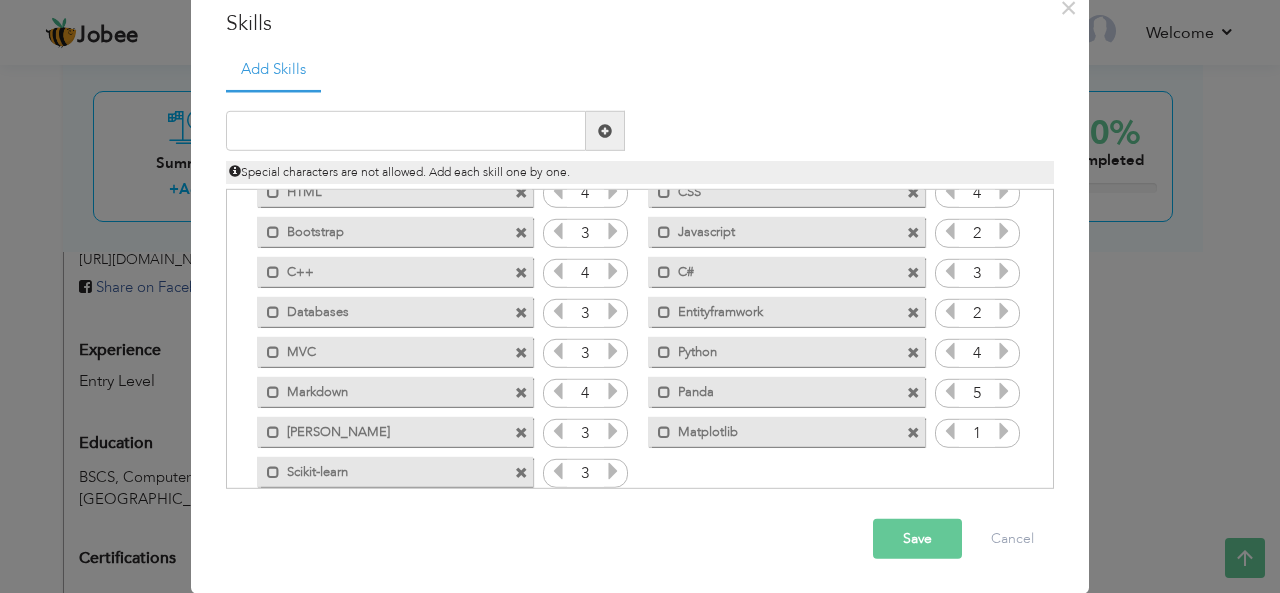 click at bounding box center (613, 391) 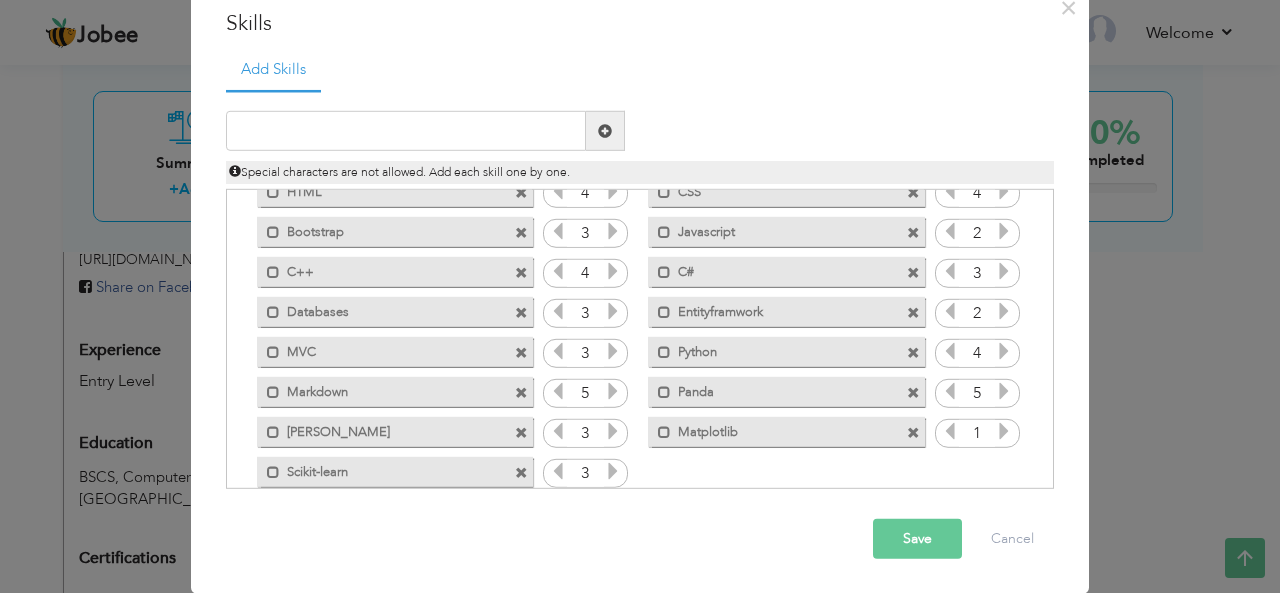 click at bounding box center [613, 391] 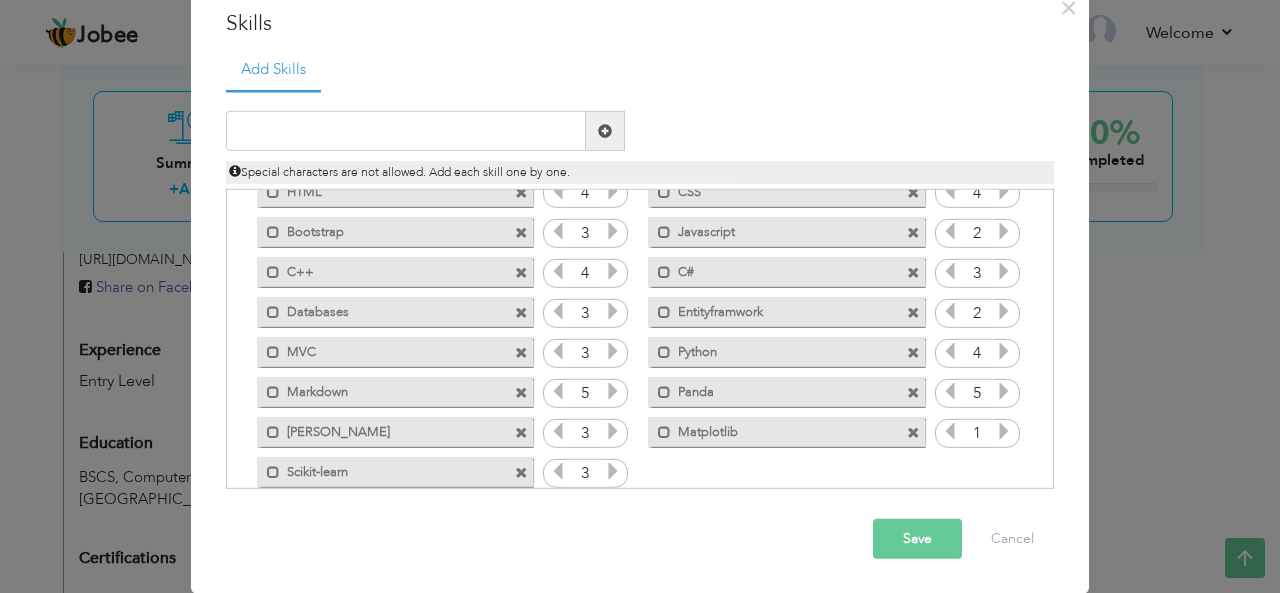 click at bounding box center (558, 351) 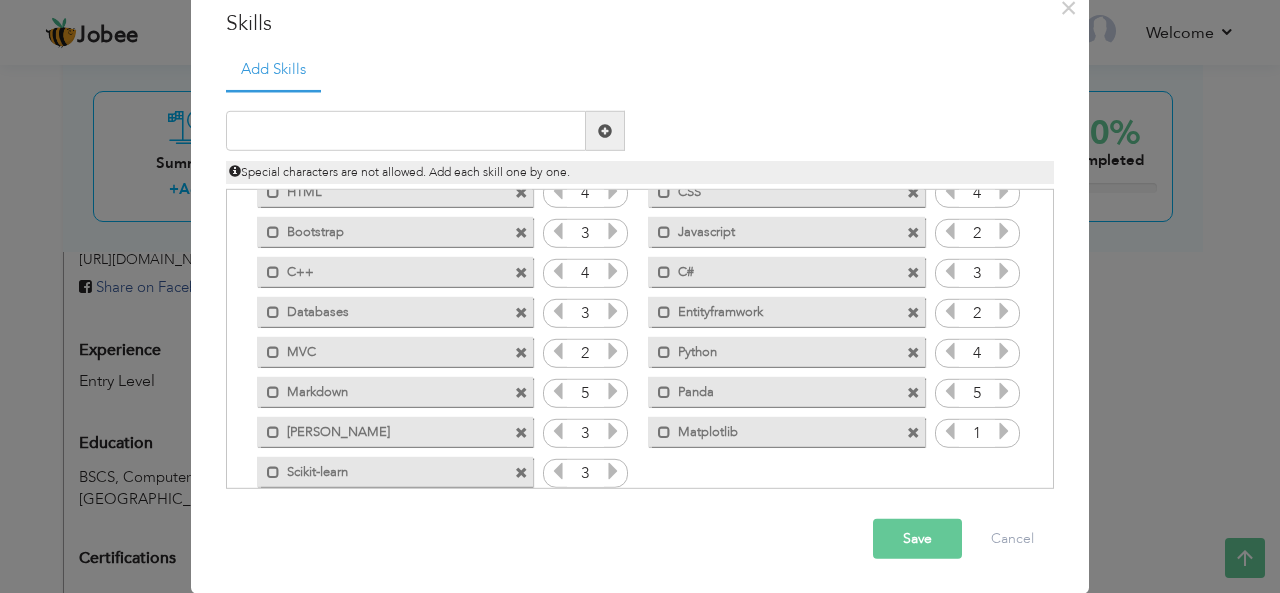 click at bounding box center (613, 351) 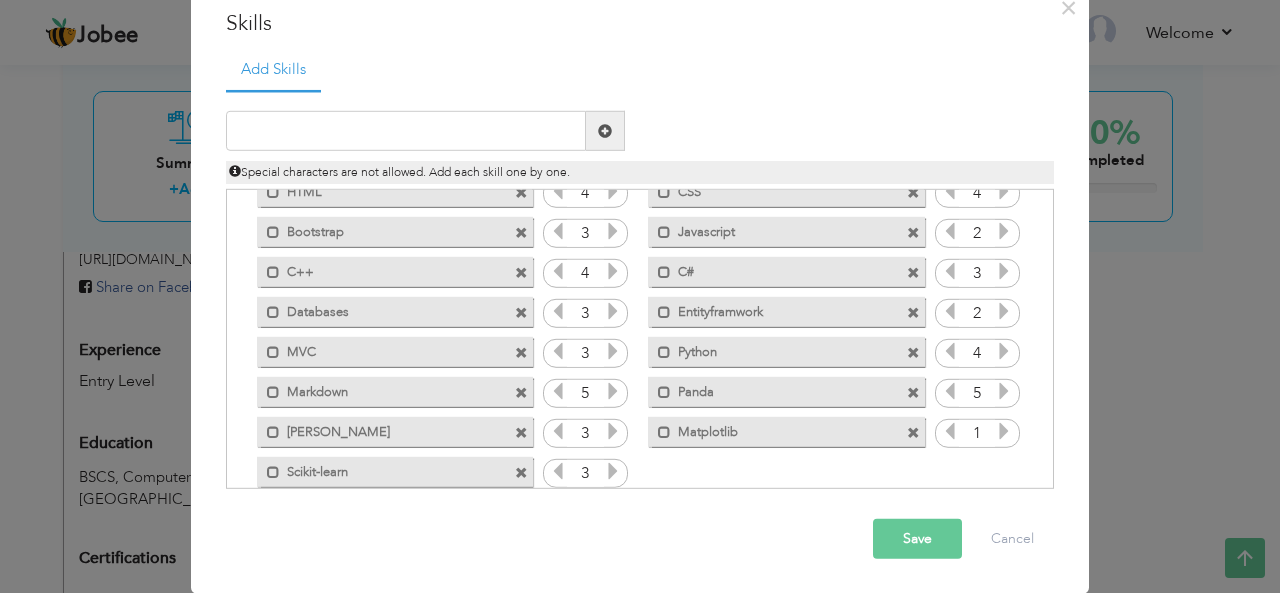 click at bounding box center (1004, 431) 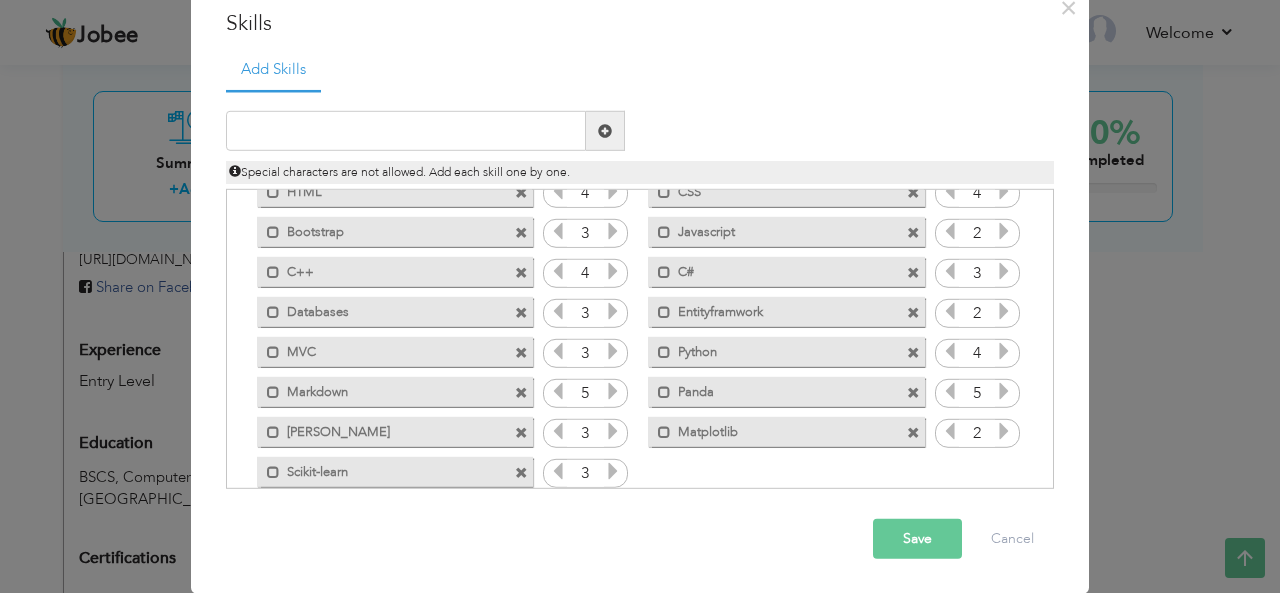 click at bounding box center (1004, 431) 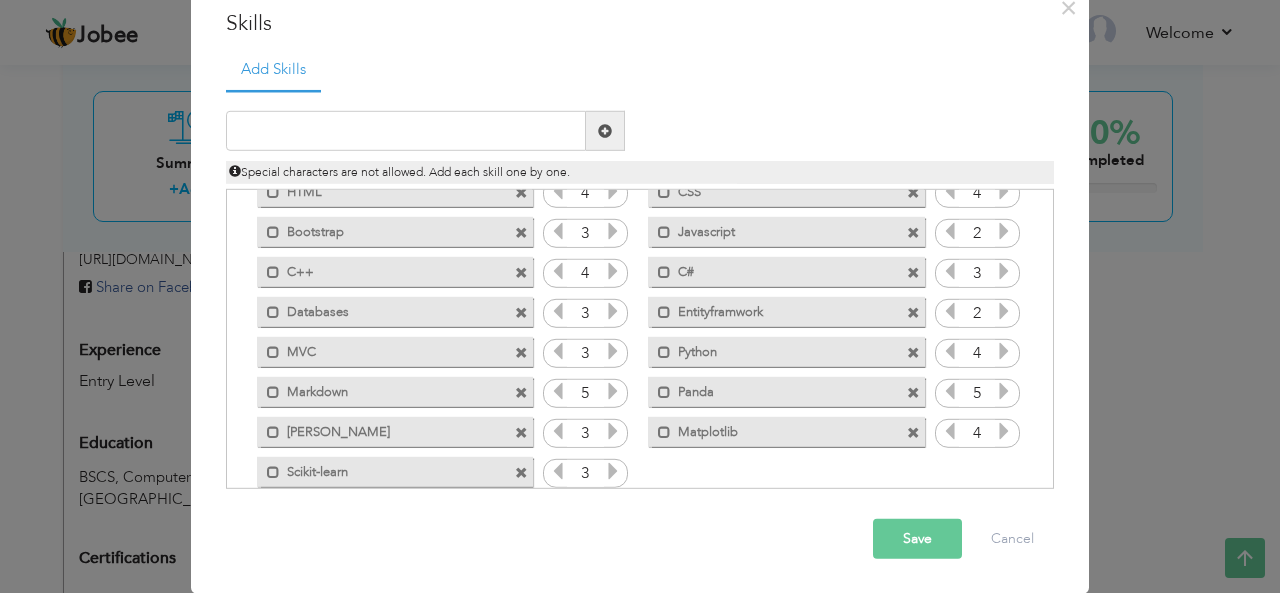 click at bounding box center [950, 431] 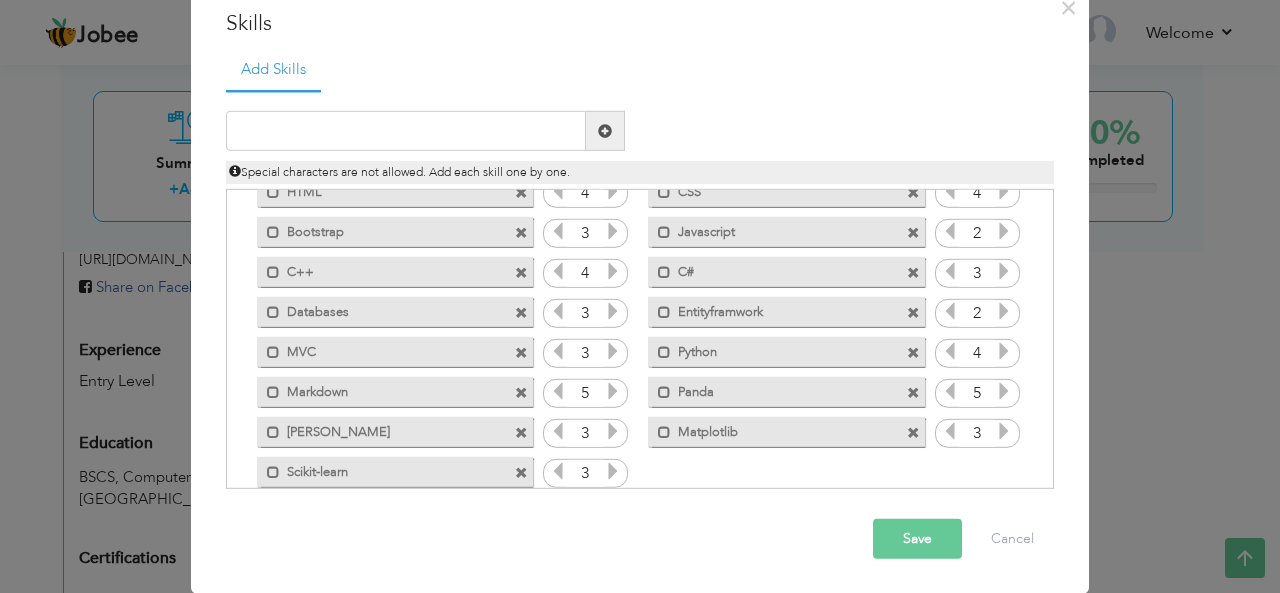 click on "Save" at bounding box center [917, 539] 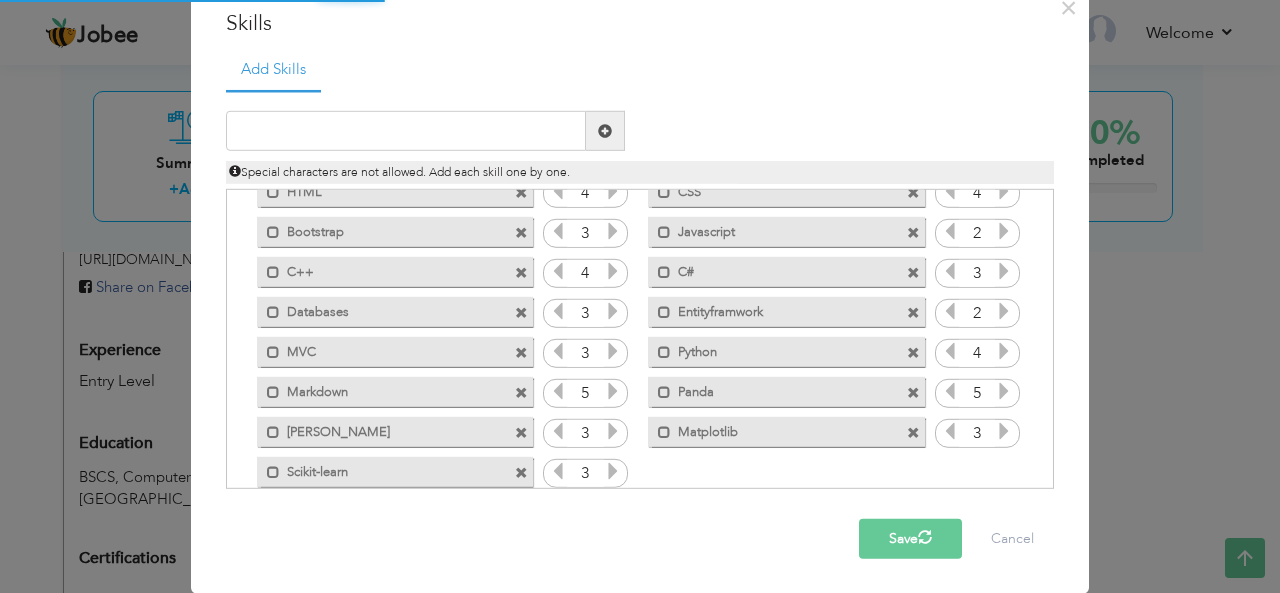scroll, scrollTop: 0, scrollLeft: 0, axis: both 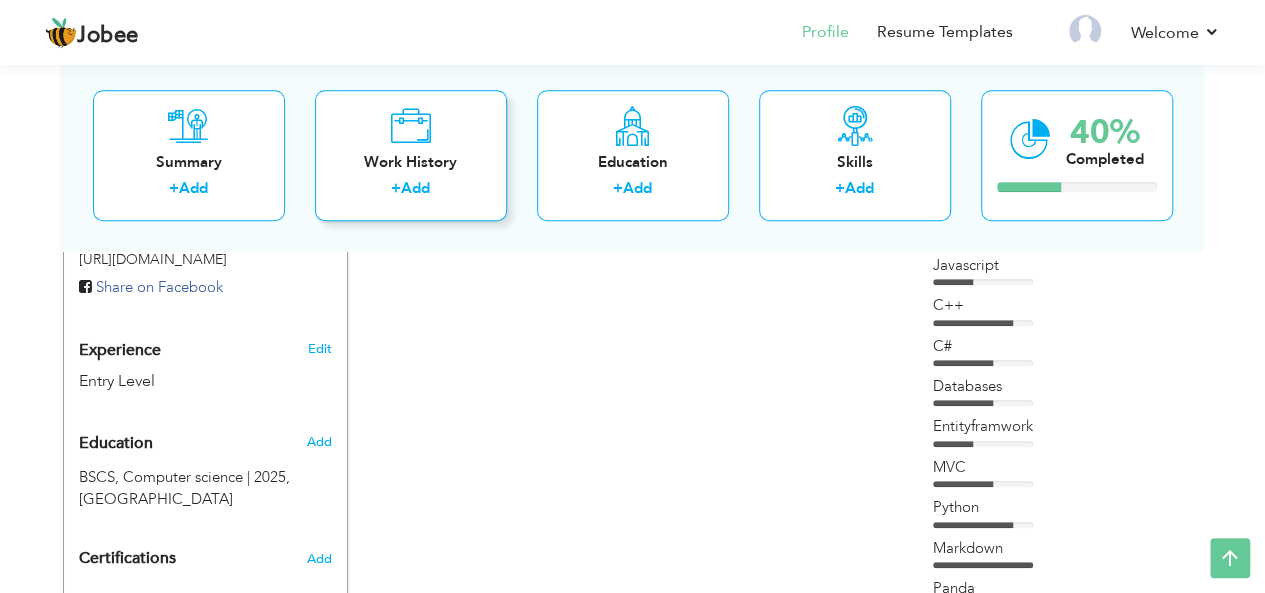 click on "Work History
+  Add" at bounding box center (411, 155) 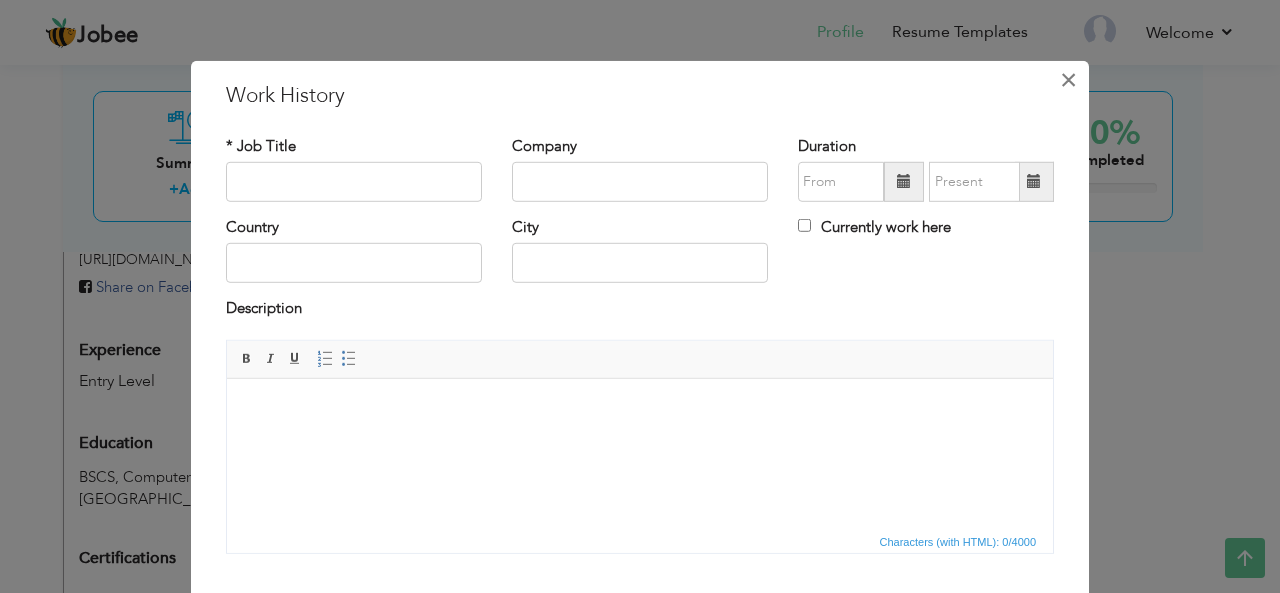 click on "×" at bounding box center (1068, 79) 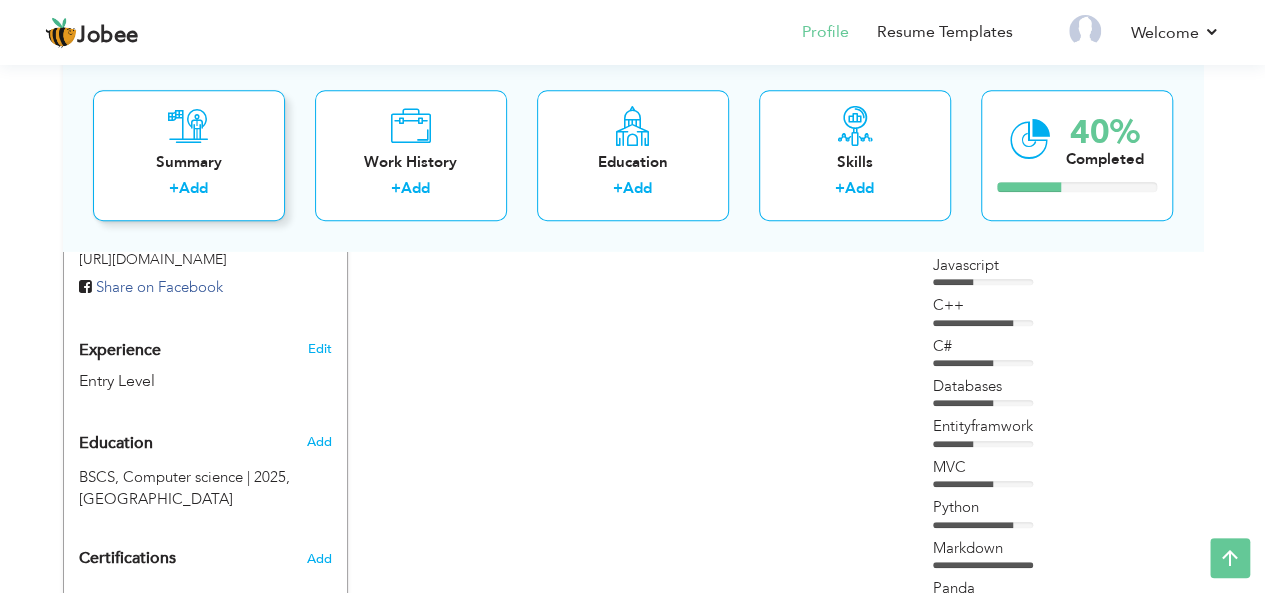click on "Summary
+  Add" at bounding box center (189, 155) 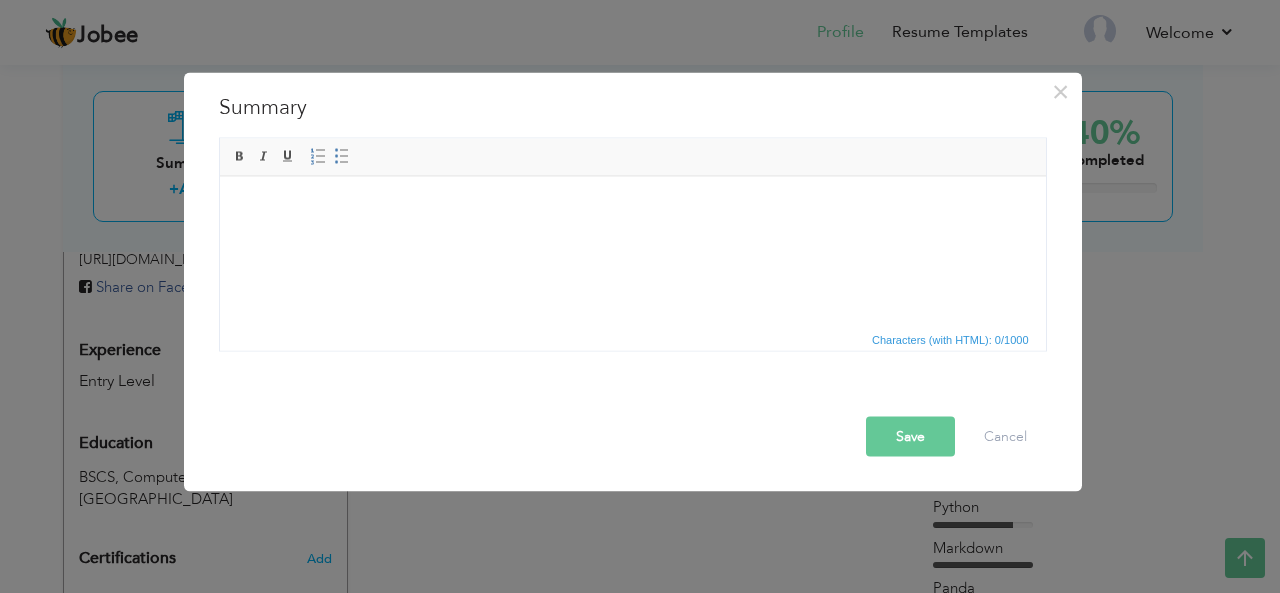 scroll, scrollTop: 0, scrollLeft: 0, axis: both 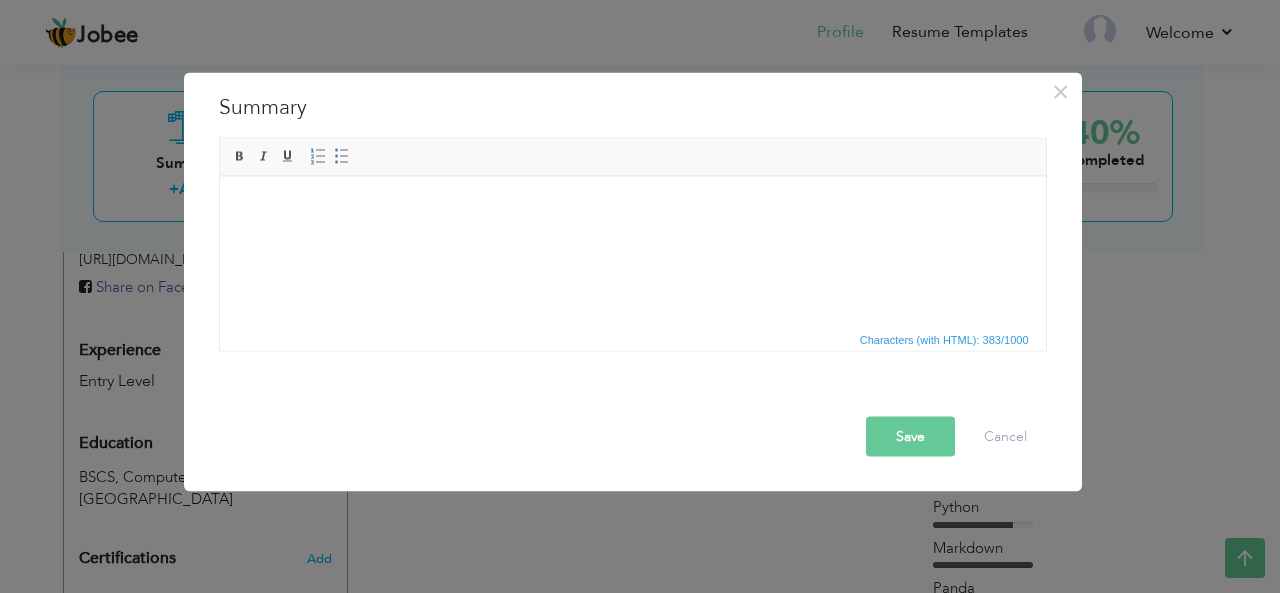 click on "Save" at bounding box center [910, 436] 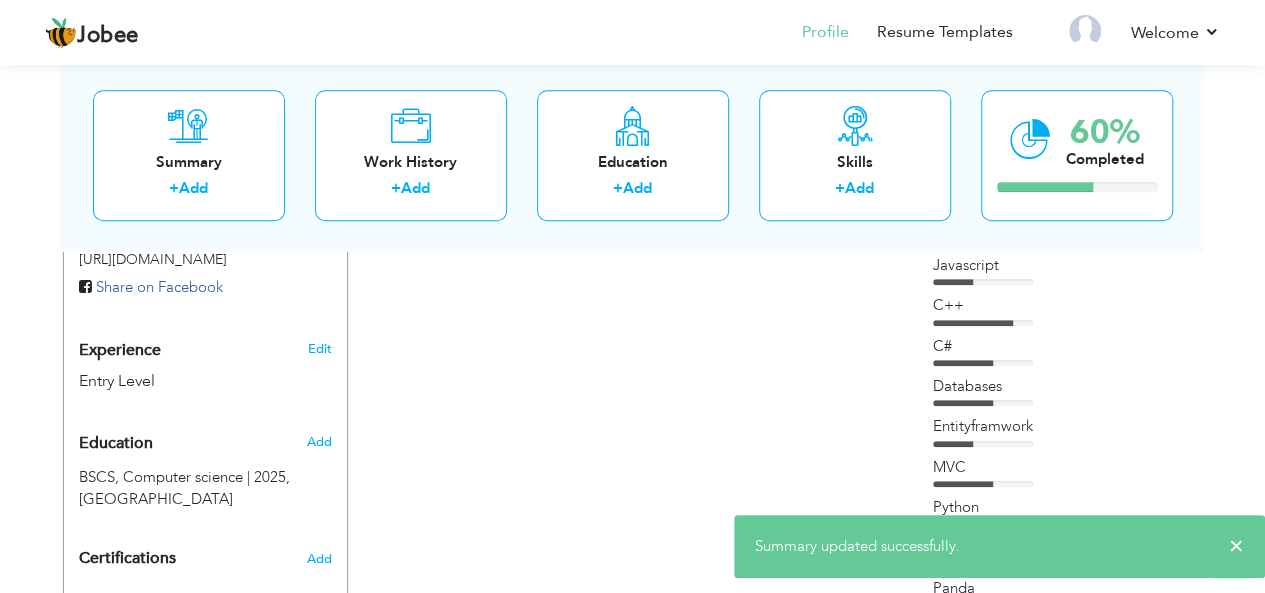 click on "CV Import
Profile Strength
0%
Select an Item from right menu
Work History
* Job Title Tools" at bounding box center (633, 365) 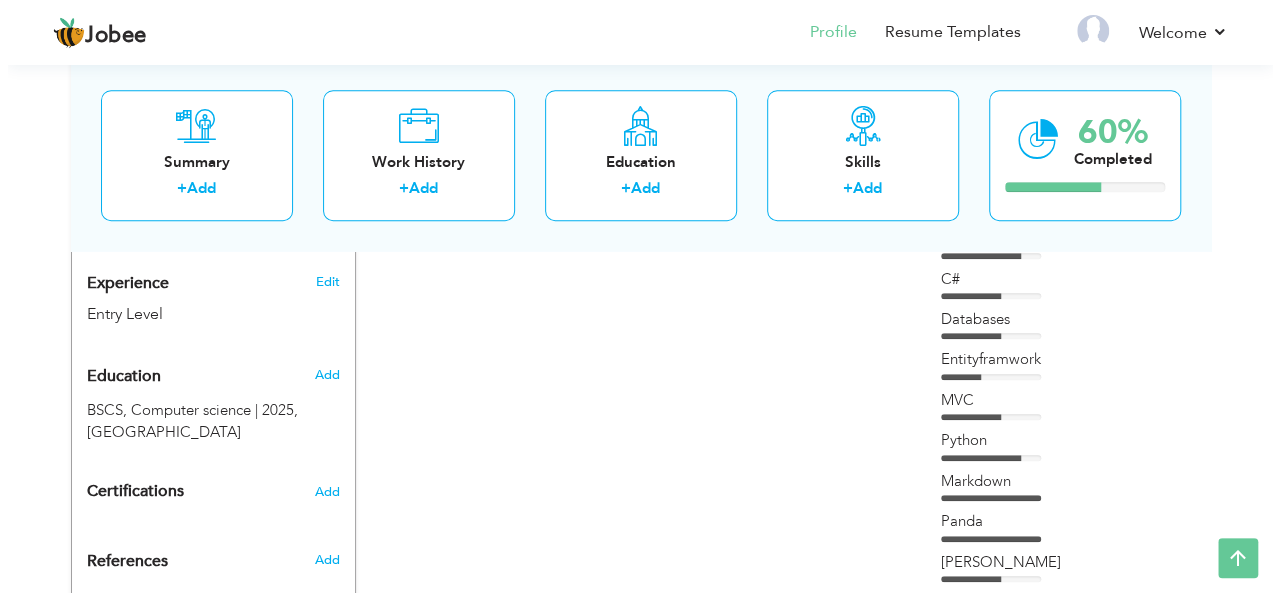 scroll, scrollTop: 760, scrollLeft: 0, axis: vertical 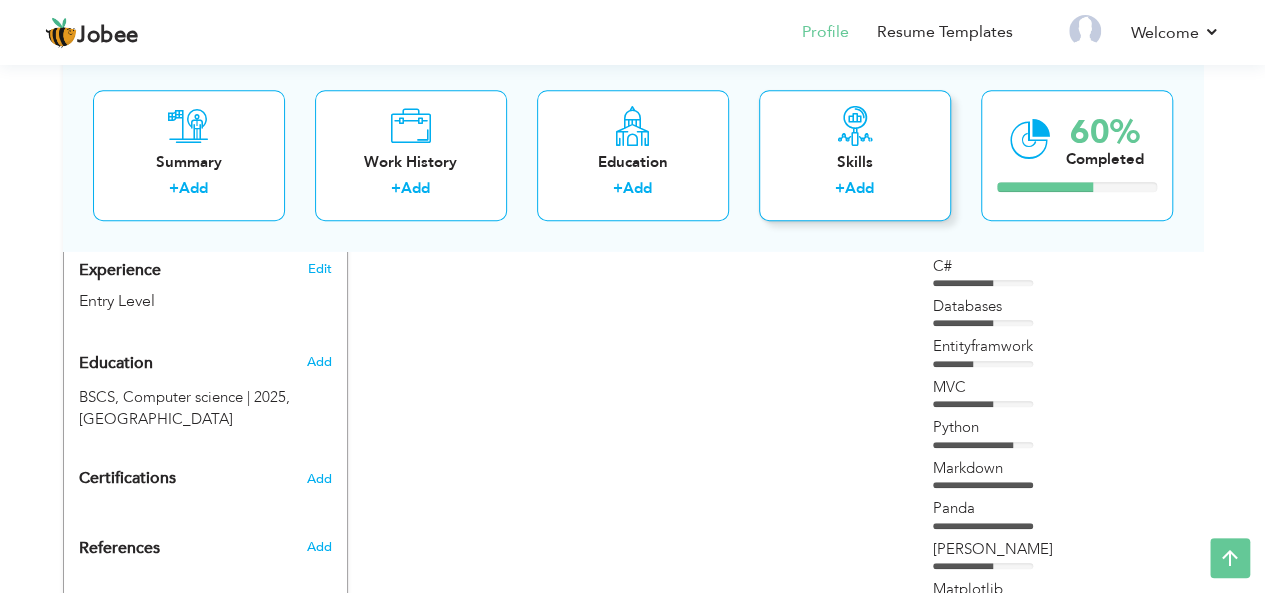 click on "Add" at bounding box center [859, 189] 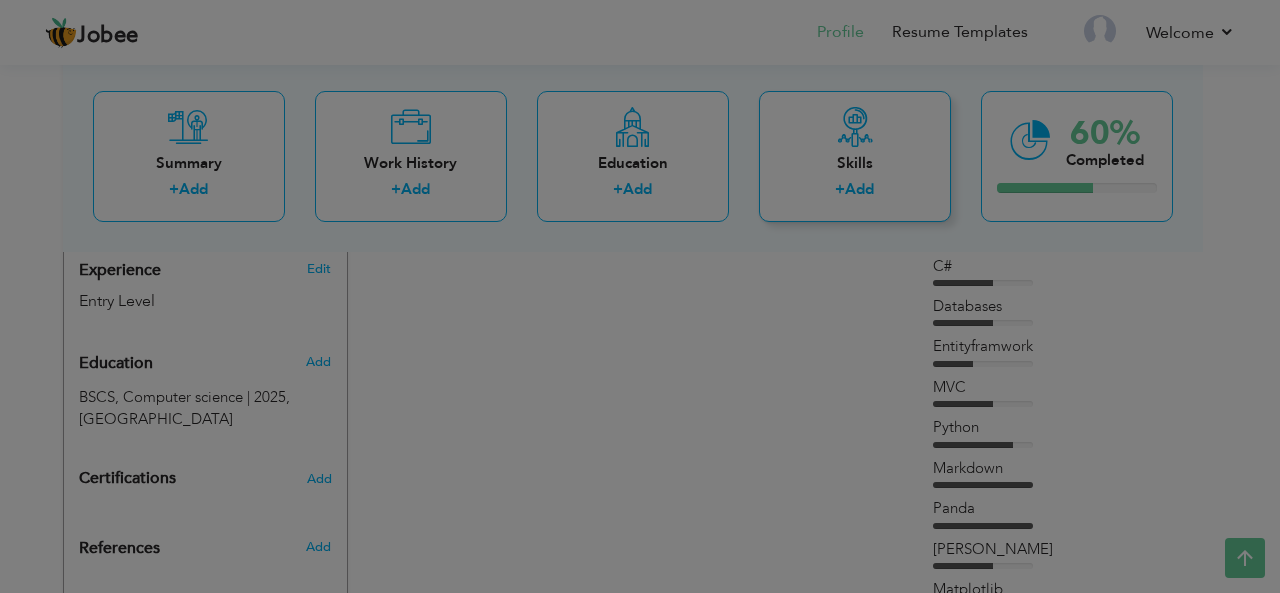 scroll, scrollTop: 0, scrollLeft: 0, axis: both 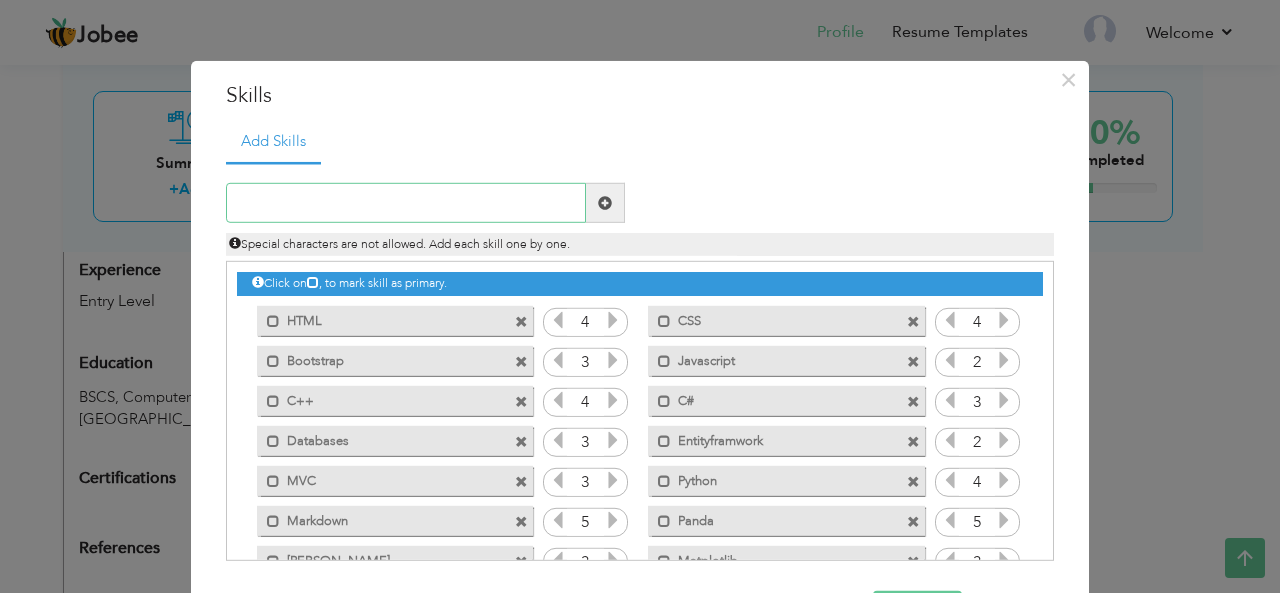 click at bounding box center (406, 203) 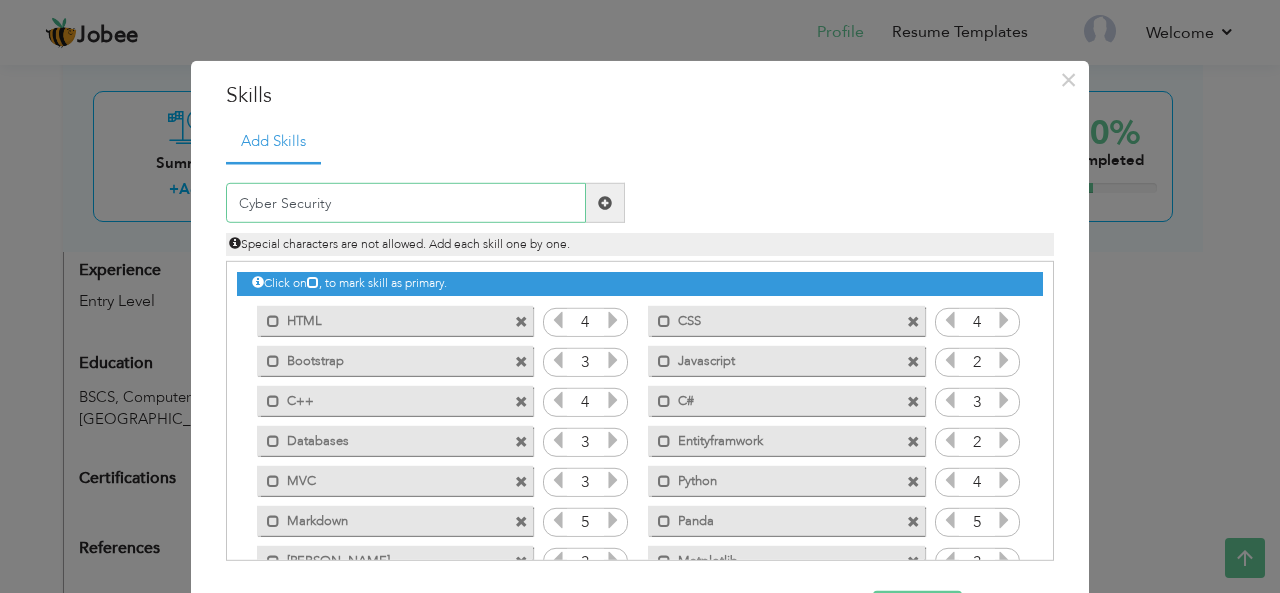 click on "Cyber Security" at bounding box center (406, 203) 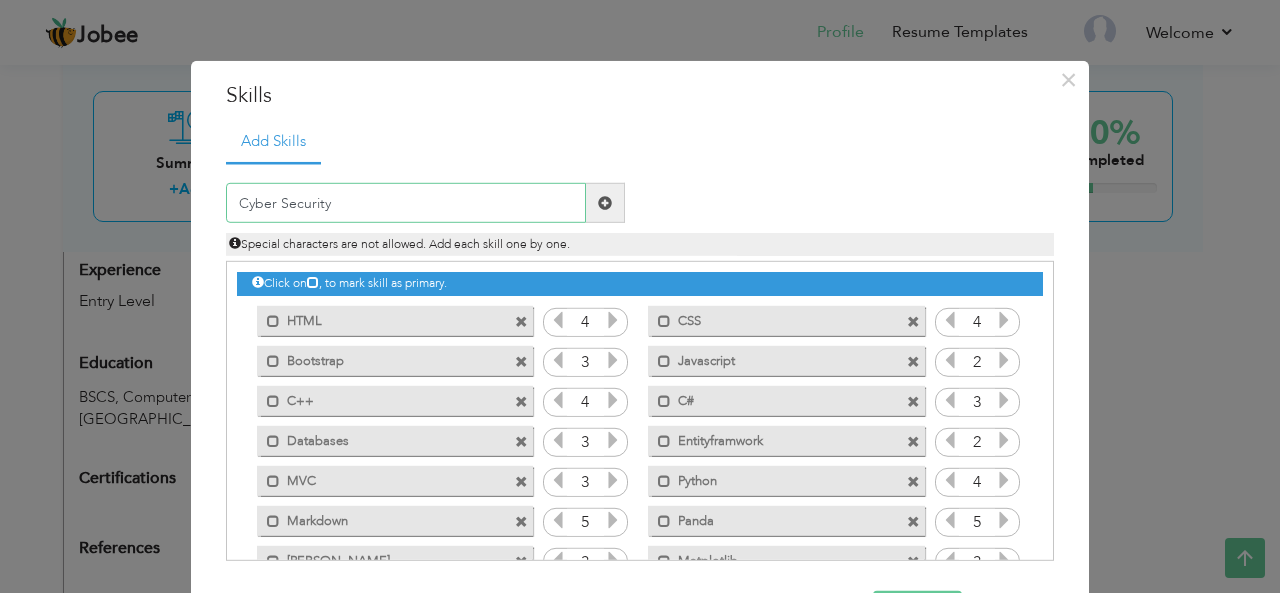 type on "Cyber Security" 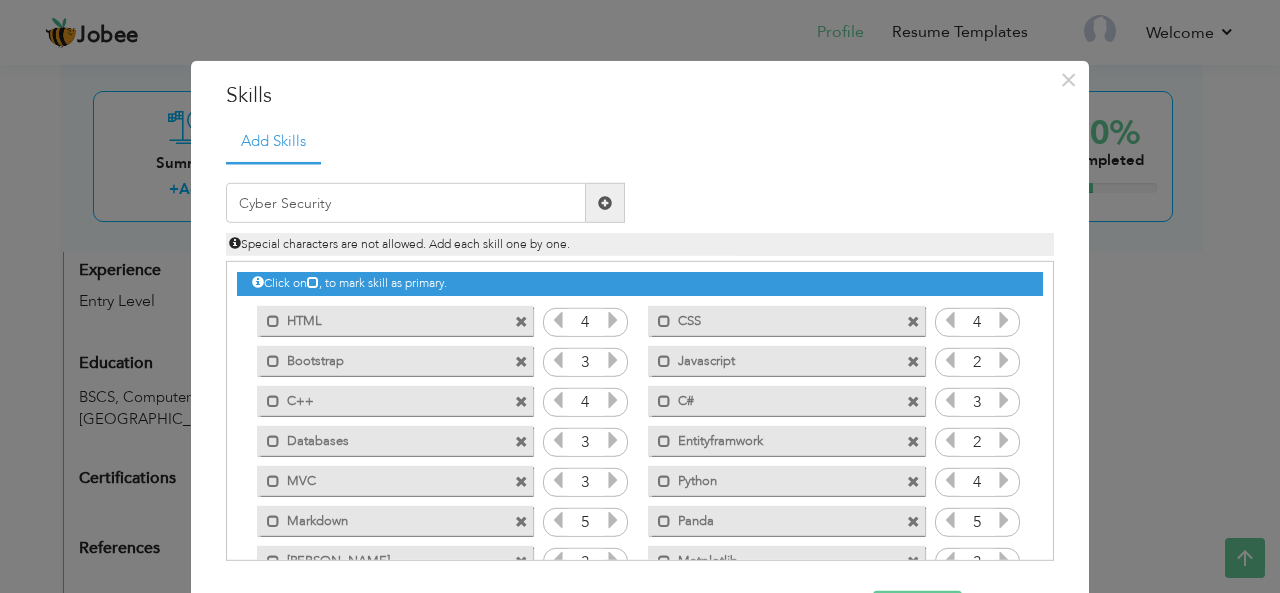 click at bounding box center [605, 203] 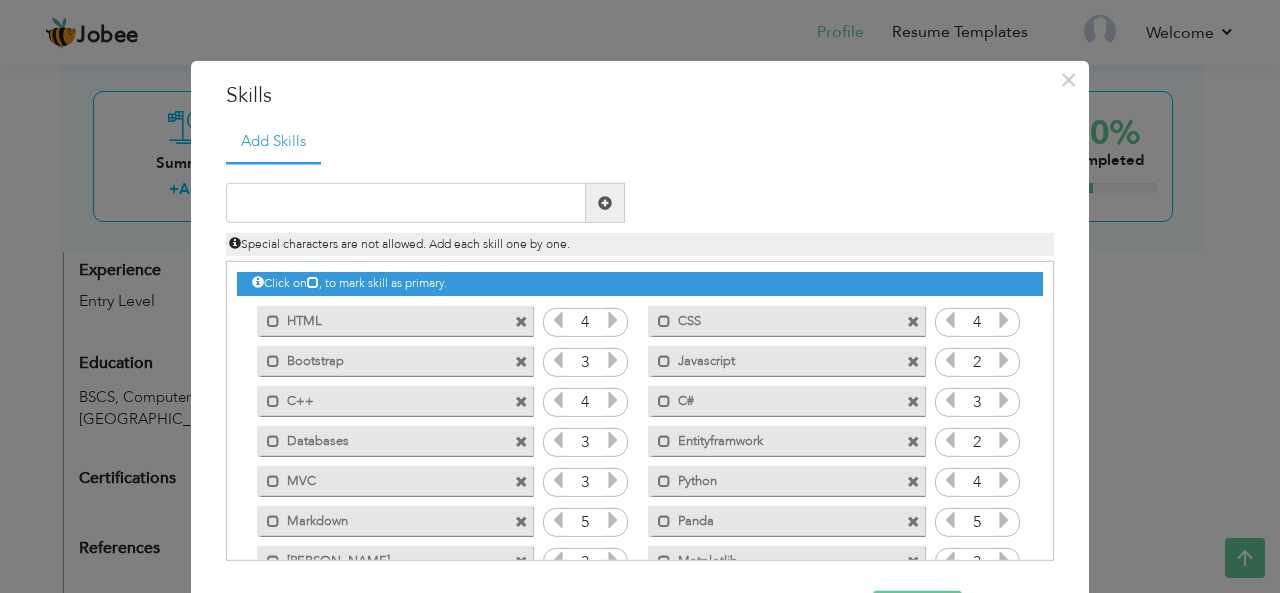 click on "Duplicate entry
Special characters are not allowed. Add each skill one by one." at bounding box center (640, 219) 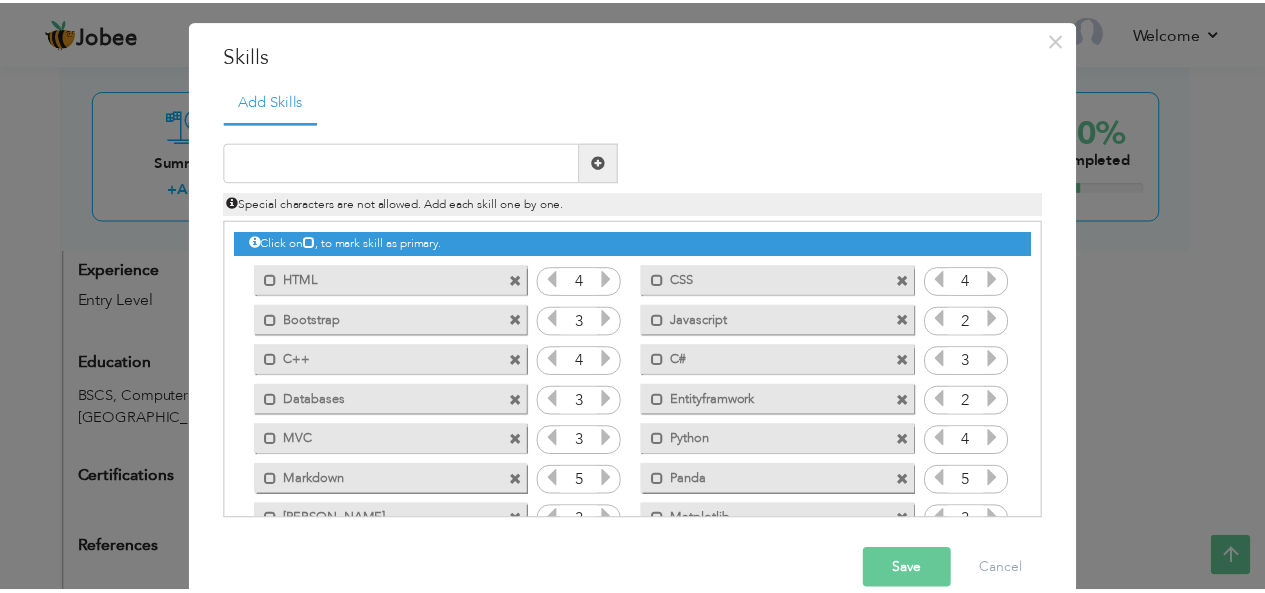 scroll, scrollTop: 72, scrollLeft: 0, axis: vertical 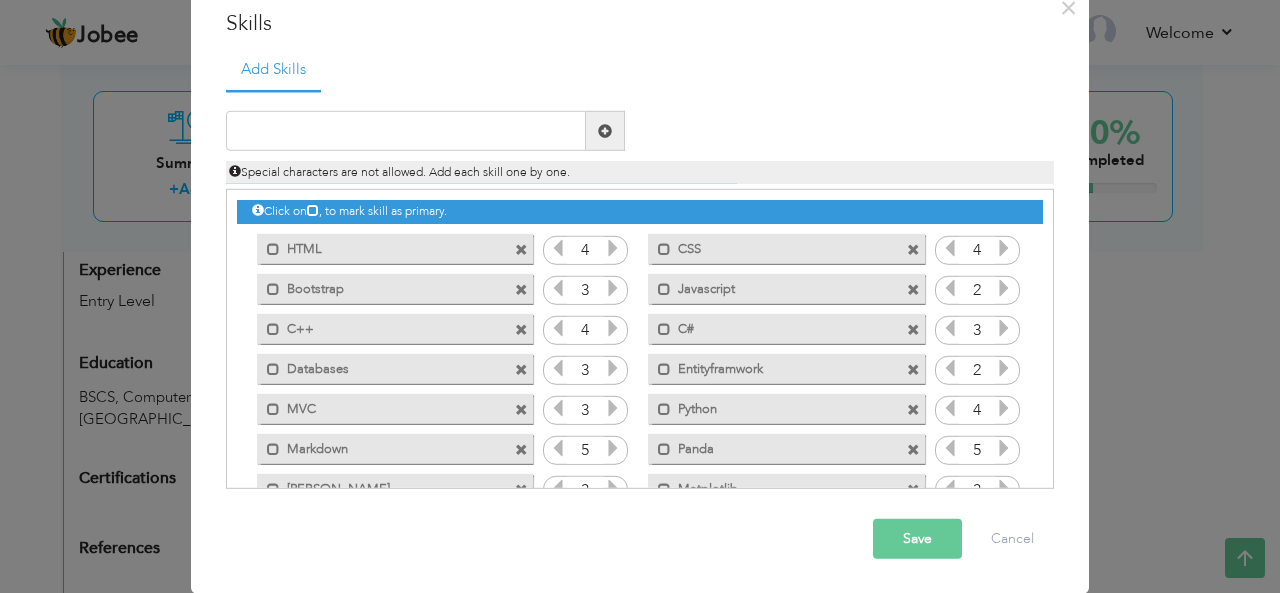 click on "Save" at bounding box center [917, 539] 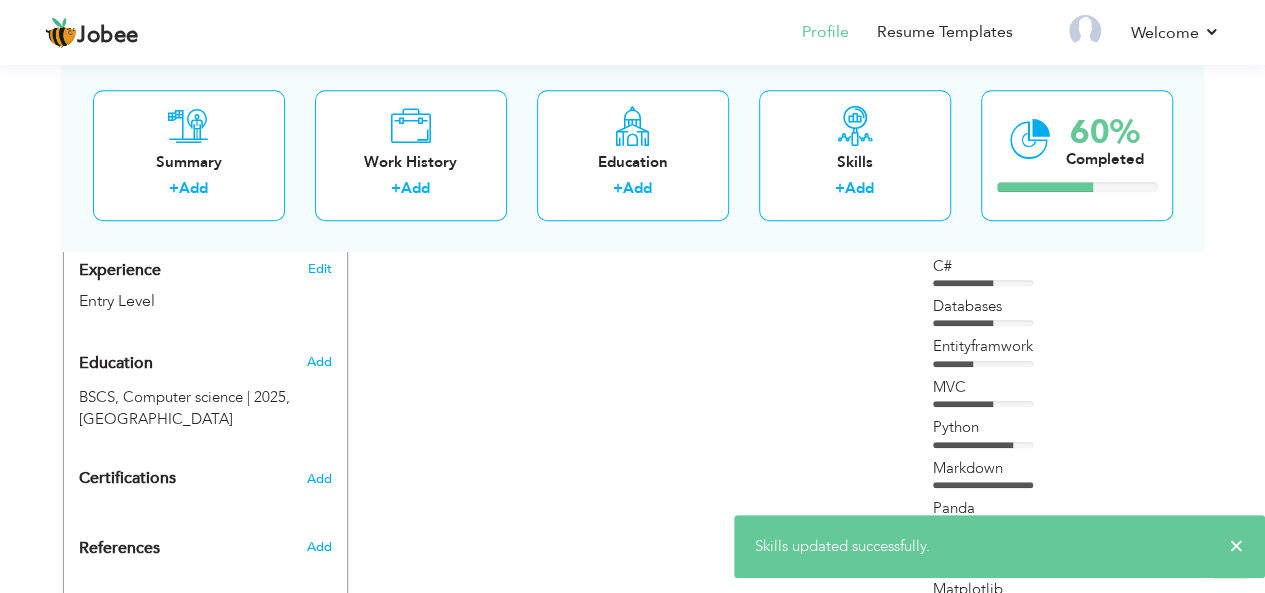 click on "CV Import
Profile Strength
0%
Select an Item from right menu
Work History
* Job Title Tools" at bounding box center (633, 305) 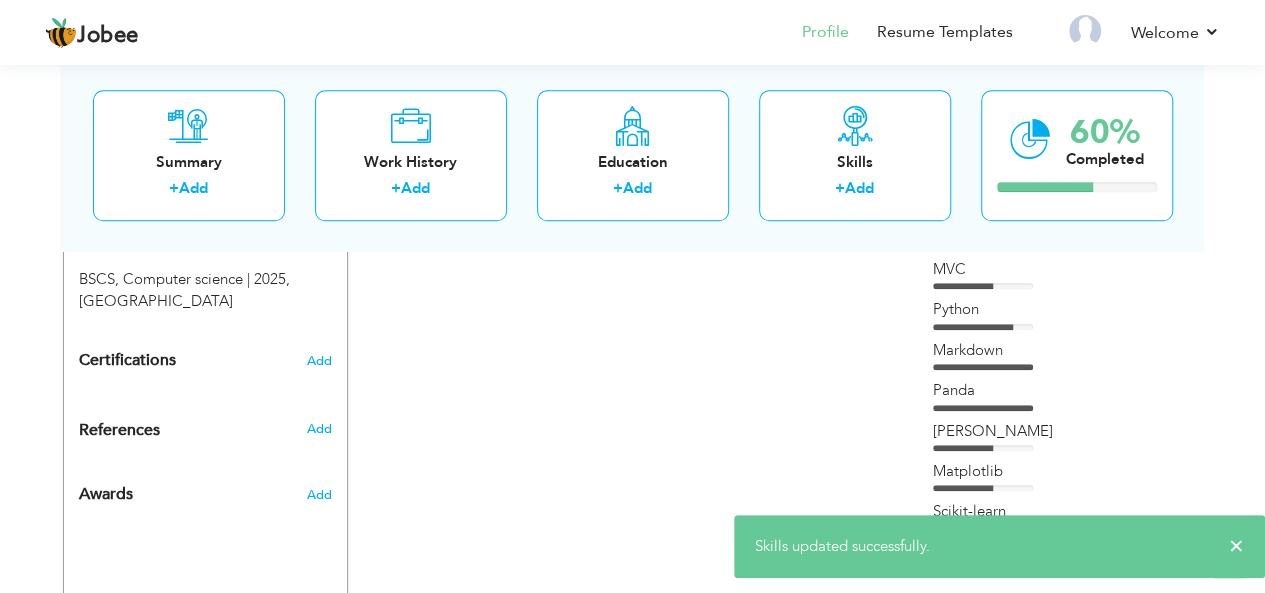 scroll, scrollTop: 880, scrollLeft: 0, axis: vertical 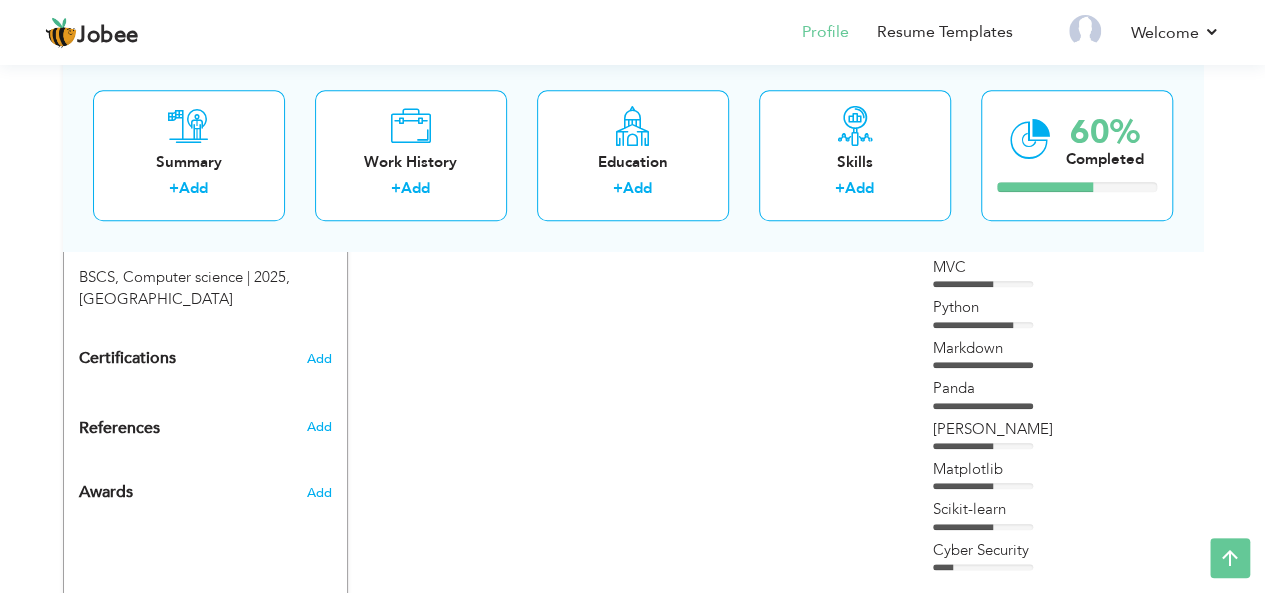 click on "CV Import
Profile Strength
0%
Select an Item from right menu
Work History
* Job Title Tools" at bounding box center [633, 185] 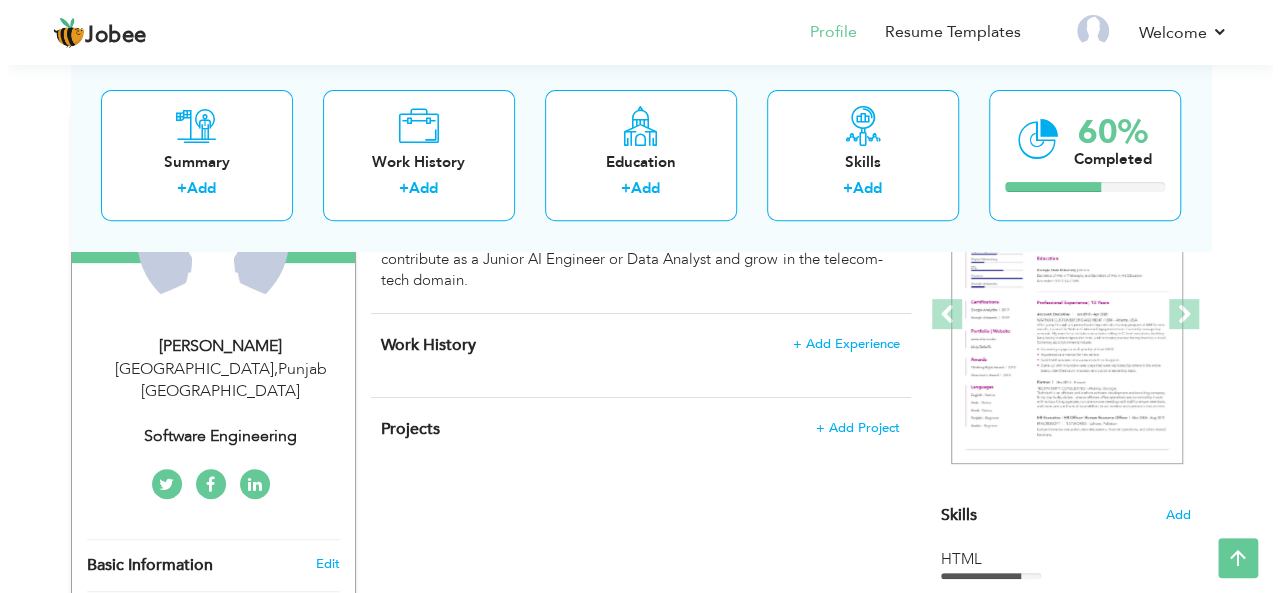 scroll, scrollTop: 0, scrollLeft: 0, axis: both 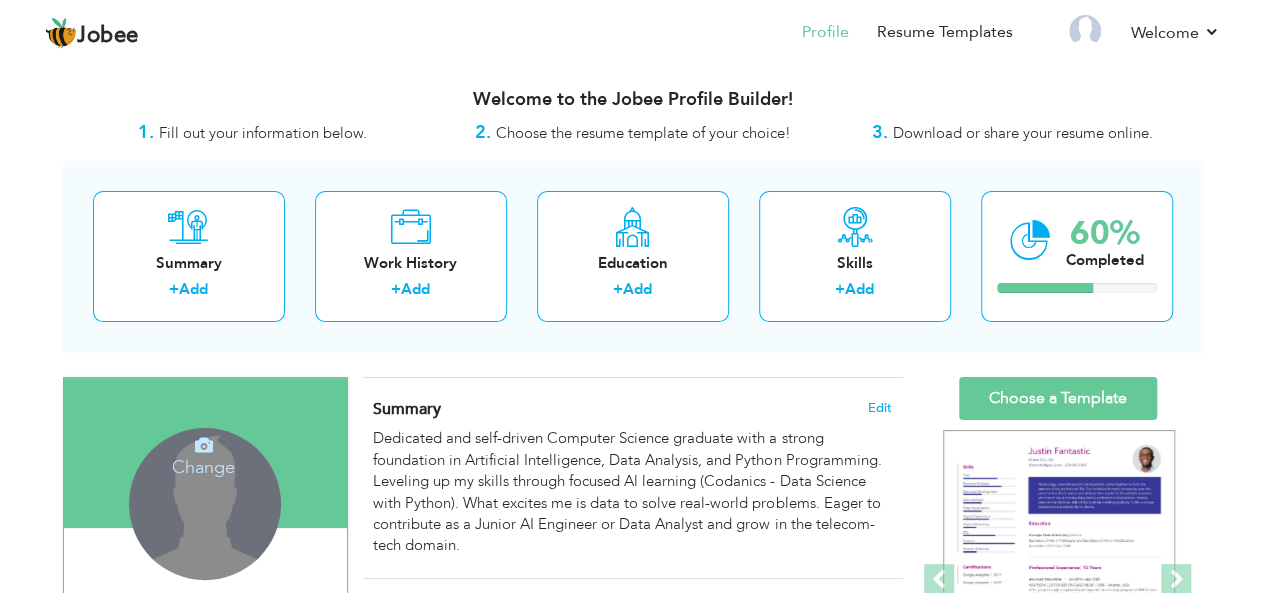 click on "Change
Remove" at bounding box center (205, 504) 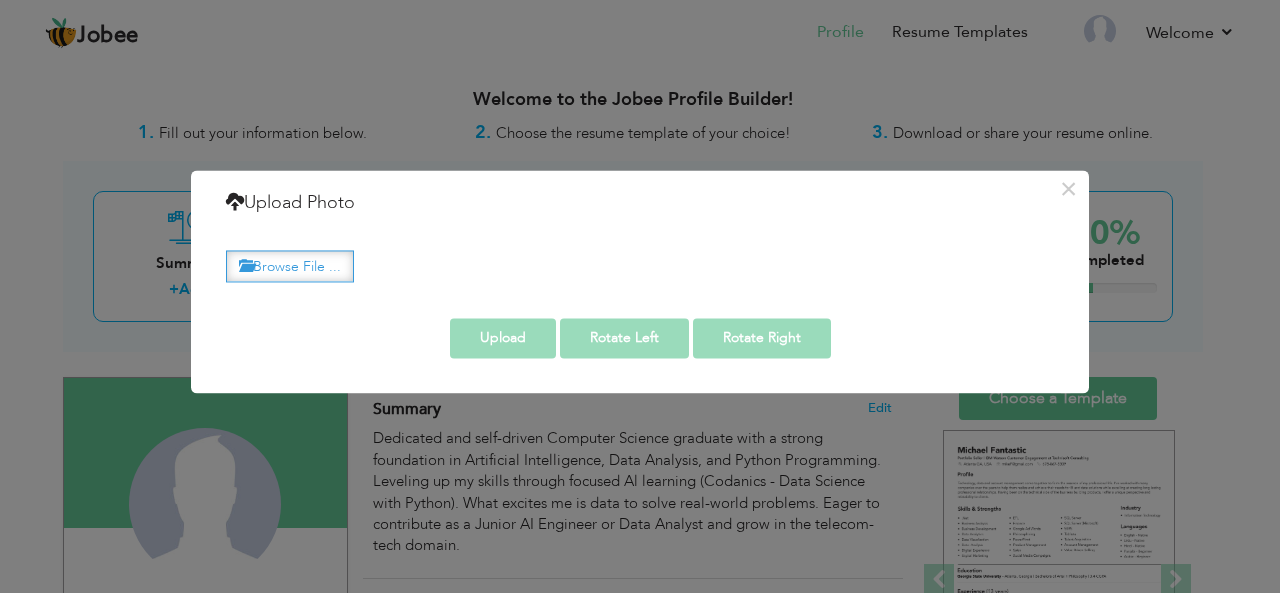 click on "Browse File ..." at bounding box center (290, 266) 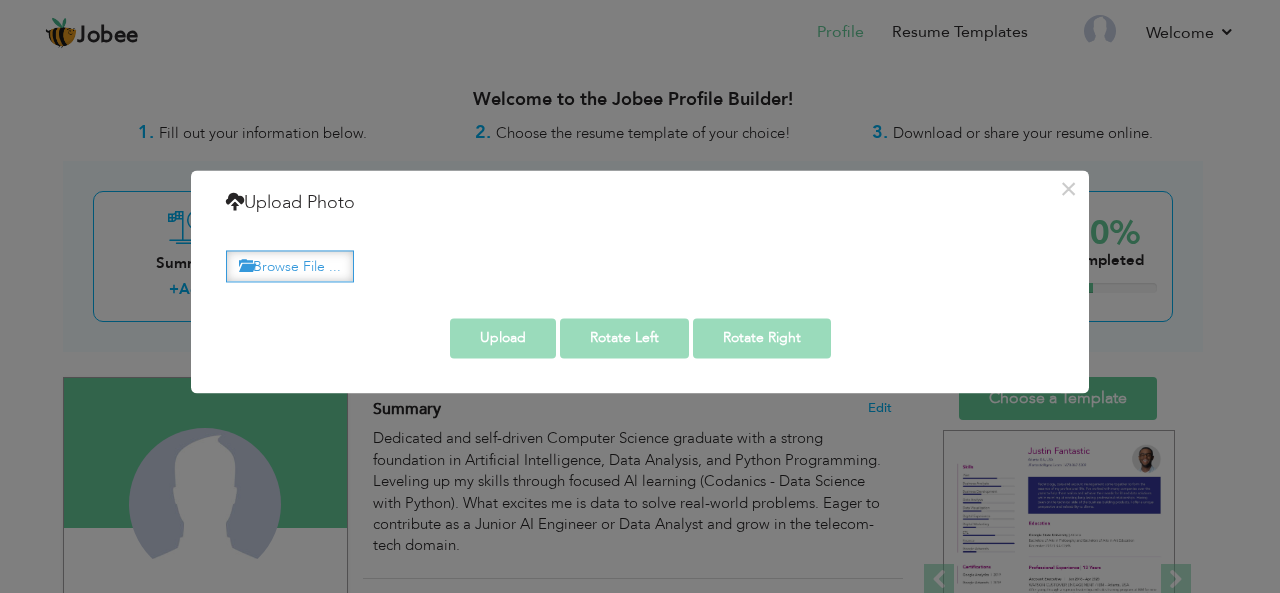 click on "Browse File ..." at bounding box center (290, 266) 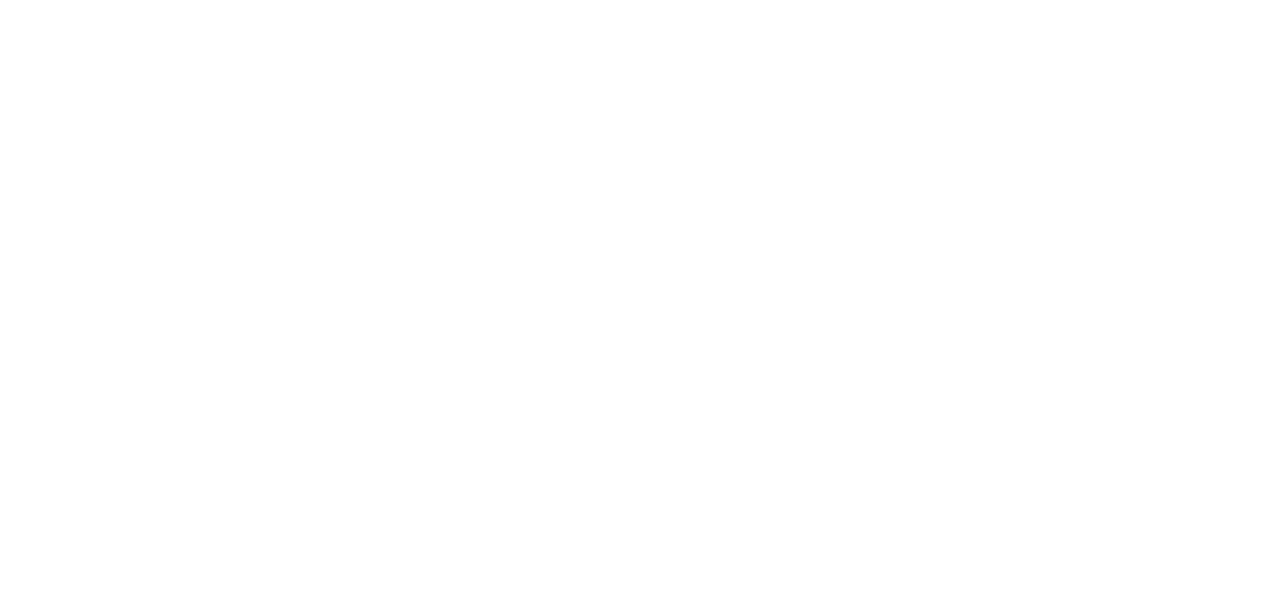 scroll, scrollTop: 0, scrollLeft: 0, axis: both 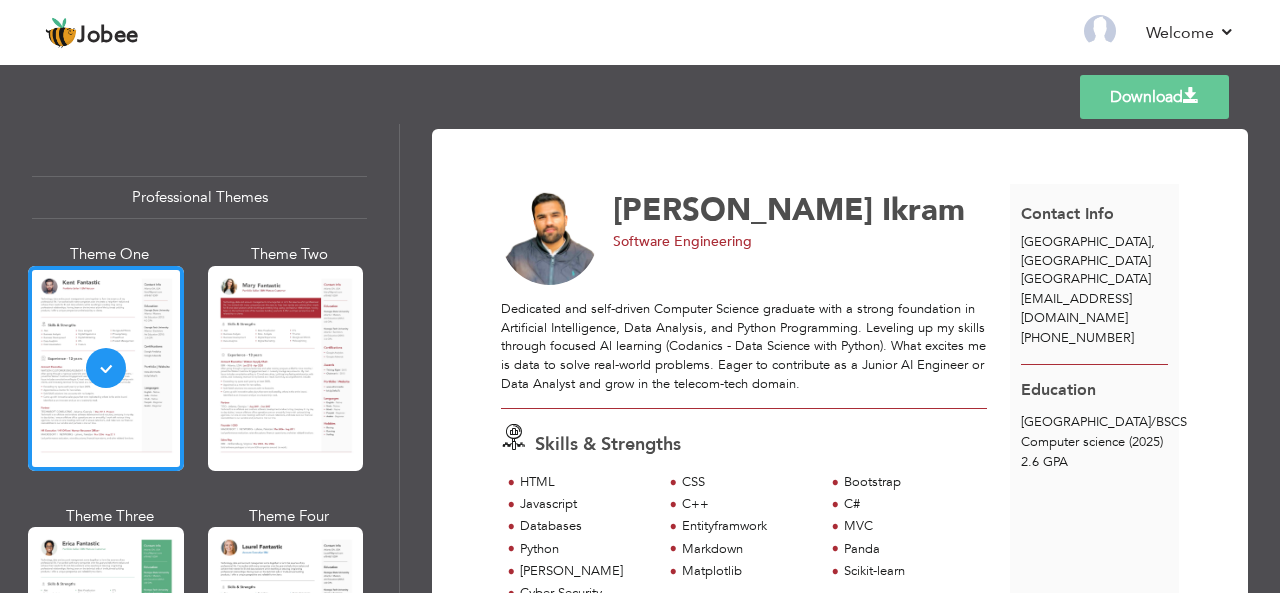 click on "[PERSON_NAME]" at bounding box center [812, 210] 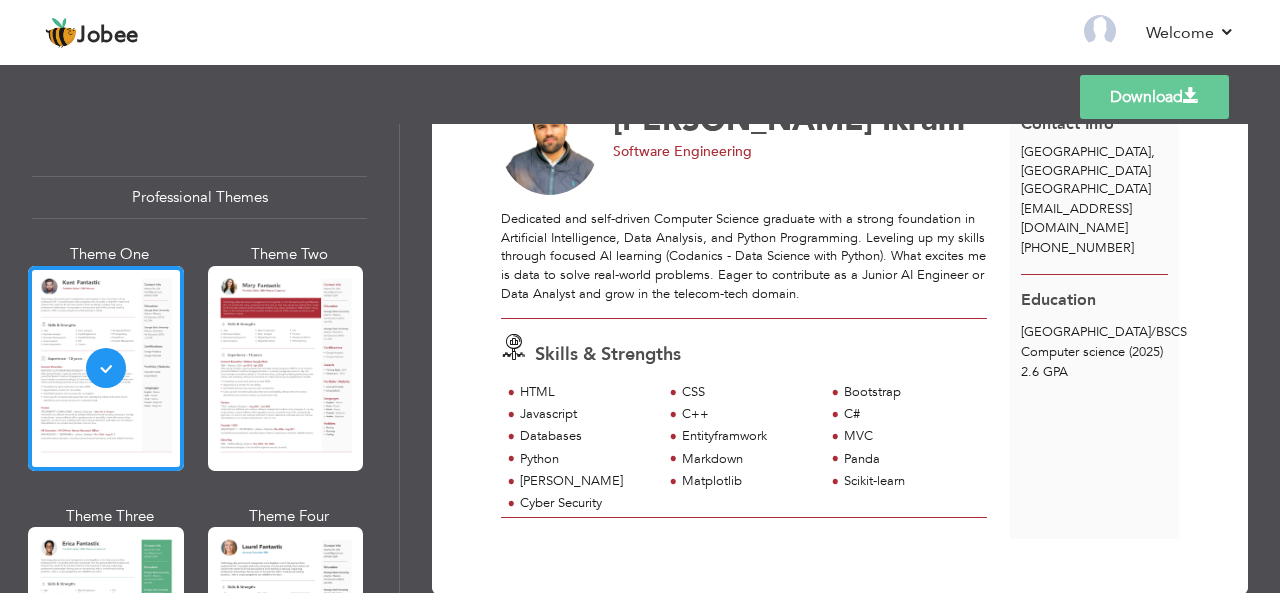 scroll, scrollTop: 132, scrollLeft: 0, axis: vertical 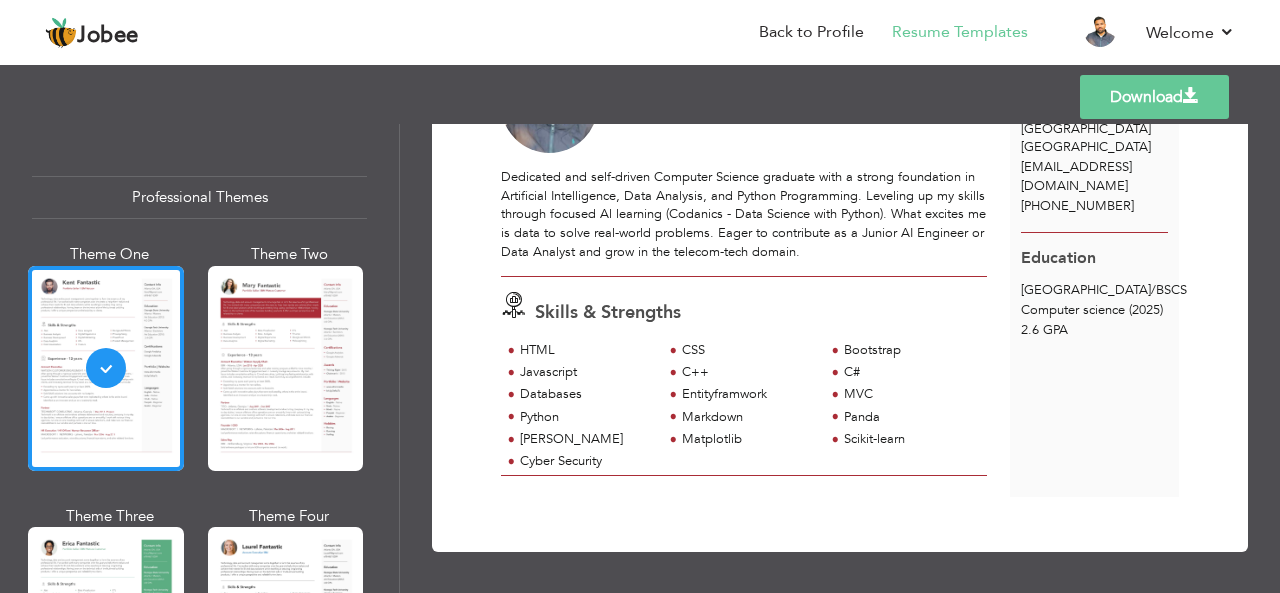 click on "Dedicated and self-driven Computer Science graduate with a strong foundation in Artificial Intelligence, Data Analysis, and Python Programming. Leveling up my skills through focused Al learning (Codanics - Data Science with Python). What excites me is data to solve real-world problems. Eager to contribute as a Junior AI Engineer or Data Analyst and grow in the telecom-tech domain." at bounding box center [744, 222] 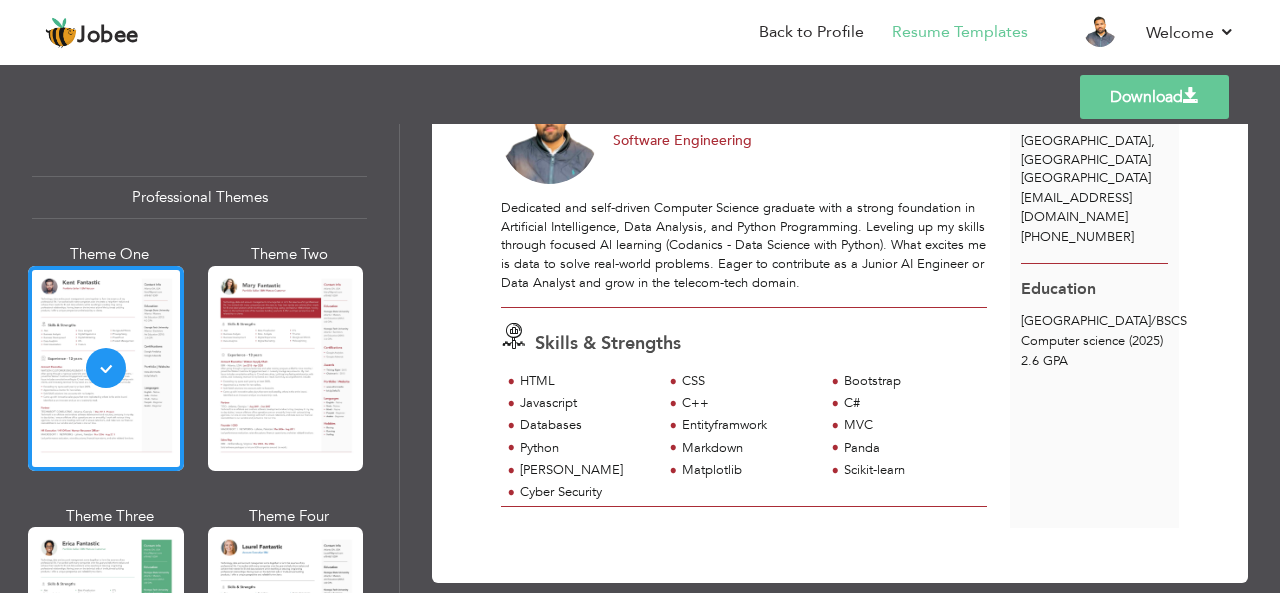 scroll, scrollTop: 132, scrollLeft: 0, axis: vertical 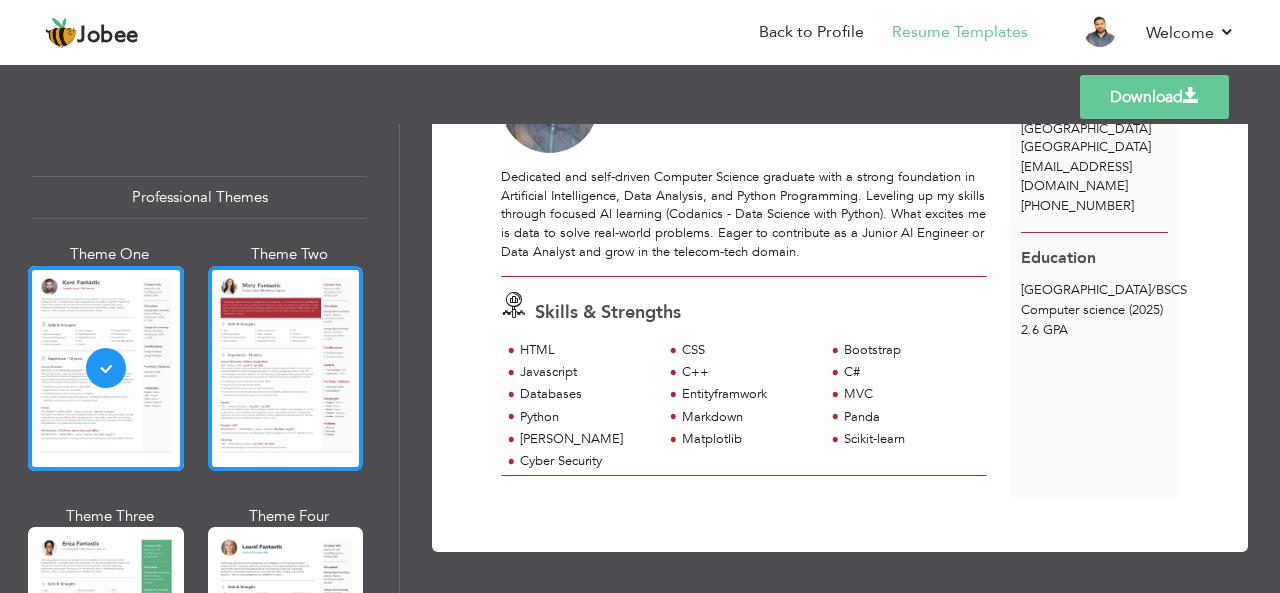 click at bounding box center (286, 368) 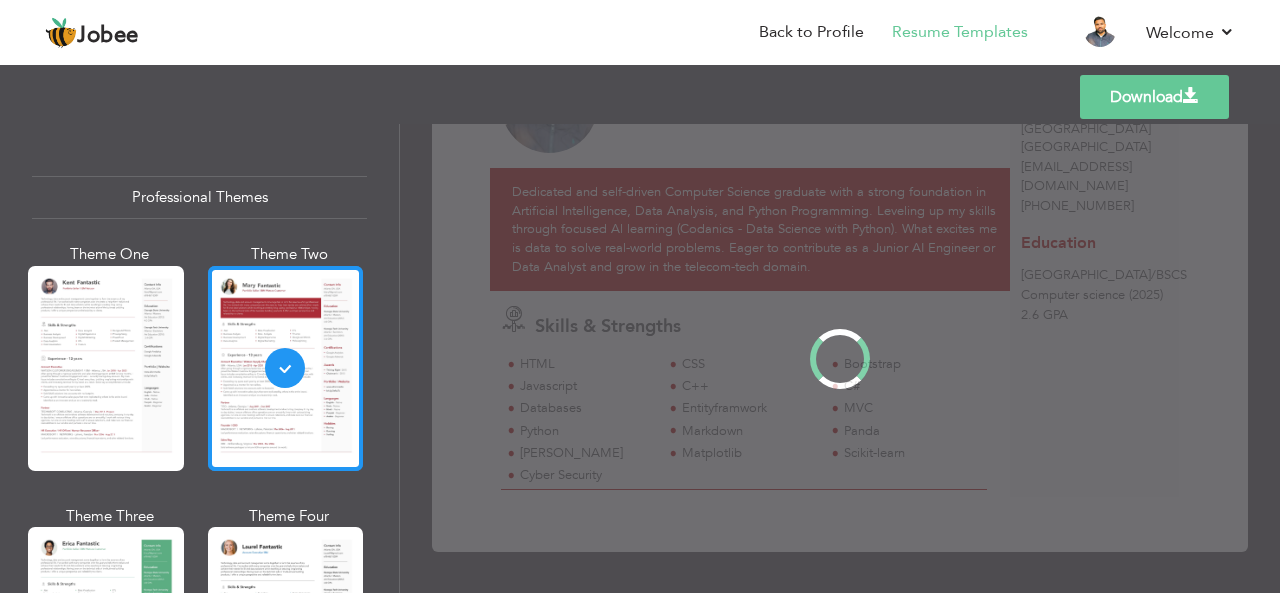 scroll, scrollTop: 0, scrollLeft: 0, axis: both 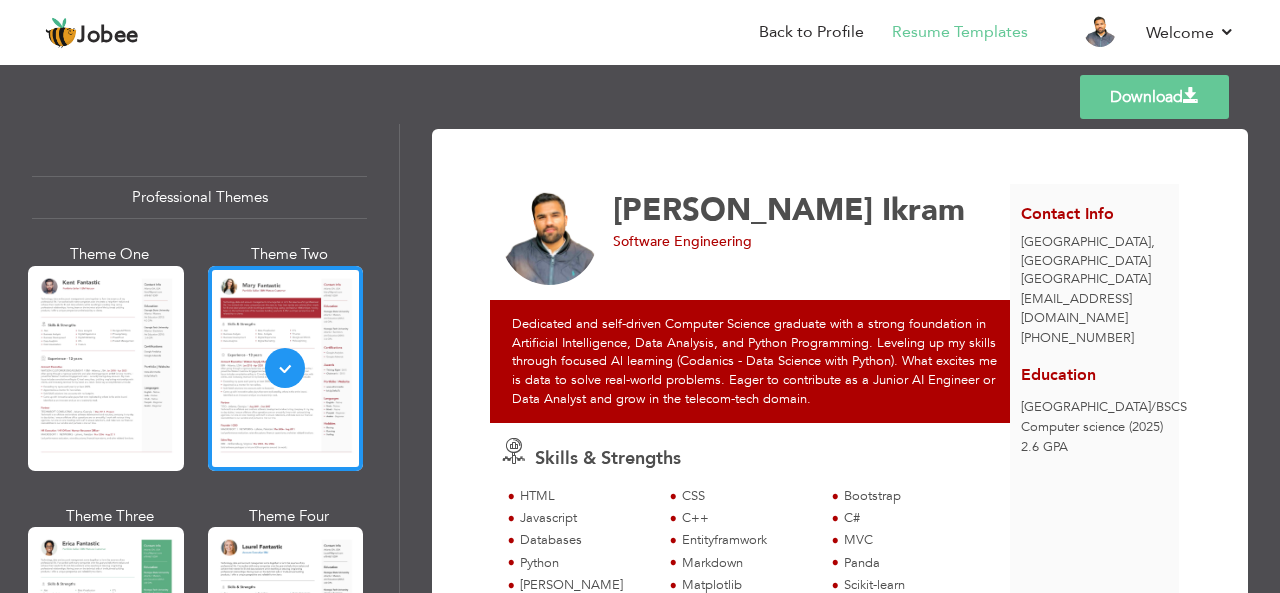 click on "Software Engineering" at bounding box center [812, 242] 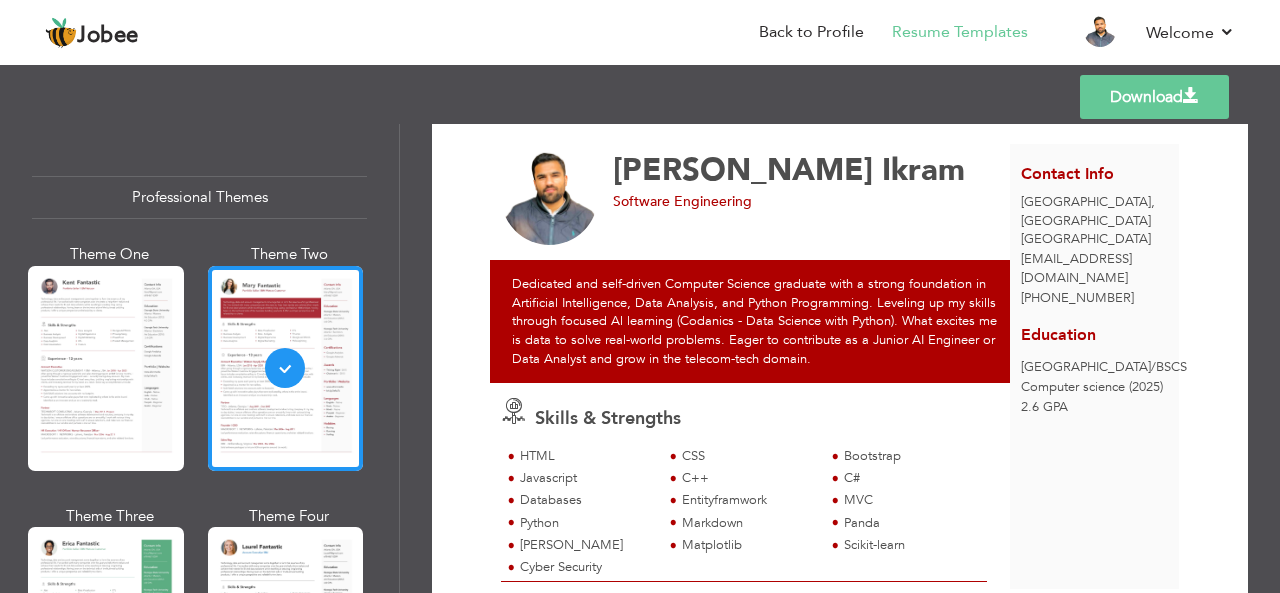 scroll, scrollTop: 132, scrollLeft: 0, axis: vertical 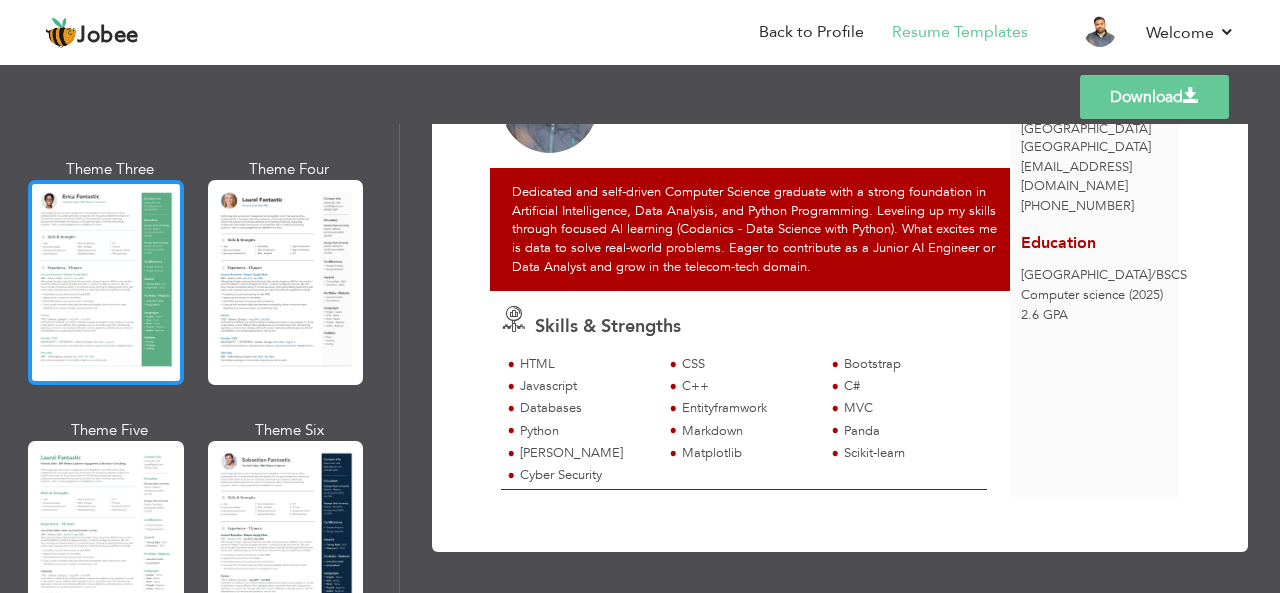 click at bounding box center (106, 282) 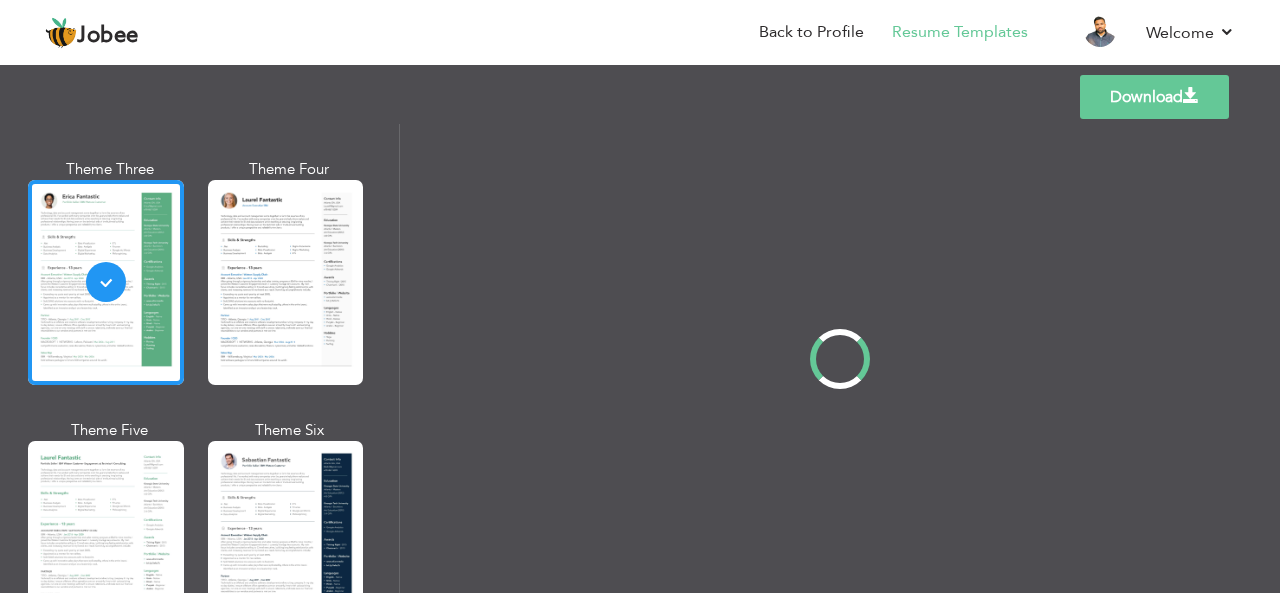 scroll, scrollTop: 0, scrollLeft: 0, axis: both 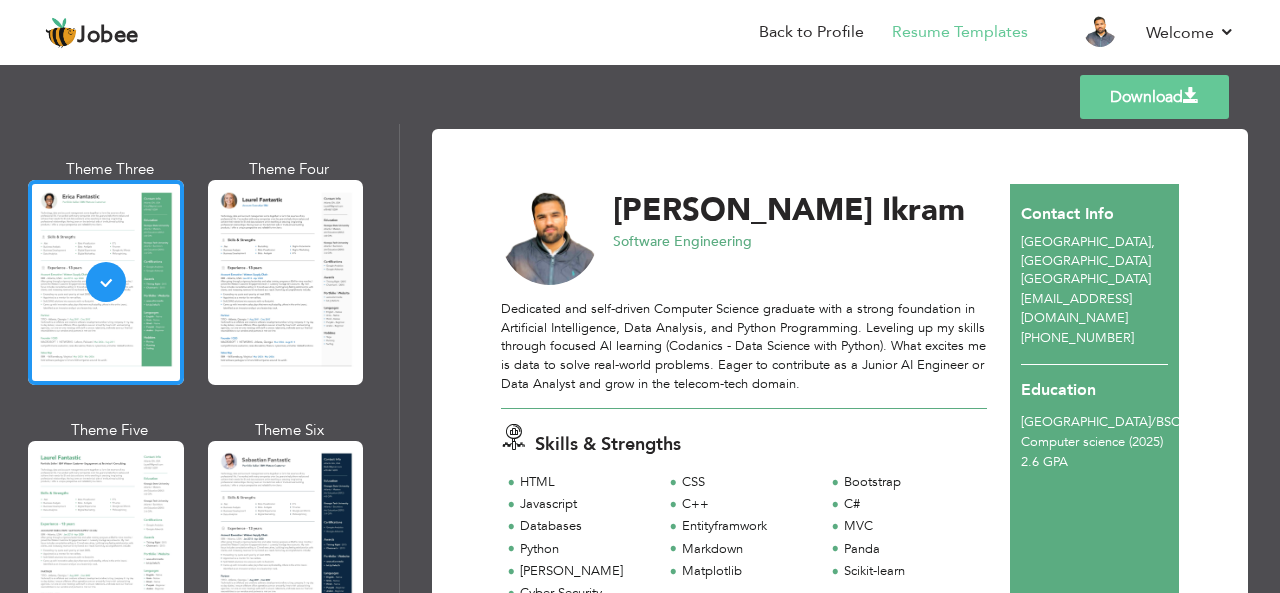 click on "Skills & Strengths" at bounding box center (750, 441) 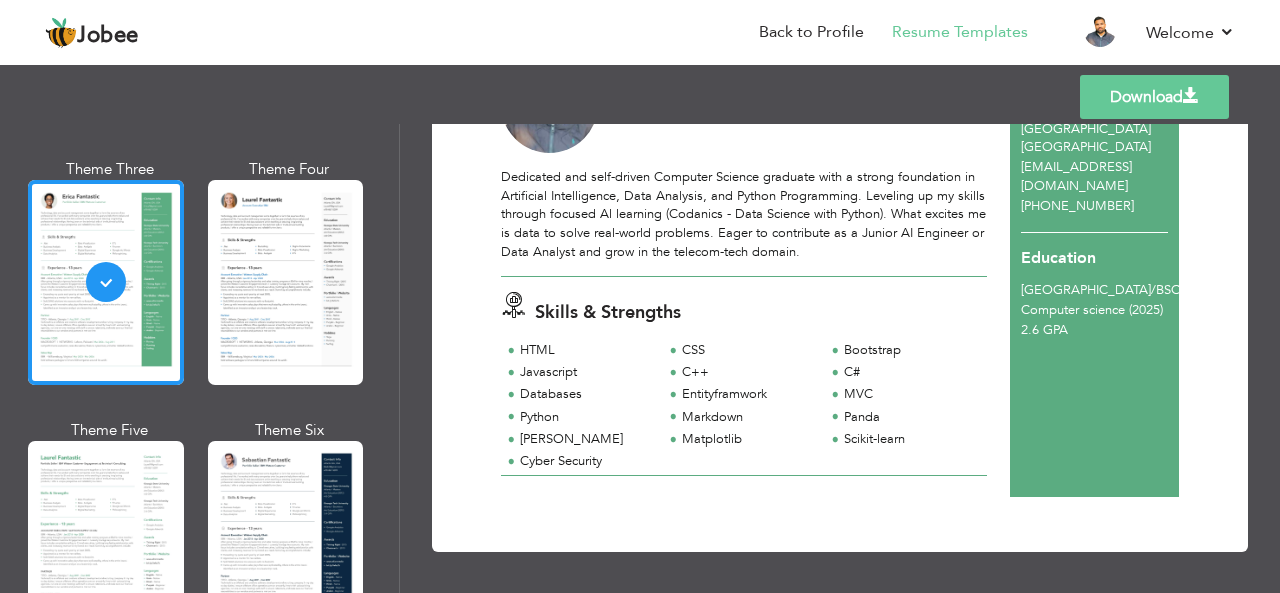 scroll, scrollTop: 132, scrollLeft: 0, axis: vertical 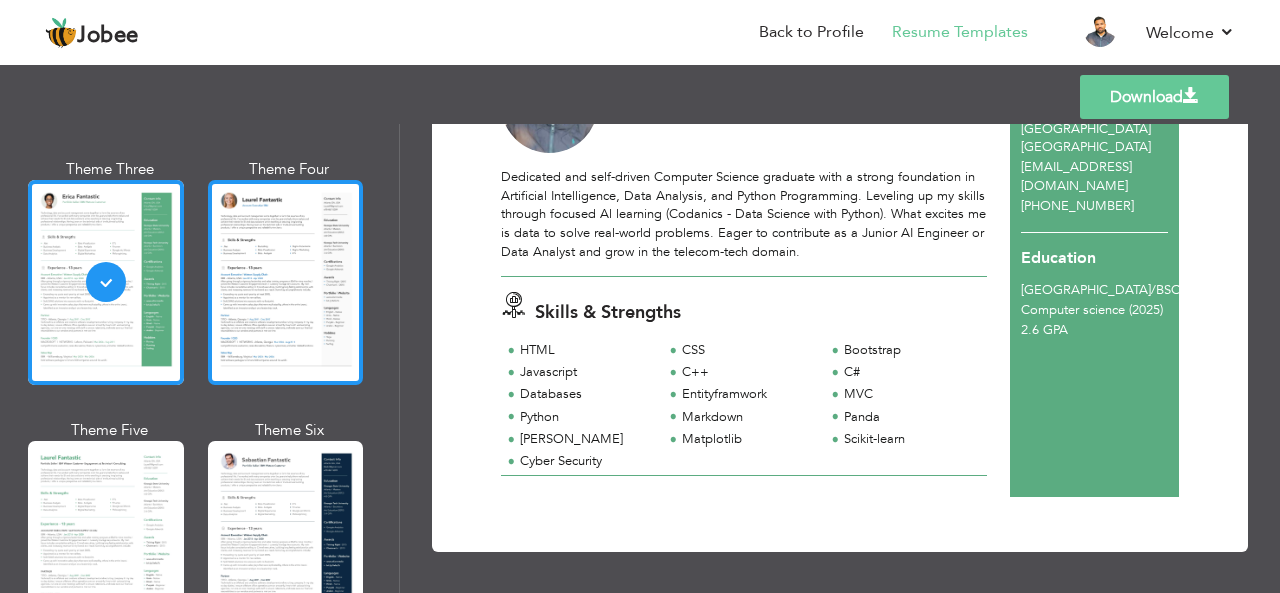 click at bounding box center [286, 282] 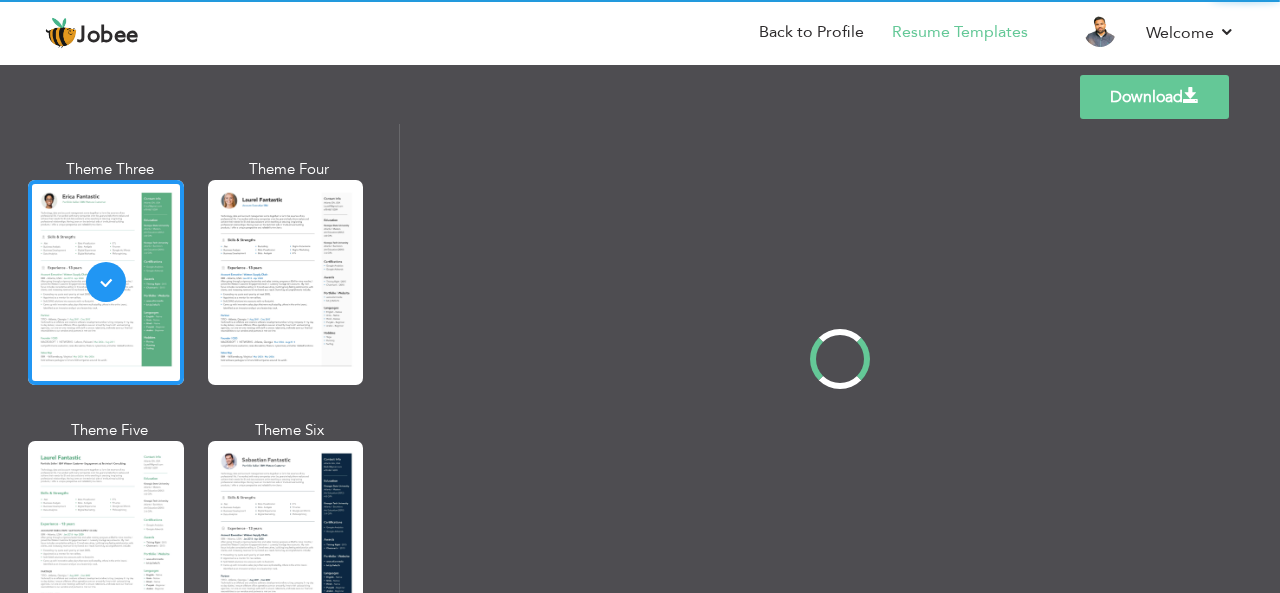scroll, scrollTop: 0, scrollLeft: 0, axis: both 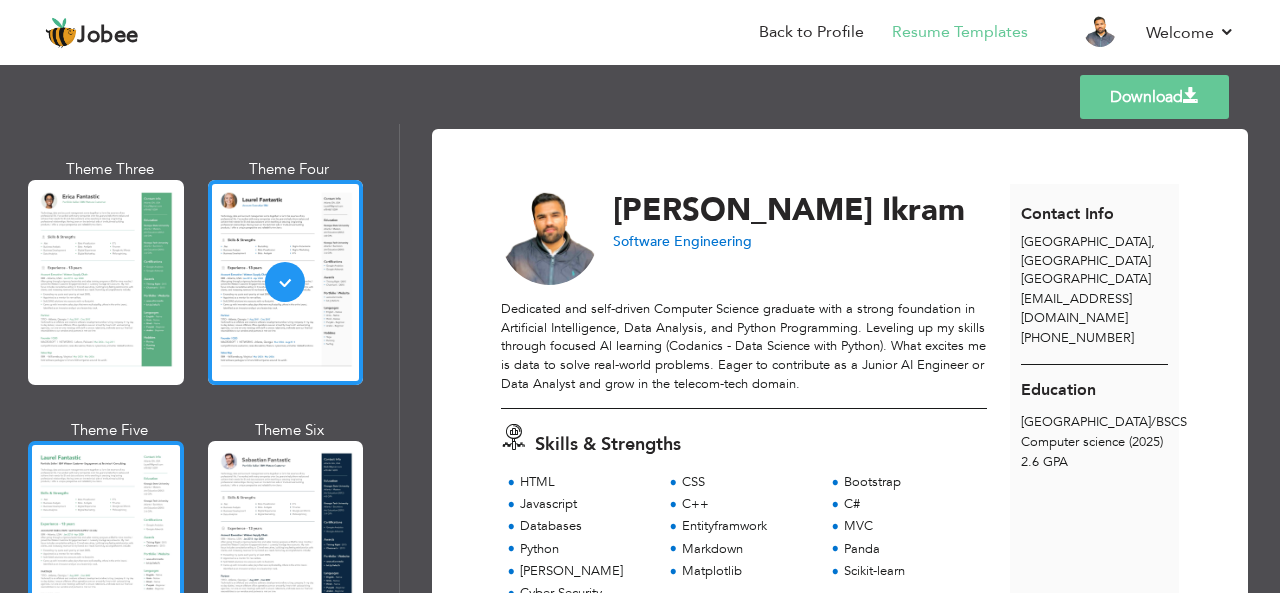 click at bounding box center [106, 543] 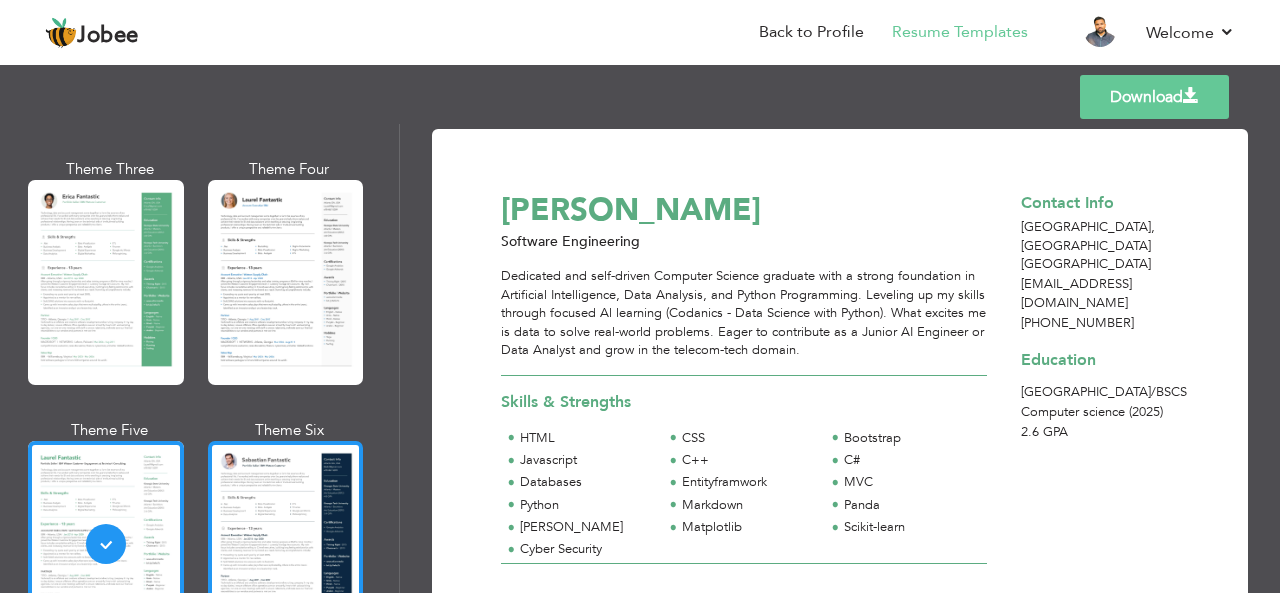 click at bounding box center [286, 543] 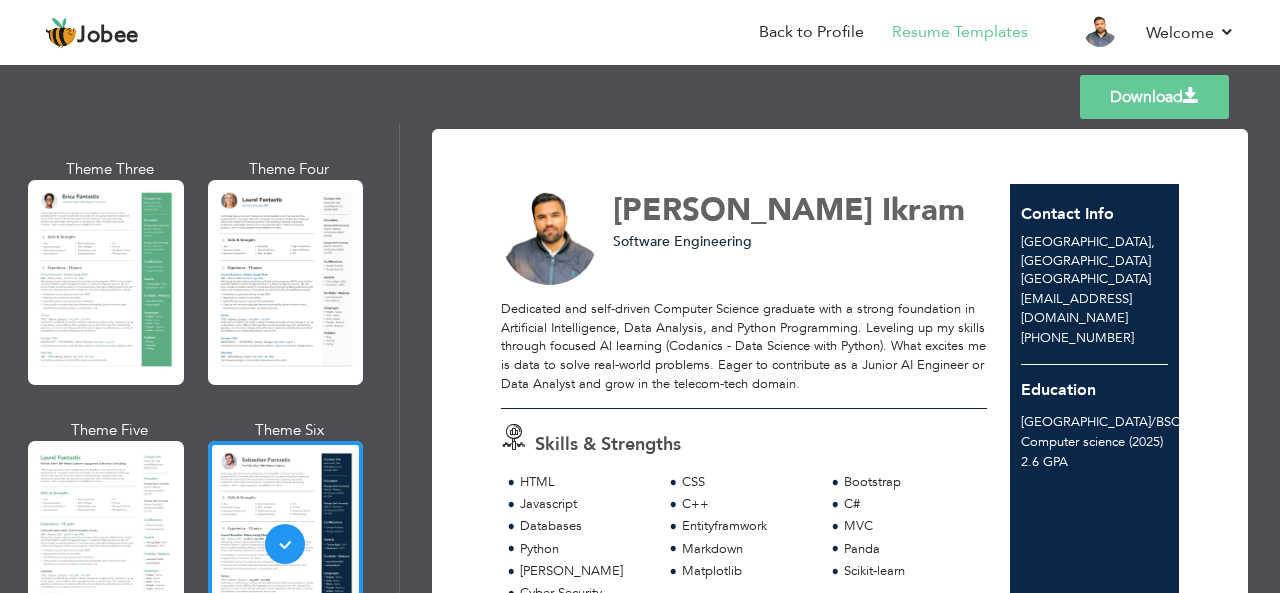 click on "Dedicated and self-driven Computer Science graduate with a strong foundation in Artificial Intelligence, Data Analysis, and Python Programming. Leveling up my skills through focused Al learning (Codanics - Data Science with Python). What excites me is data to solve real-world problems. Eager to contribute as a Junior AI Engineer or Data Analyst and grow in the telecom-tech domain." at bounding box center (744, 346) 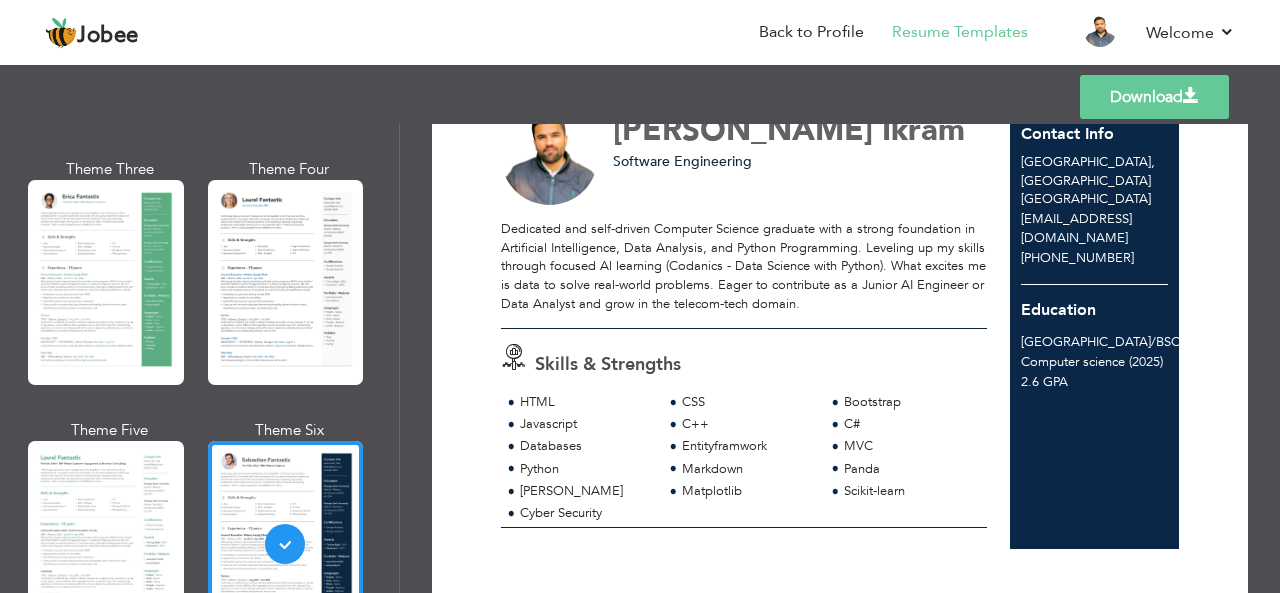 scroll, scrollTop: 120, scrollLeft: 0, axis: vertical 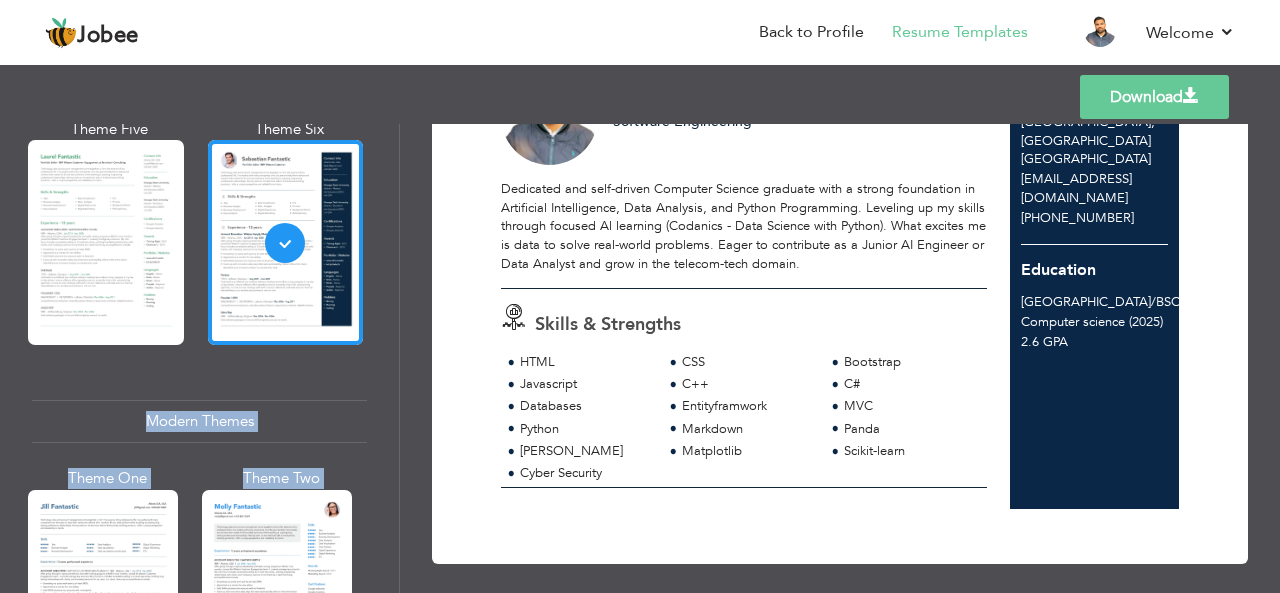 drag, startPoint x: 399, startPoint y: 241, endPoint x: 402, endPoint y: 291, distance: 50.08992 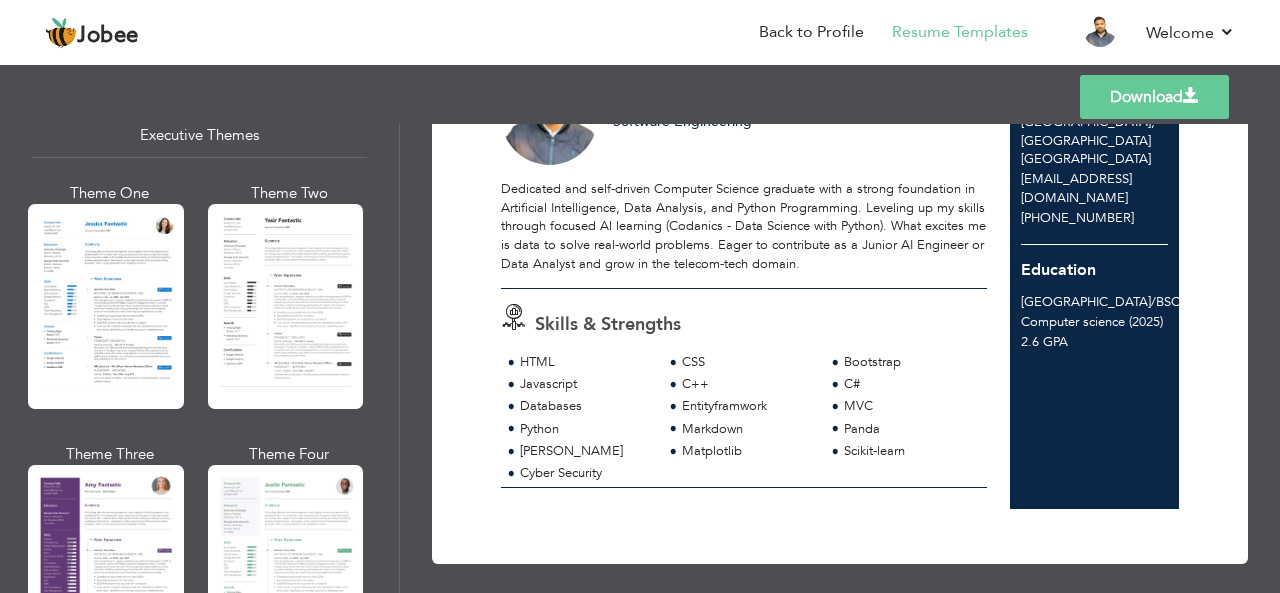scroll, scrollTop: 1523, scrollLeft: 0, axis: vertical 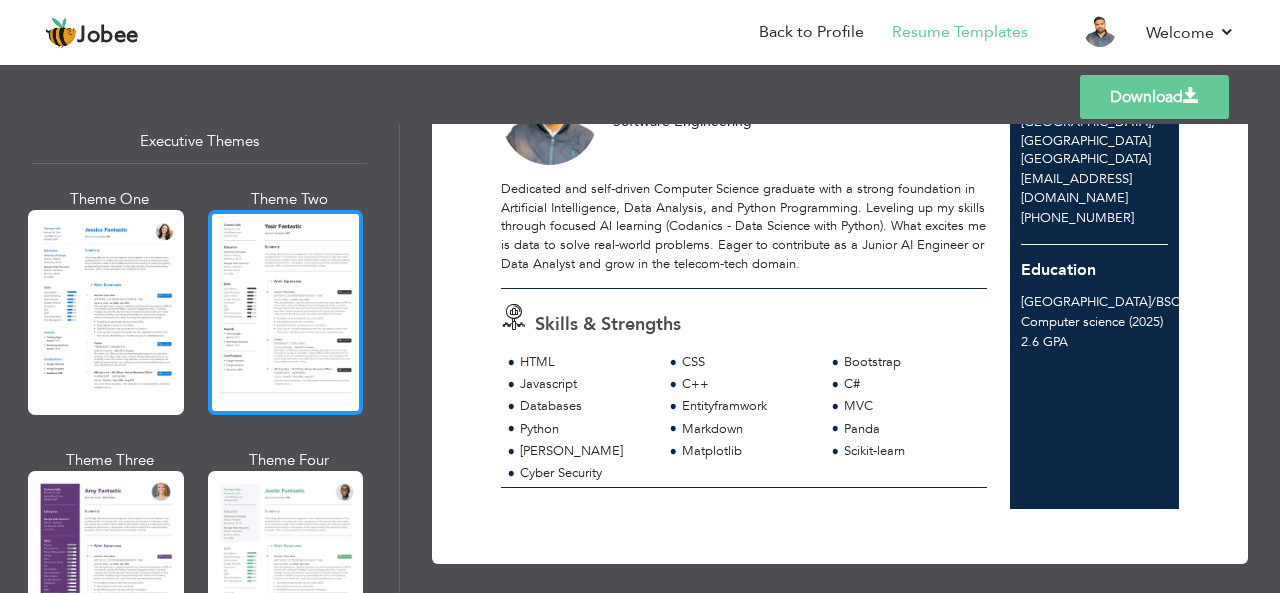 click at bounding box center [286, 312] 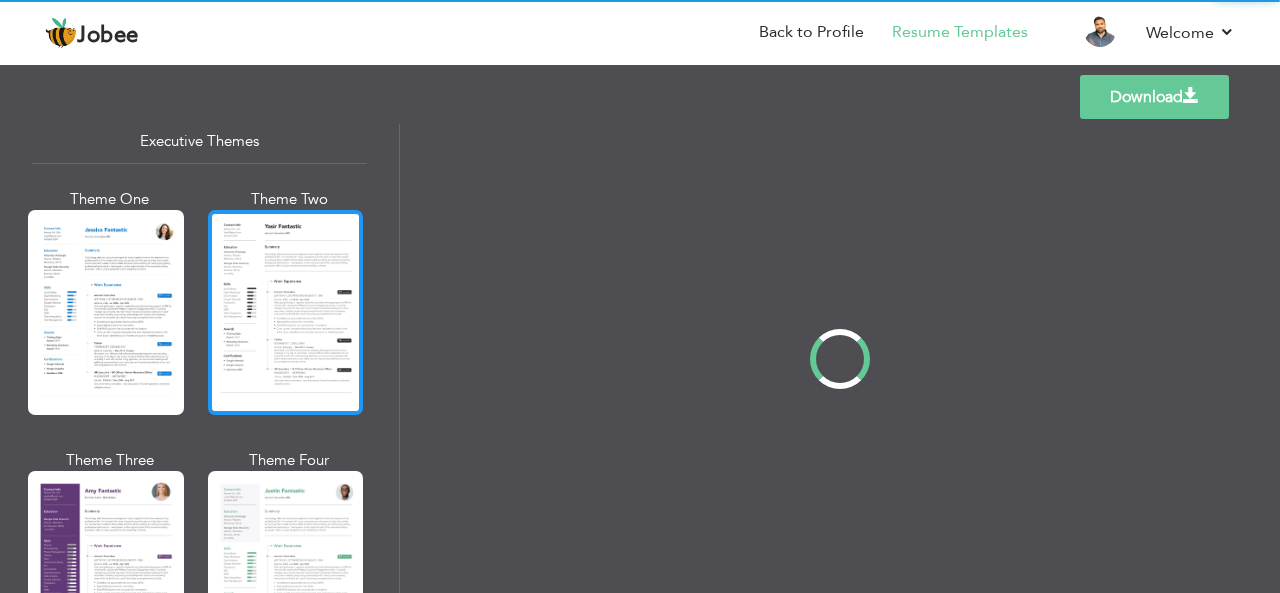 scroll, scrollTop: 0, scrollLeft: 0, axis: both 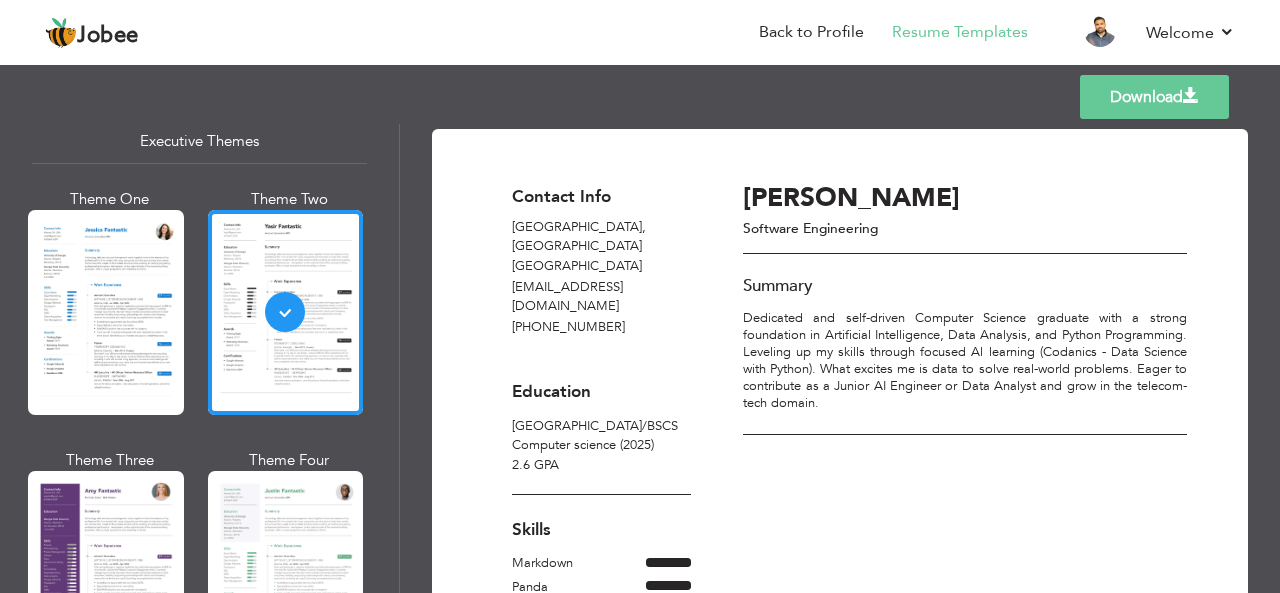 click on "Abubakar Ikram
Software Engineering
Summary
Dedicated and self-driven Computer Science graduate with a strong foundation in Artificial Intelligence, Data Analysis, and Python Programming. Leveling up my skills through focused Al learning (Codanics - Data Science with Python). What excites me is data to solve real-world problems. Eager to contribute as a Junior AI Engineer or Data Analyst and grow in the telecom-tech domain." at bounding box center [959, 553] 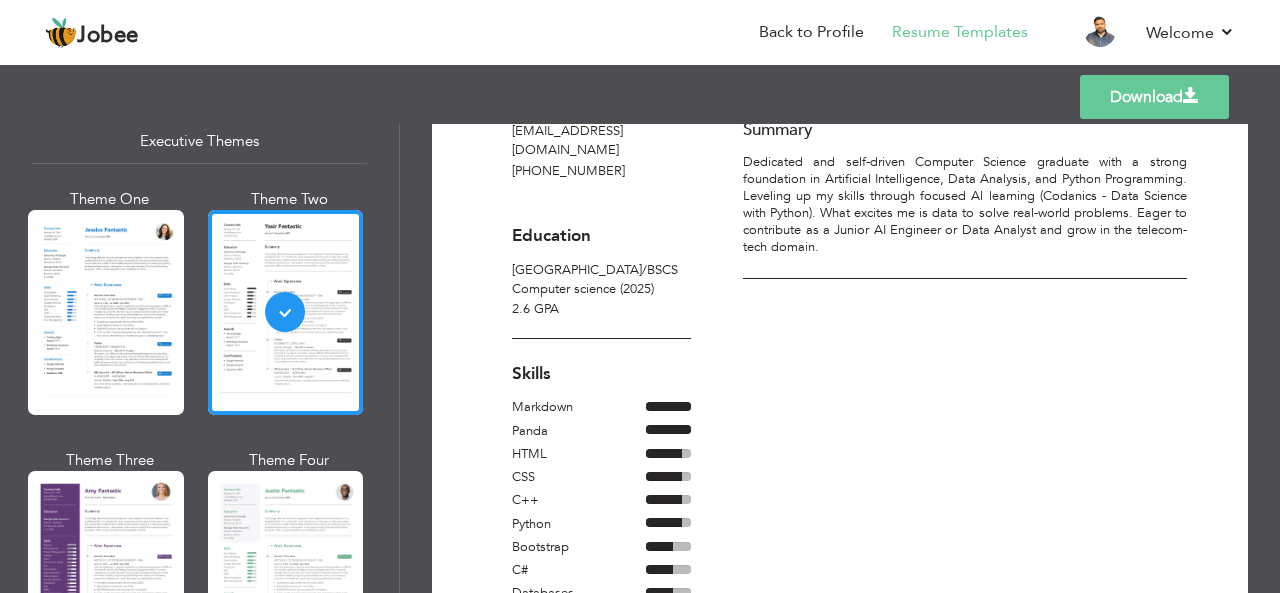 scroll, scrollTop: 0, scrollLeft: 0, axis: both 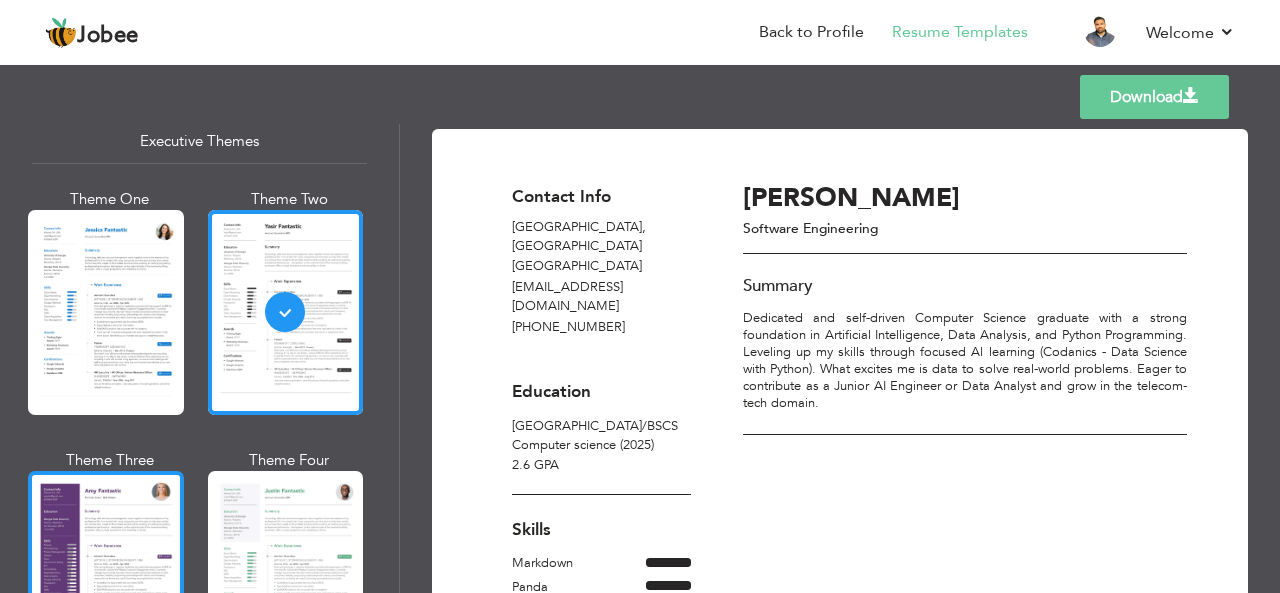 click at bounding box center (106, 573) 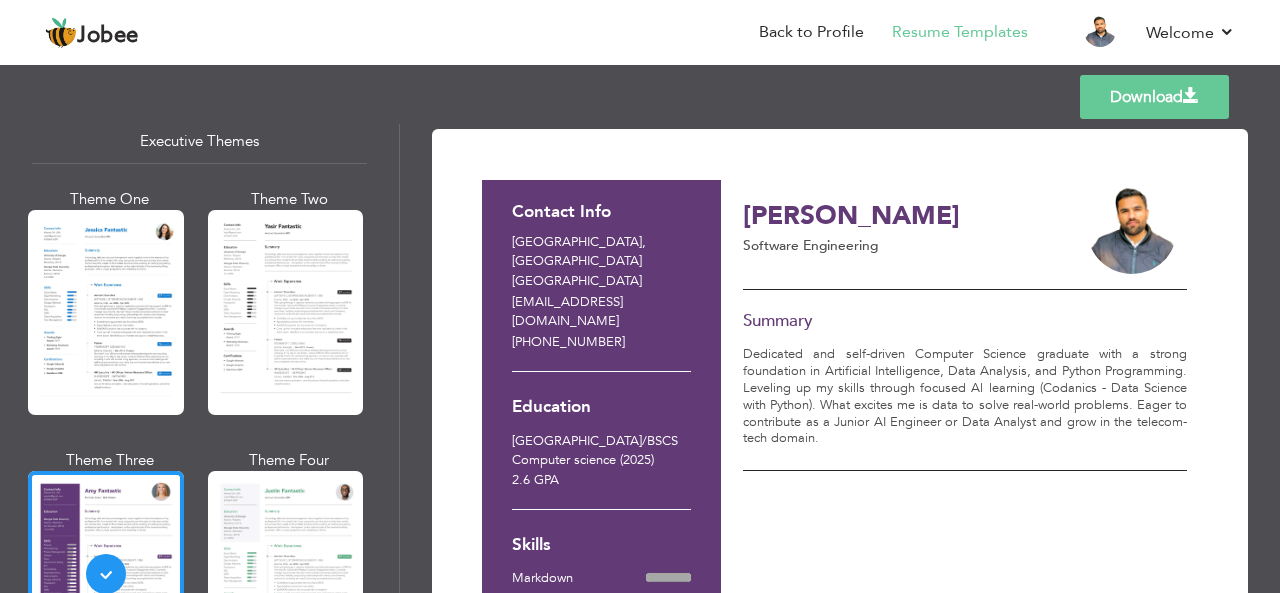 click on "Abubakar Ikram
Software Engineering
Summary
Dedicated and self-driven Computer Science graduate with a strong foundation in Artificial Intelligence, Data Analysis, and Python Programming. Leveling up my skills through focused Al learning (Codanics - Data Science with Python). What excites me is data to solve real-world problems. Eager to contribute as a Junior AI Engineer or Data Analyst and grow in the telecom-tech domain." at bounding box center [959, 560] 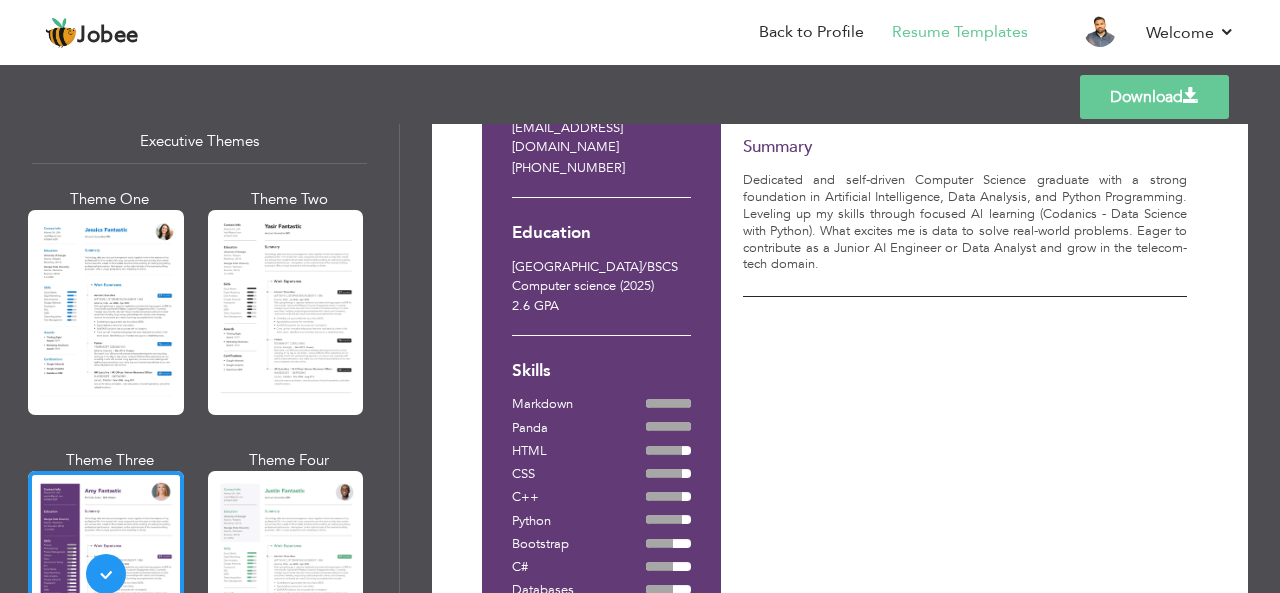 scroll, scrollTop: 0, scrollLeft: 0, axis: both 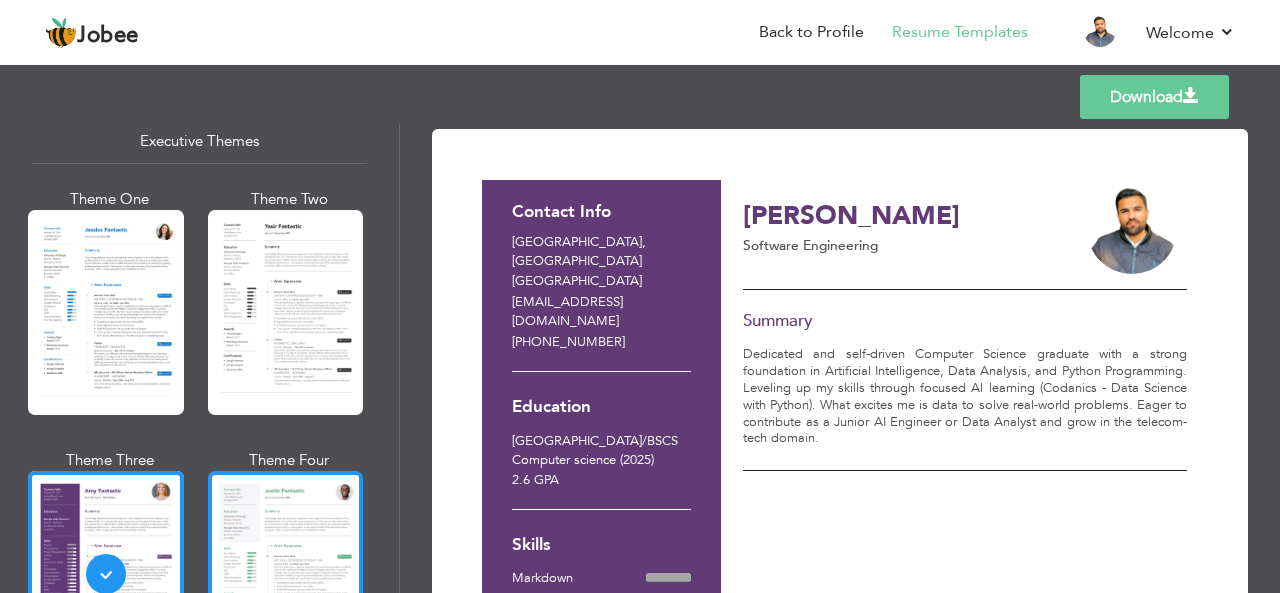 click at bounding box center [286, 573] 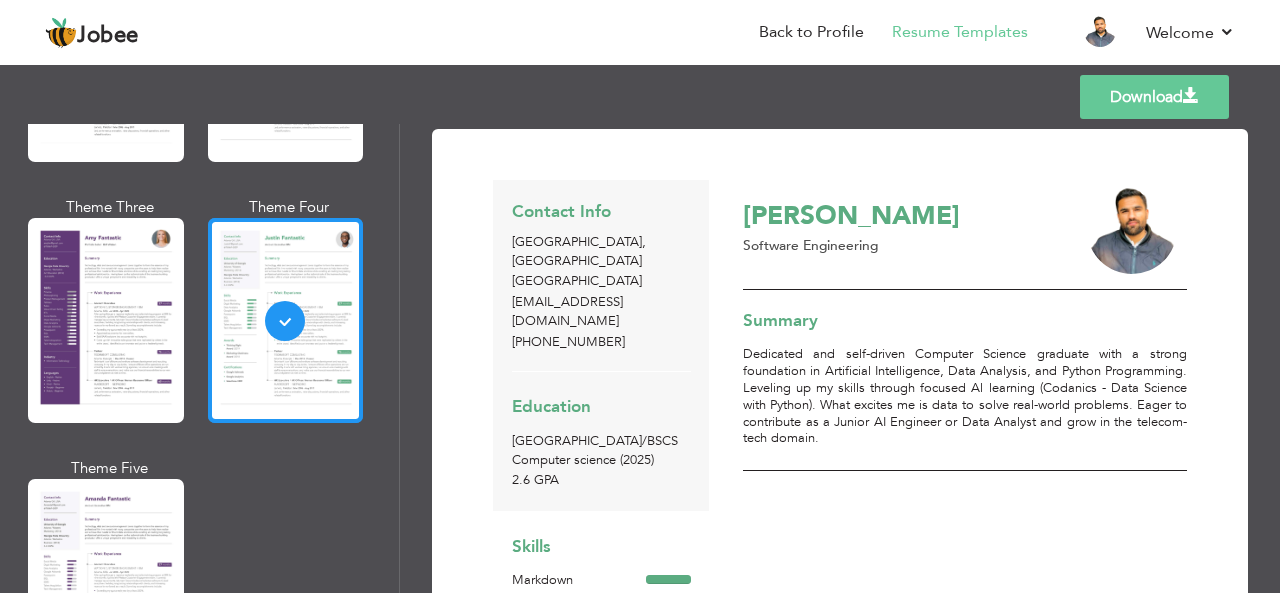 scroll, scrollTop: 1883, scrollLeft: 0, axis: vertical 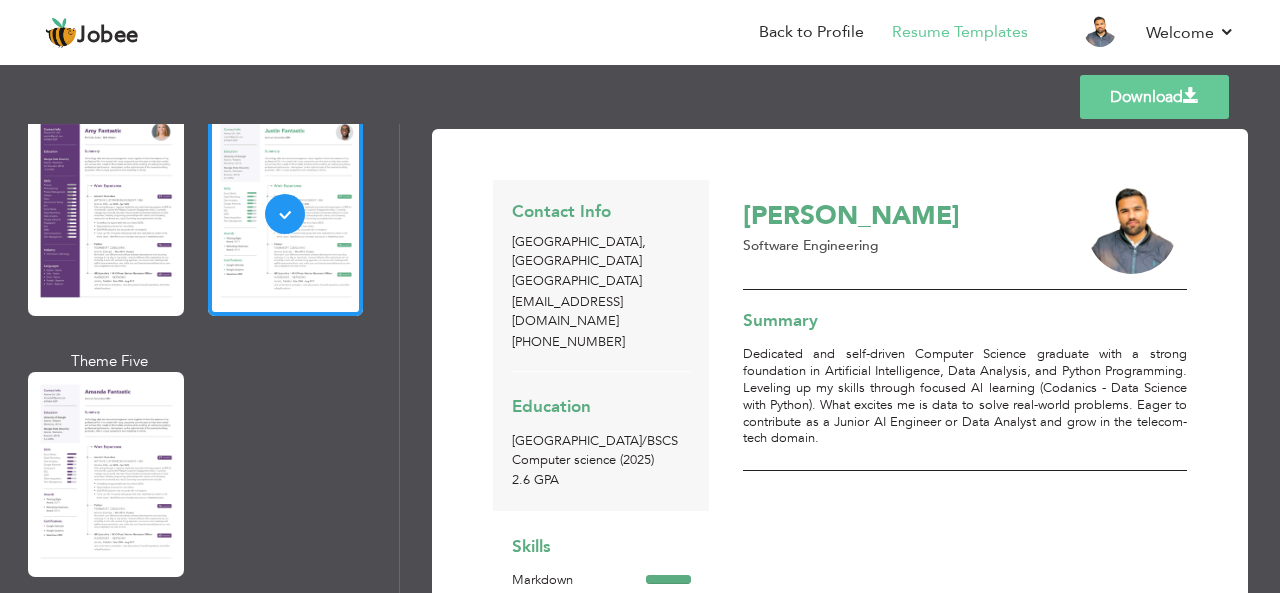 click on "Lahore
/
BSCS
Computer science
(2025)
2.6 GPA" at bounding box center [601, 461] 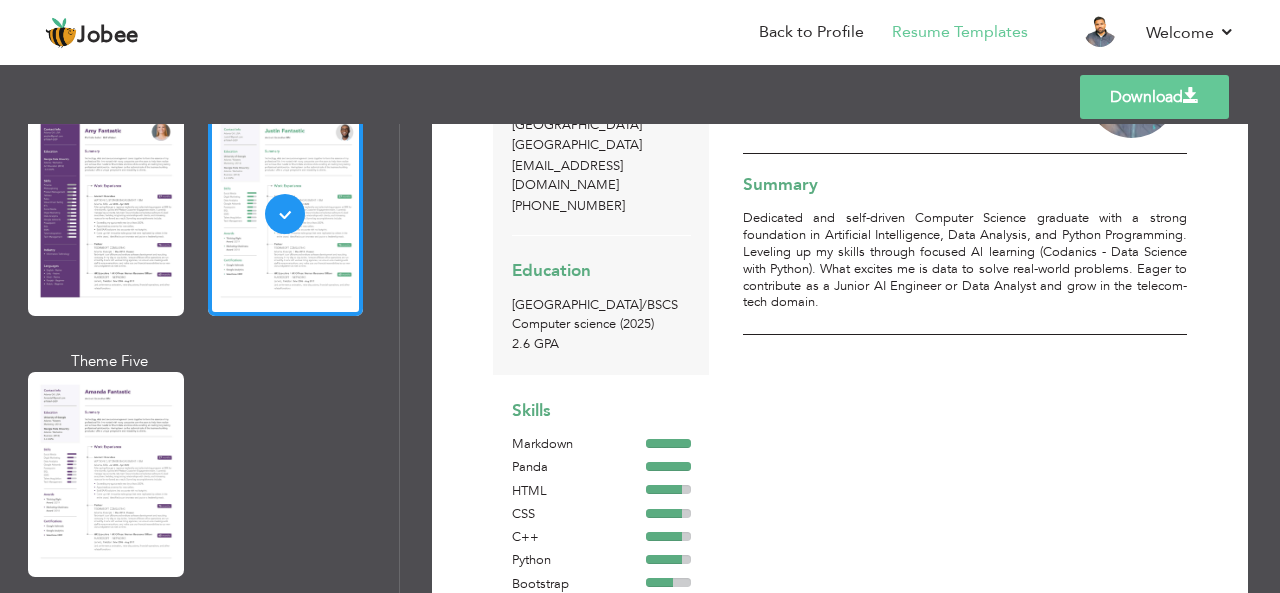 scroll, scrollTop: 40, scrollLeft: 0, axis: vertical 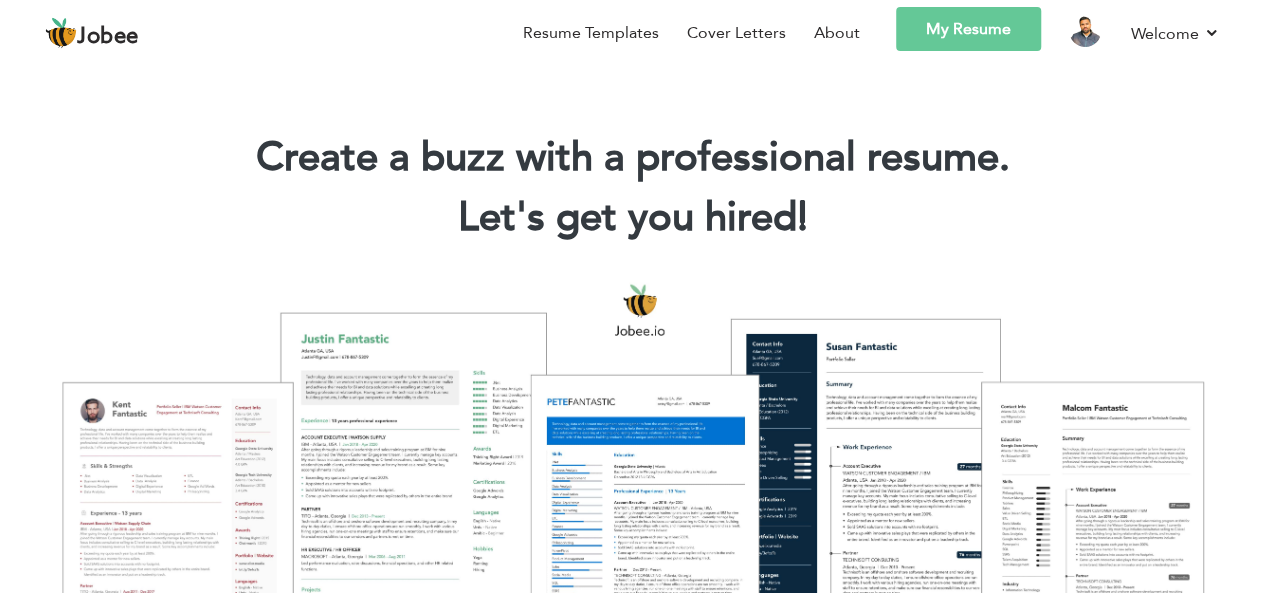 click on "My Resume" at bounding box center [968, 29] 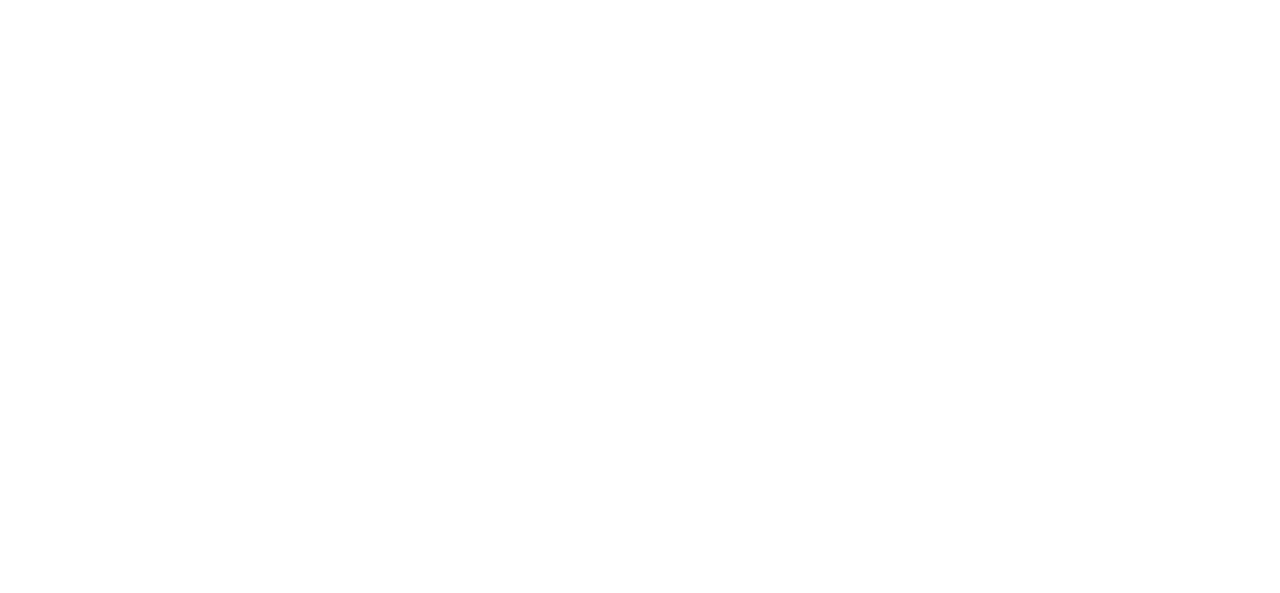 scroll, scrollTop: 0, scrollLeft: 0, axis: both 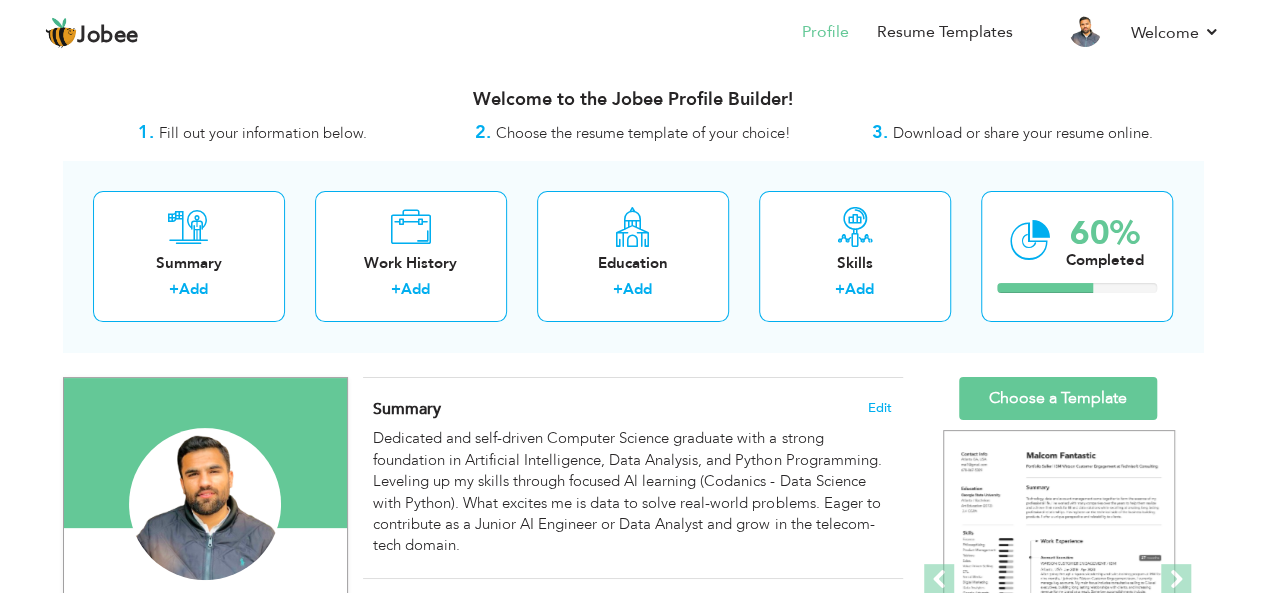 click on "Change
Remove
[PERSON_NAME]
[GEOGRAPHIC_DATA] ,  [GEOGRAPHIC_DATA] [GEOGRAPHIC_DATA]
Software Engineering" at bounding box center [633, 1095] 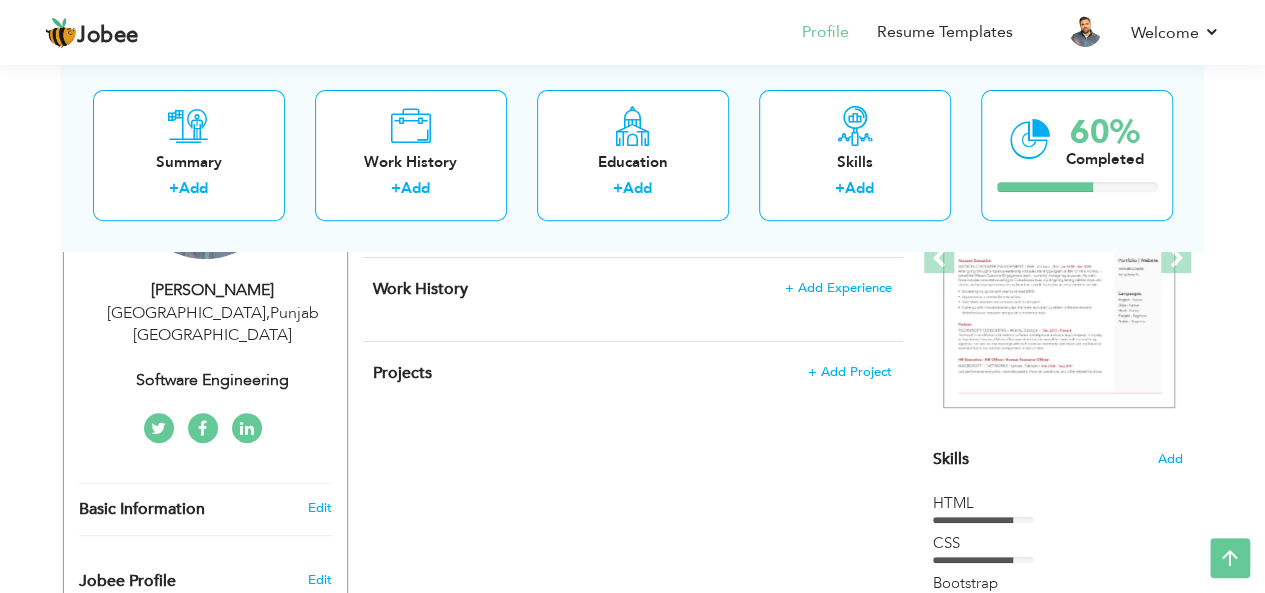 scroll, scrollTop: 320, scrollLeft: 0, axis: vertical 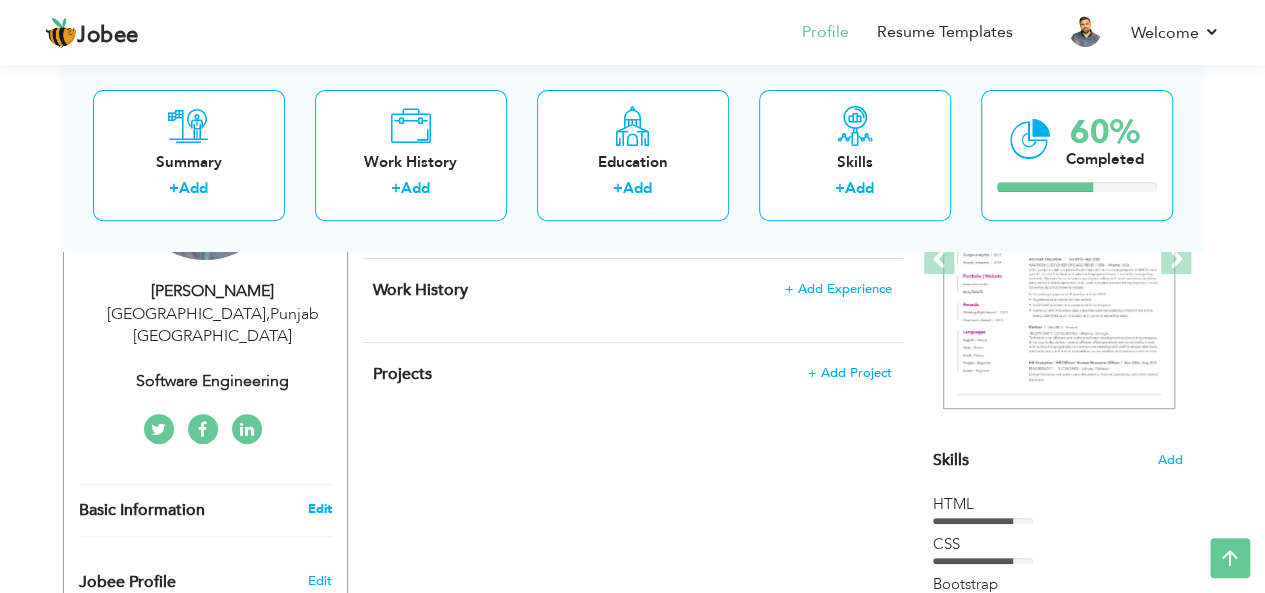 click on "Edit" at bounding box center (319, 509) 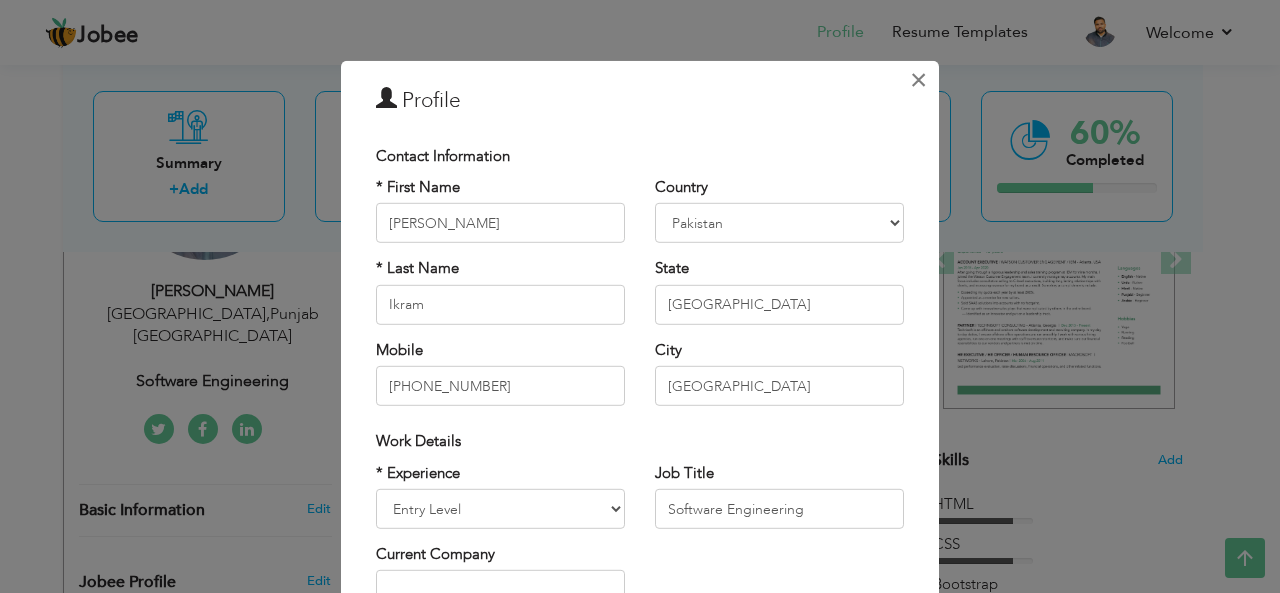 click on "×" at bounding box center [918, 79] 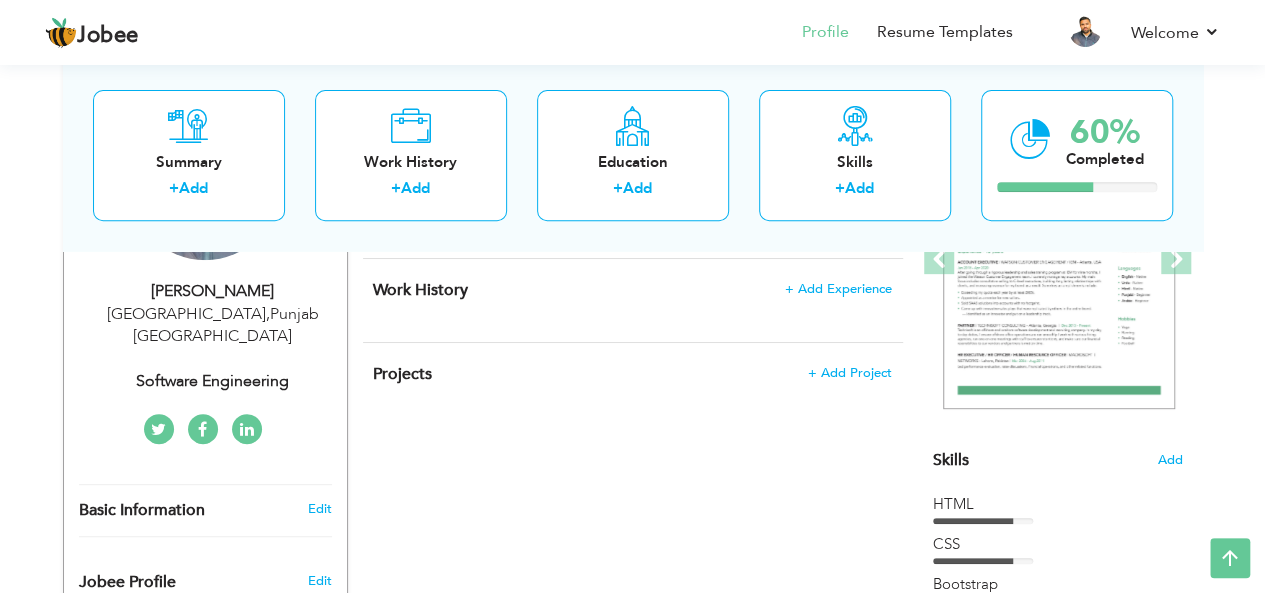 click on "Summary
+  Add
Work History
+  Add
Education
+  Add
Skills
+  Add
60%
Completed" at bounding box center [633, 155] 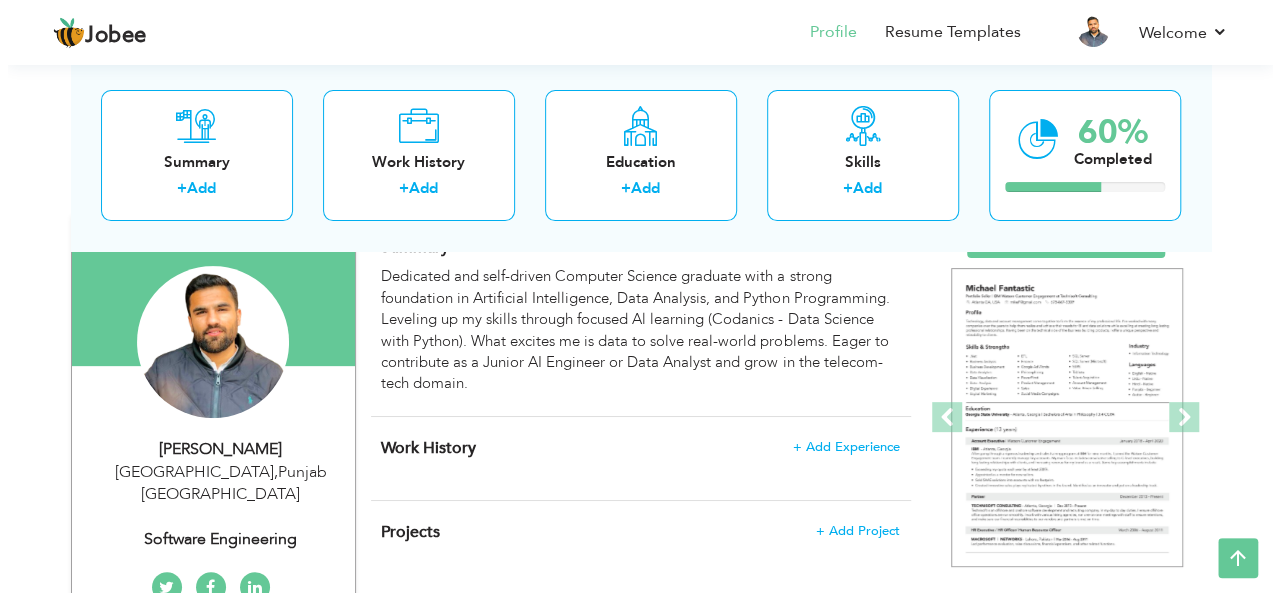 scroll, scrollTop: 160, scrollLeft: 0, axis: vertical 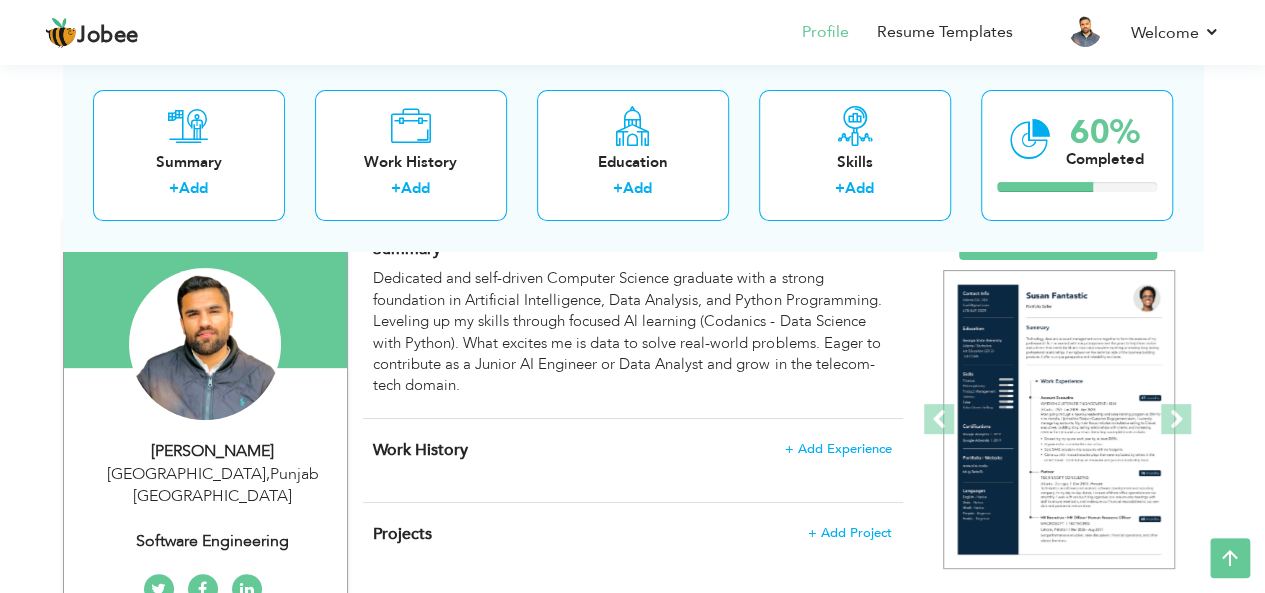 click on "Software Engineering" at bounding box center (213, 541) 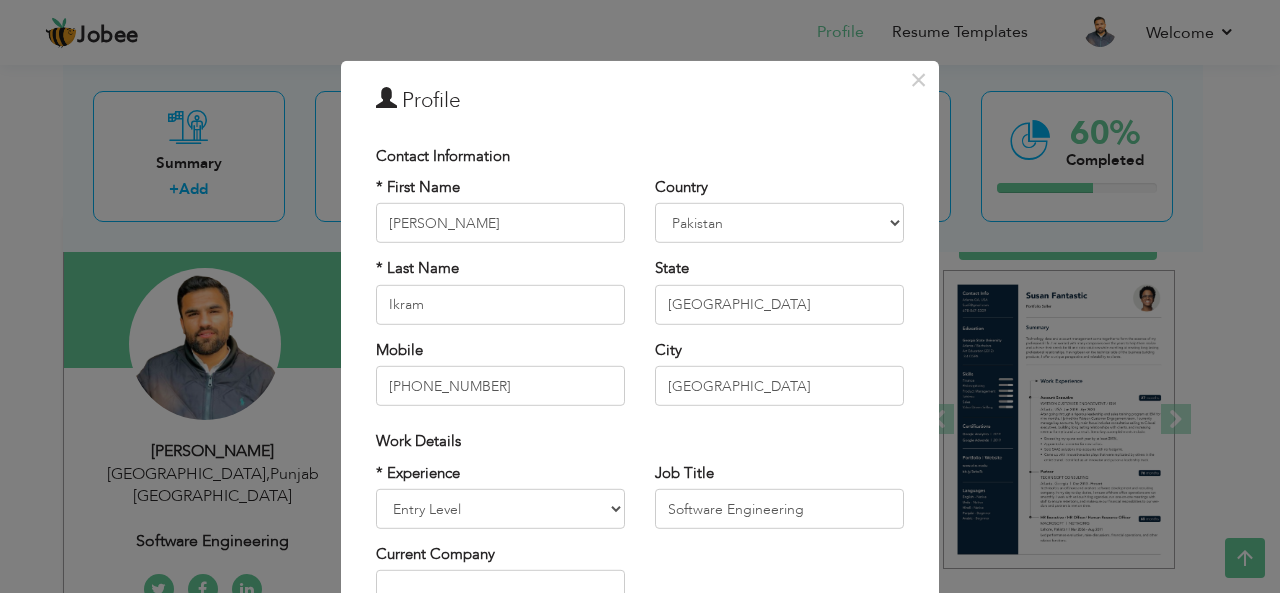 click on "Work Details" at bounding box center (640, 441) 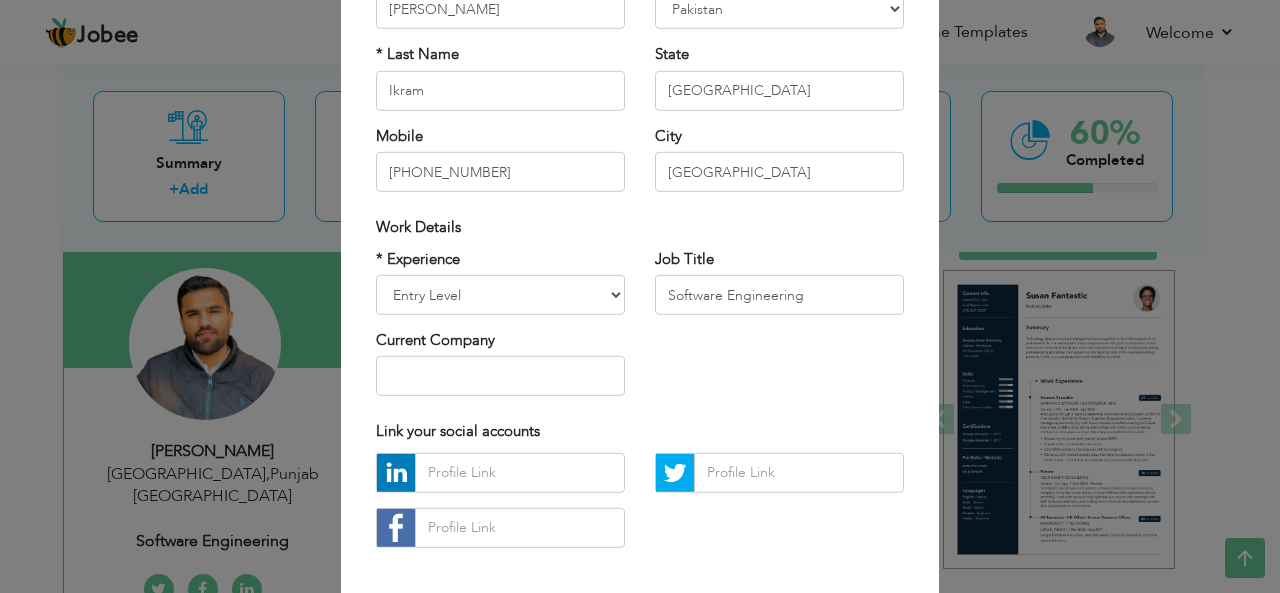 scroll, scrollTop: 280, scrollLeft: 0, axis: vertical 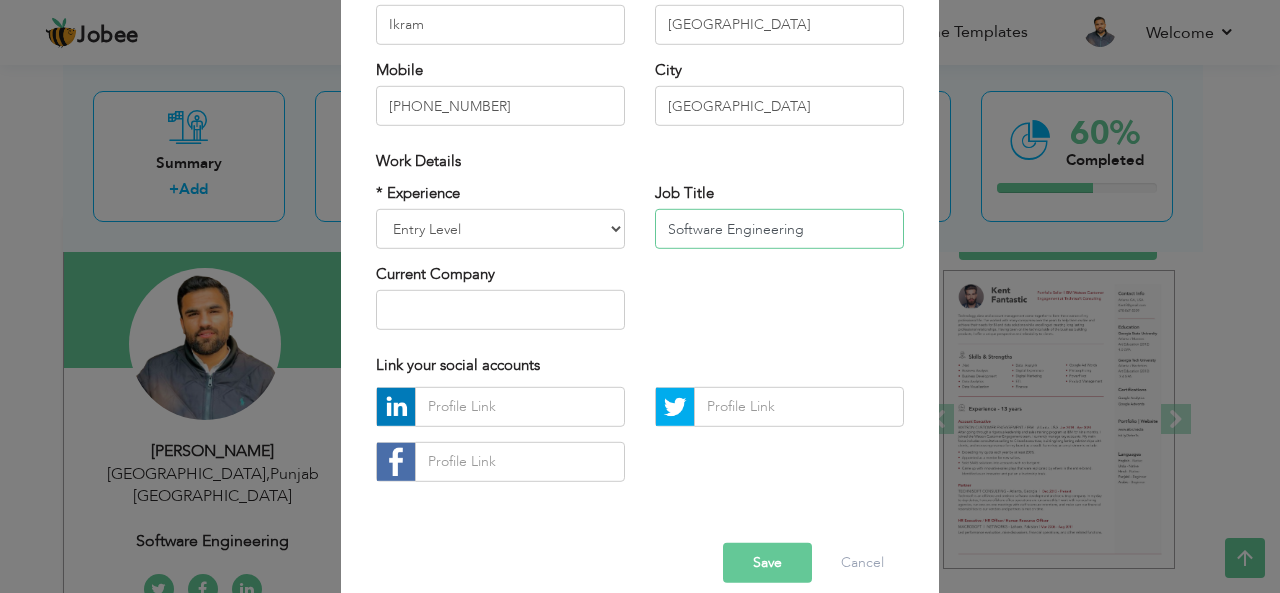 drag, startPoint x: 800, startPoint y: 225, endPoint x: 632, endPoint y: 236, distance: 168.35974 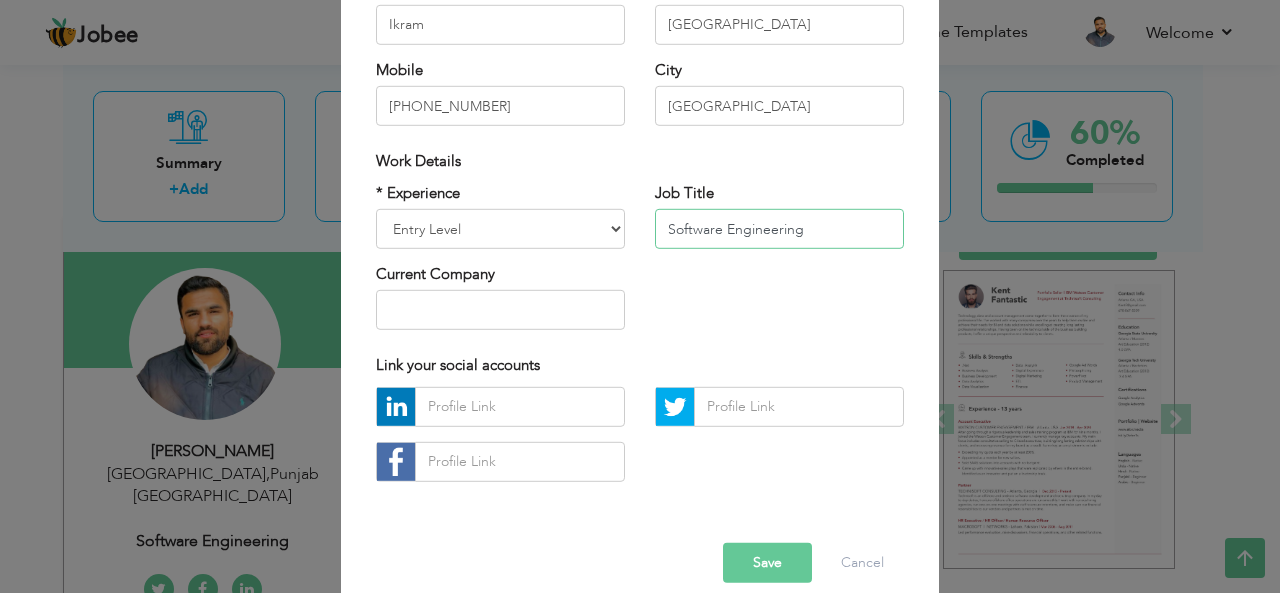 click on "Job Title
Software Engineering" at bounding box center (779, 222) 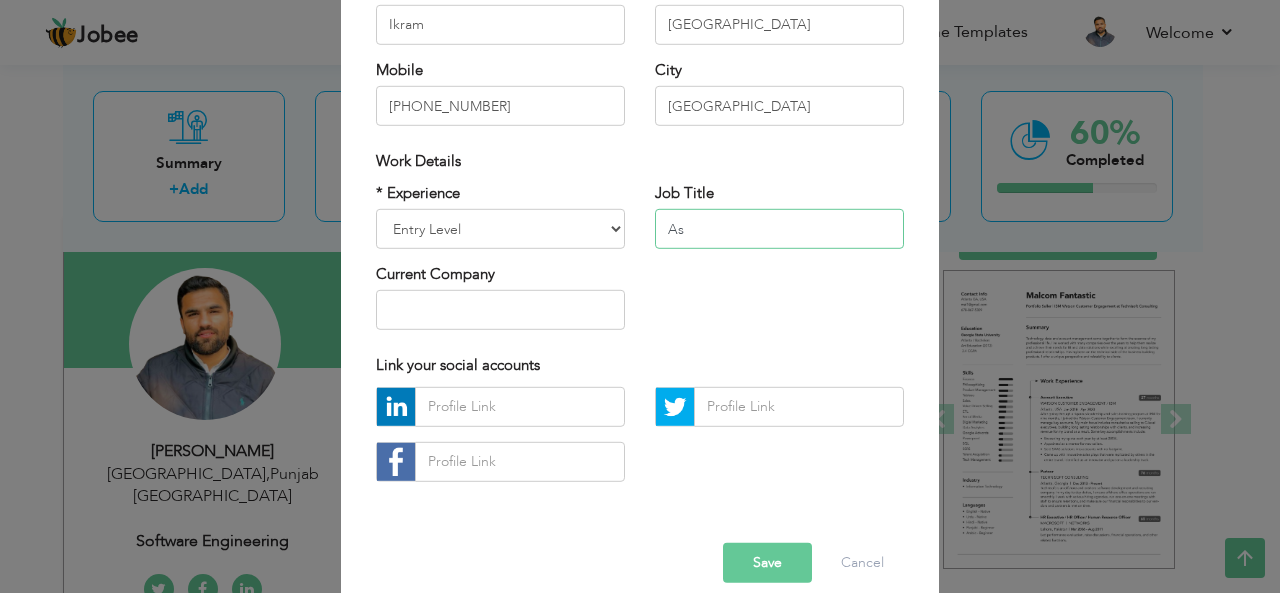 type on "A" 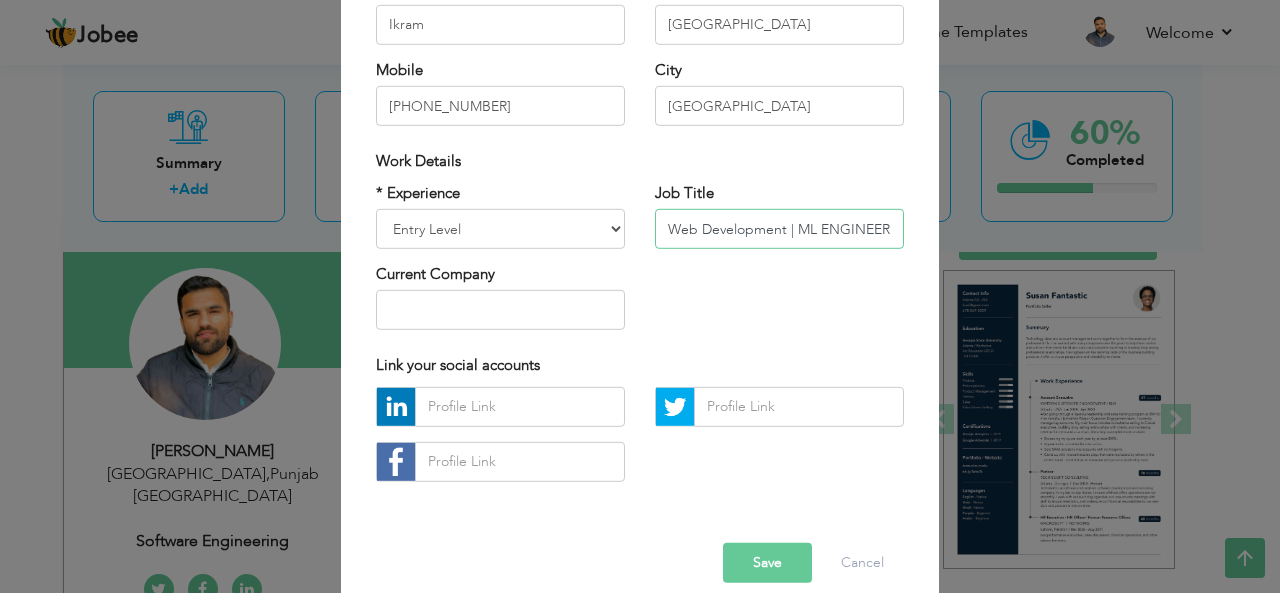 scroll, scrollTop: 0, scrollLeft: 0, axis: both 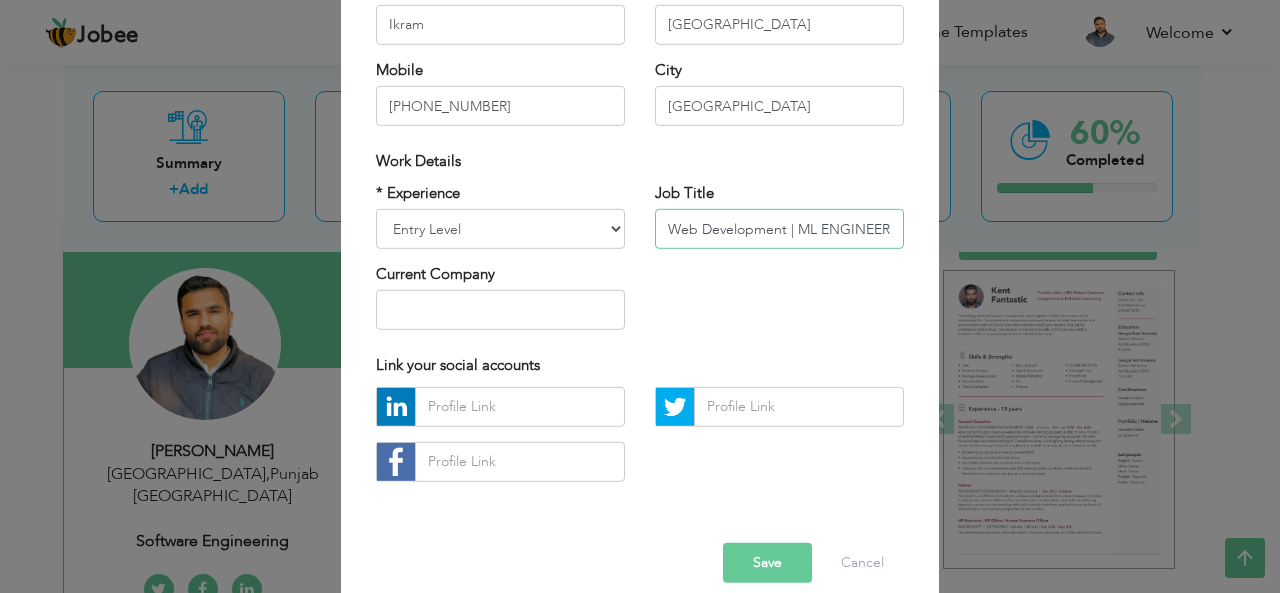 drag, startPoint x: 884, startPoint y: 224, endPoint x: 821, endPoint y: 228, distance: 63.126858 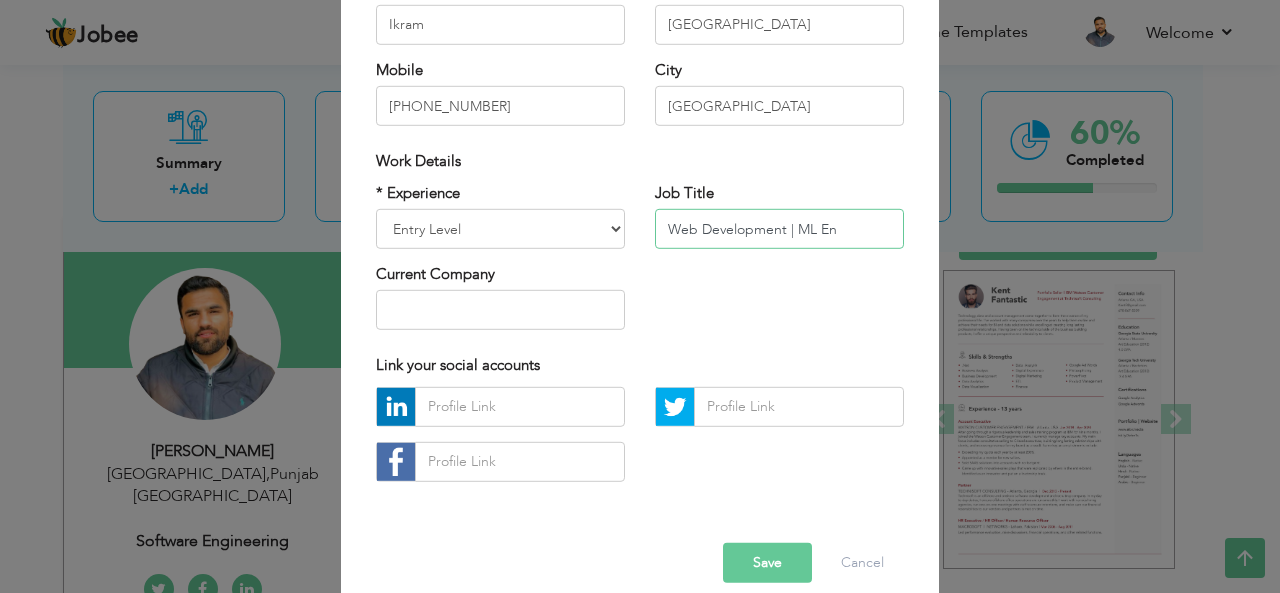scroll, scrollTop: 0, scrollLeft: 0, axis: both 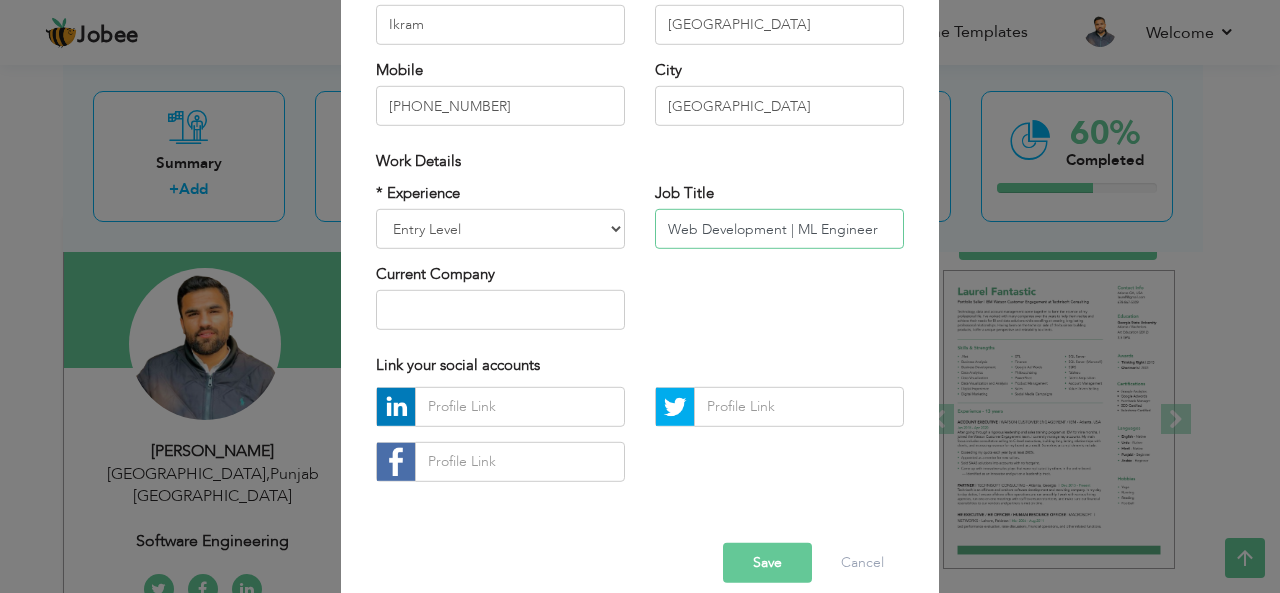 type on "Web Development | ML Engineer" 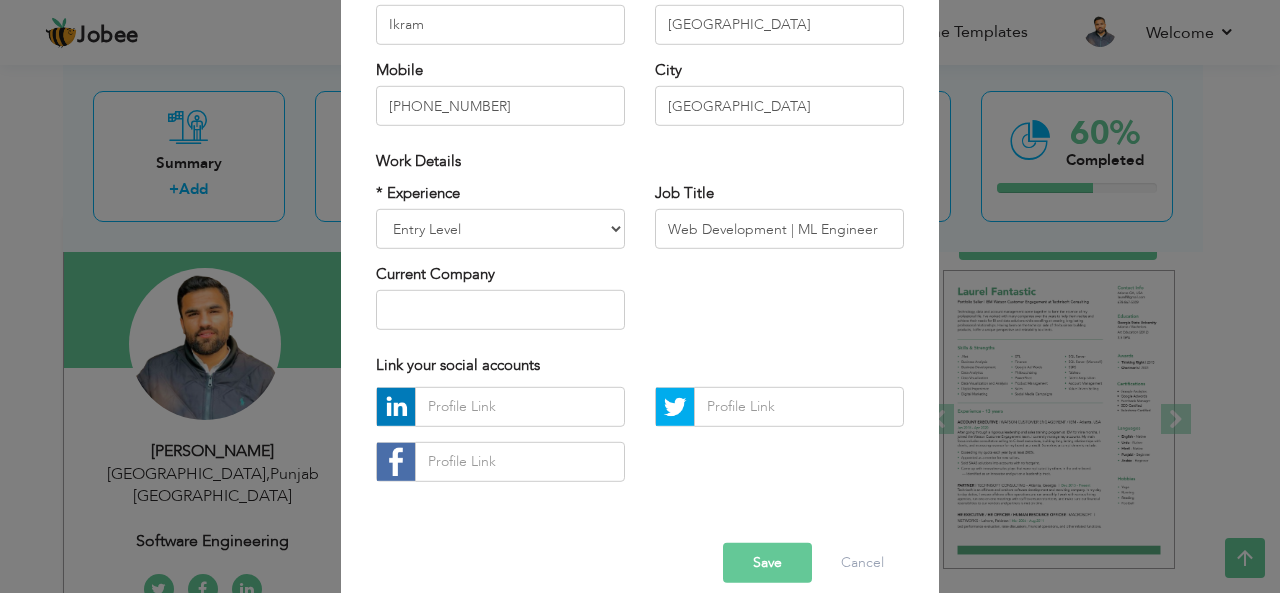 click on "* Experience
Entry Level Less than 1 Year 1 Year 2 Years 3 Years 4 Years 5 Years 6 Years 7 Years 8 Years 9 Years 10 Years 11 Years 12 Years 13 Years 14 Years 15 Years 16 Years 17 Years 18 Years 19 Years 20 Years 21 Years 22 Years 23 Years 24 Years 25 Years 26 Years 27 Years 28 Years 29 Years 30 Years 31 Years 32 Years 33 Years 34 Years 35 Years More than 35 Years
Current Company
Job Title" at bounding box center (640, 263) 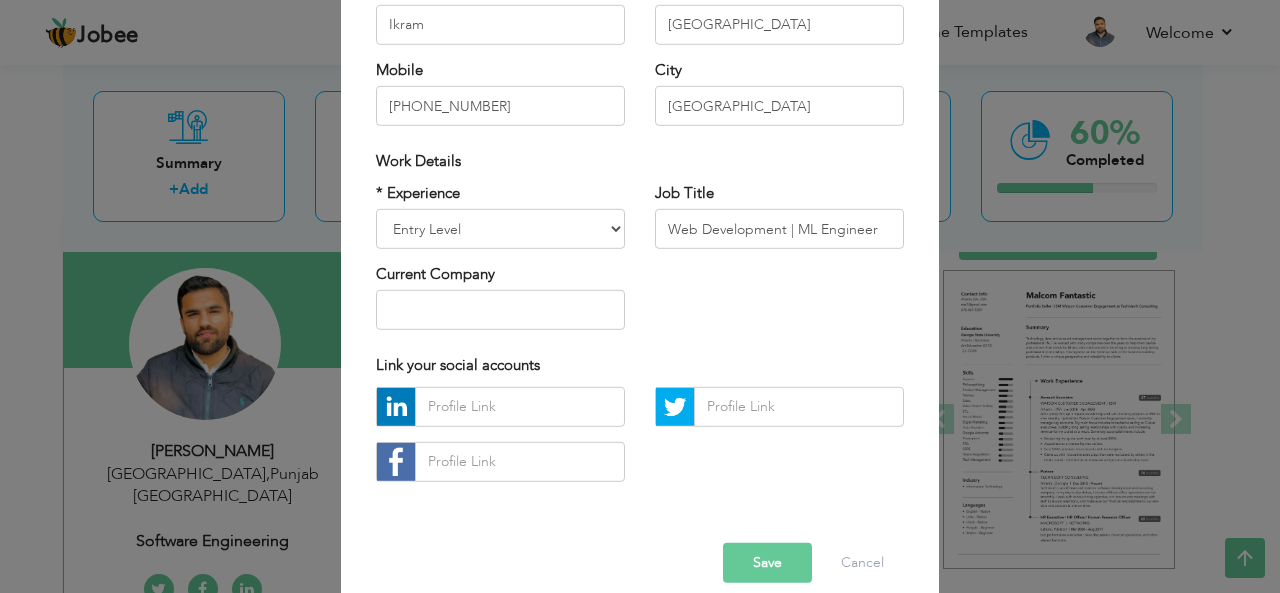 click on "Save" at bounding box center (767, 563) 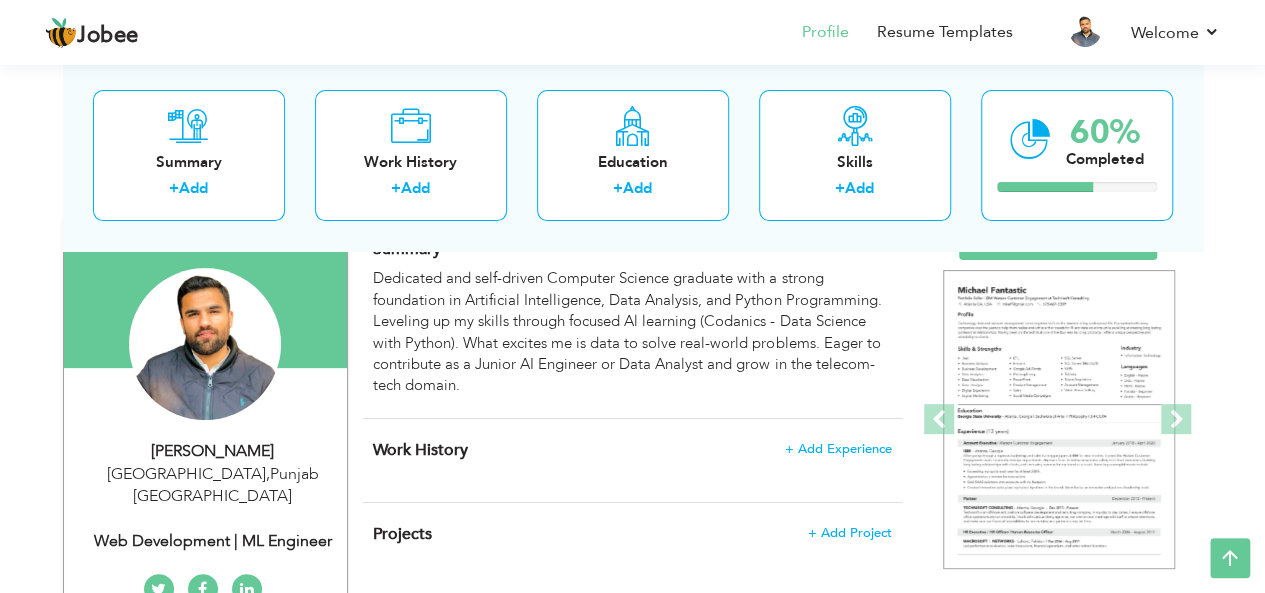 click on "Abubakar Ikram
LAHORE ,  Punjab Pakistan
Web Development | ML Engineer" at bounding box center (205, 496) 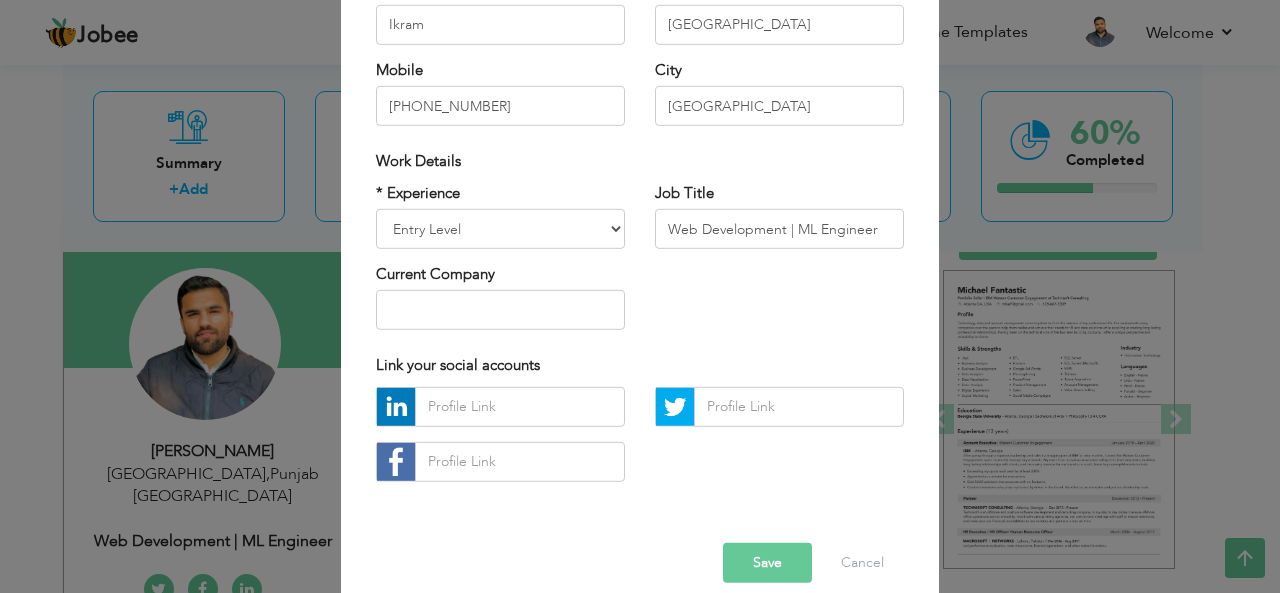 scroll, scrollTop: 0, scrollLeft: 0, axis: both 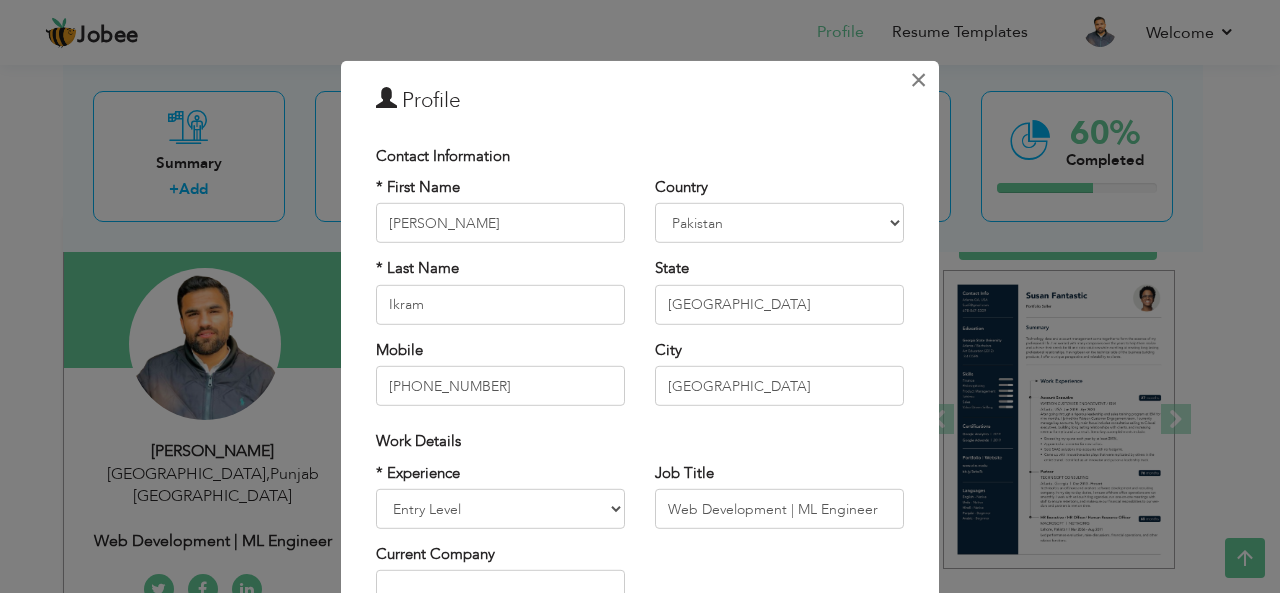 click on "×" at bounding box center (918, 79) 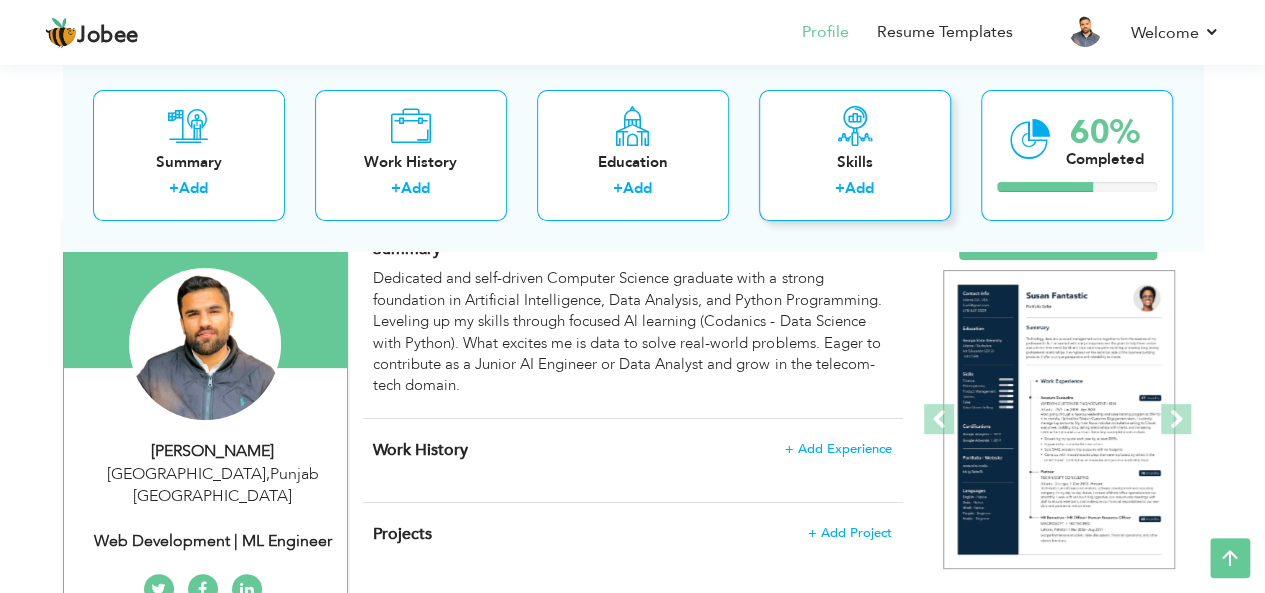 click on "Skills" at bounding box center (855, 162) 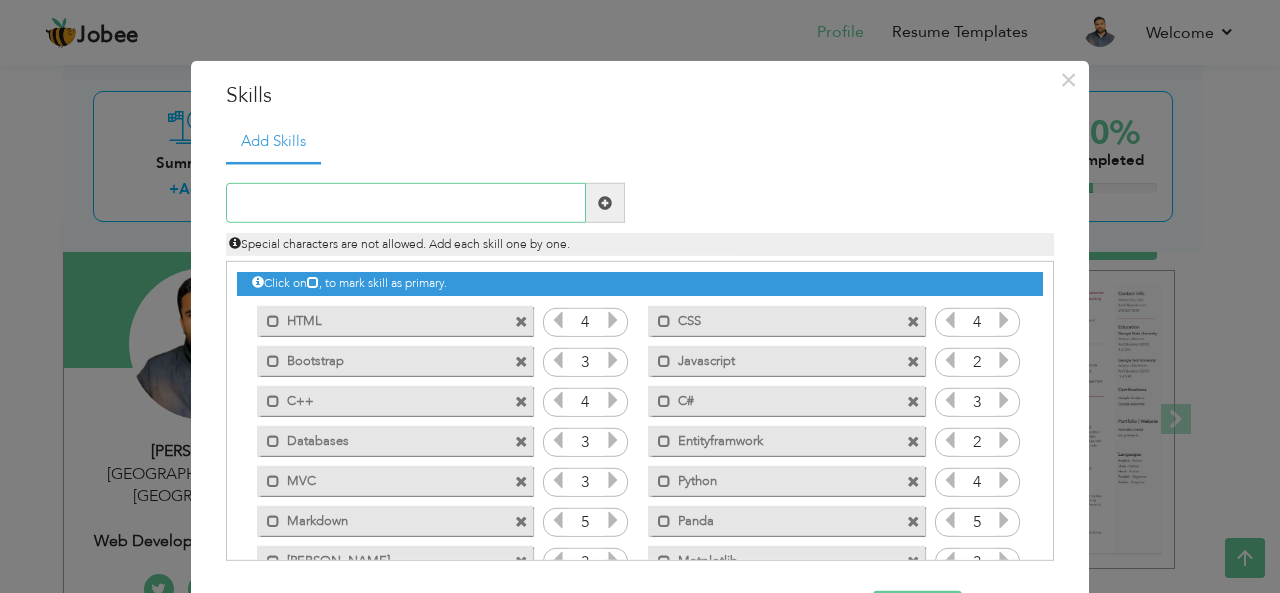 click at bounding box center (406, 203) 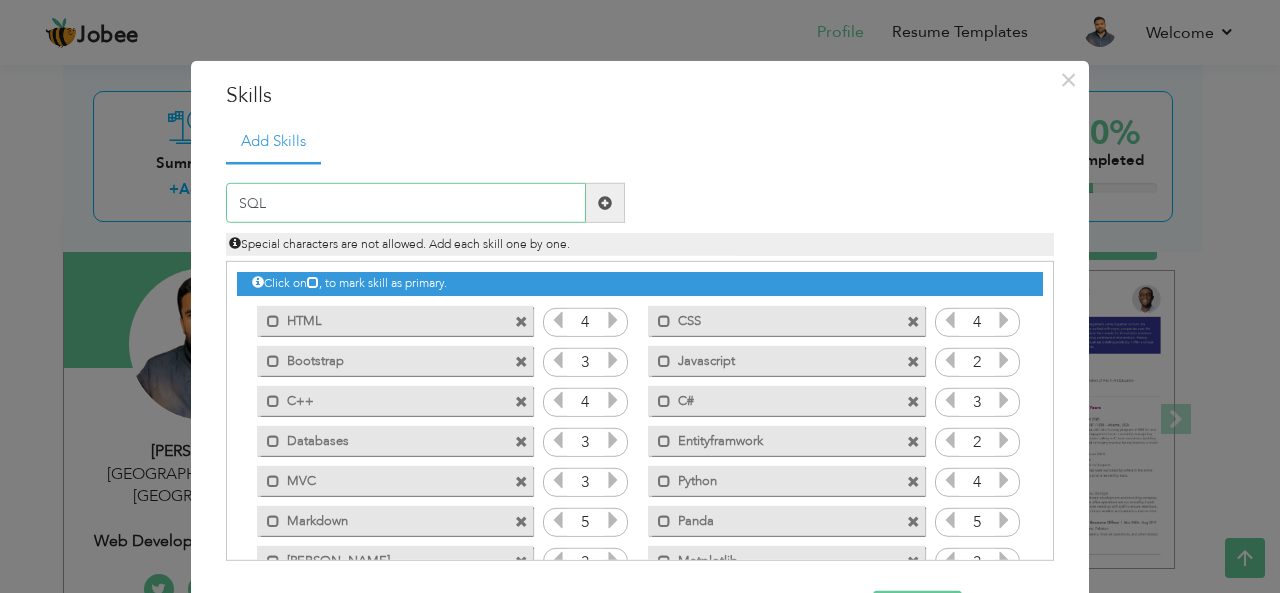 type on "SQL" 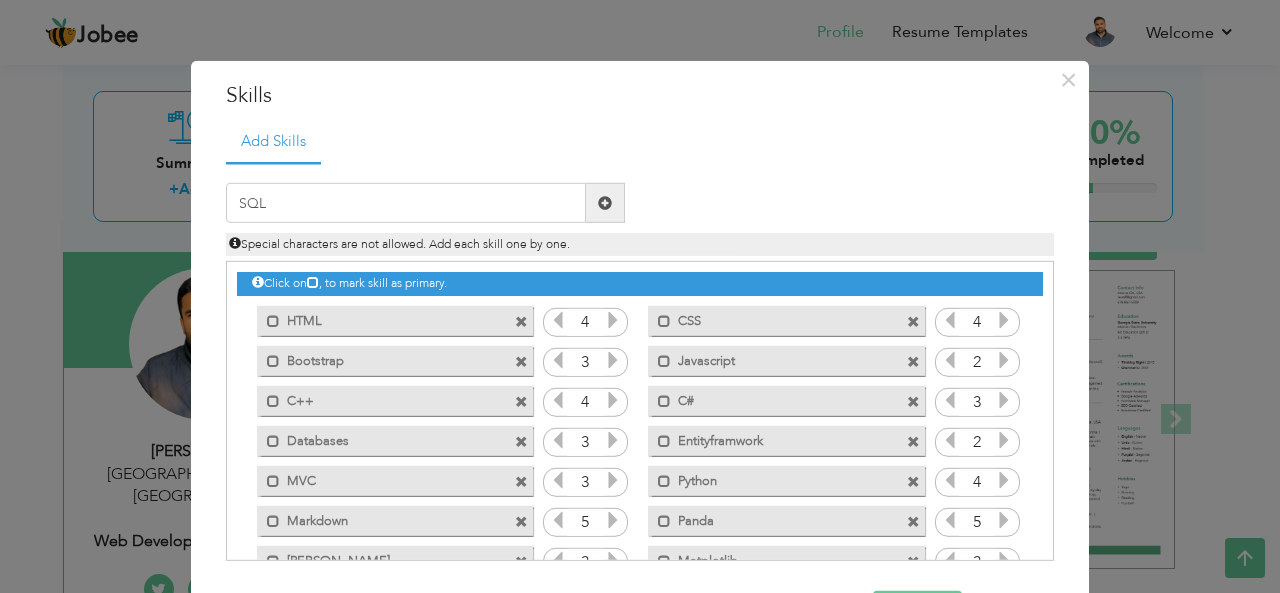 click at bounding box center (605, 203) 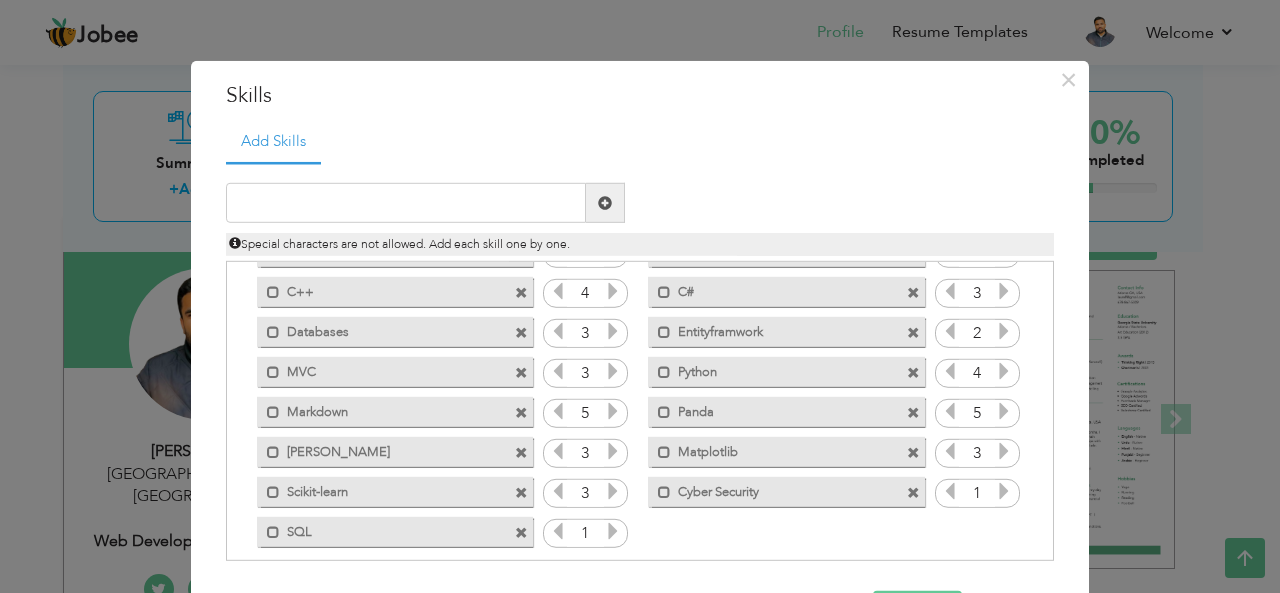 scroll, scrollTop: 114, scrollLeft: 0, axis: vertical 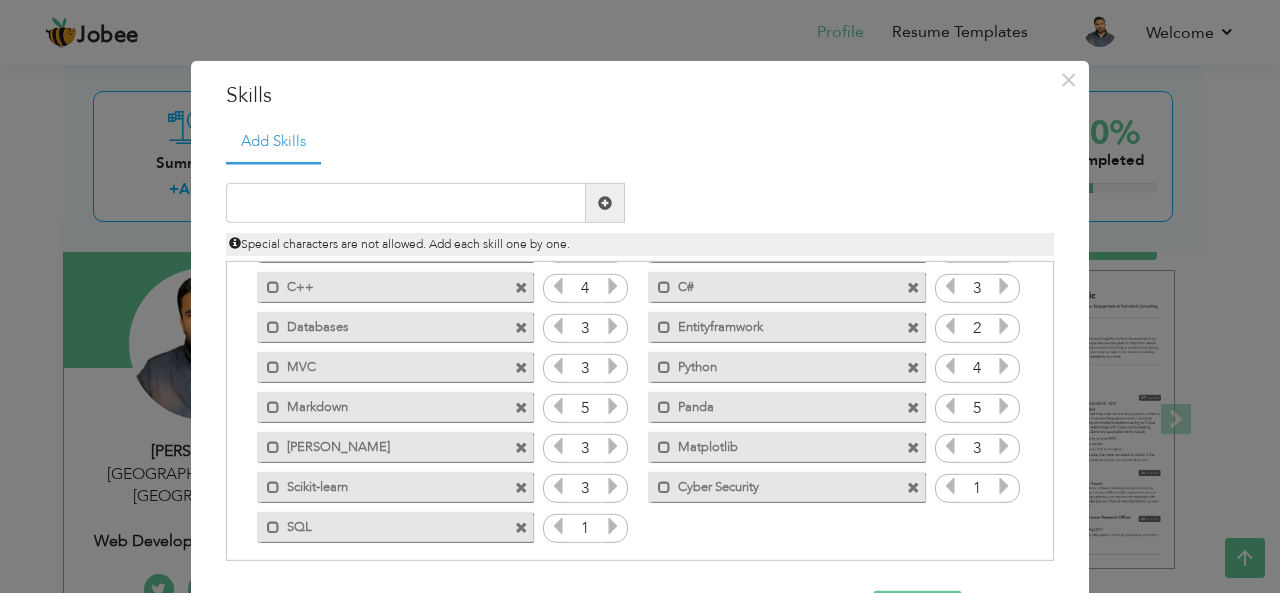 click at bounding box center [613, 526] 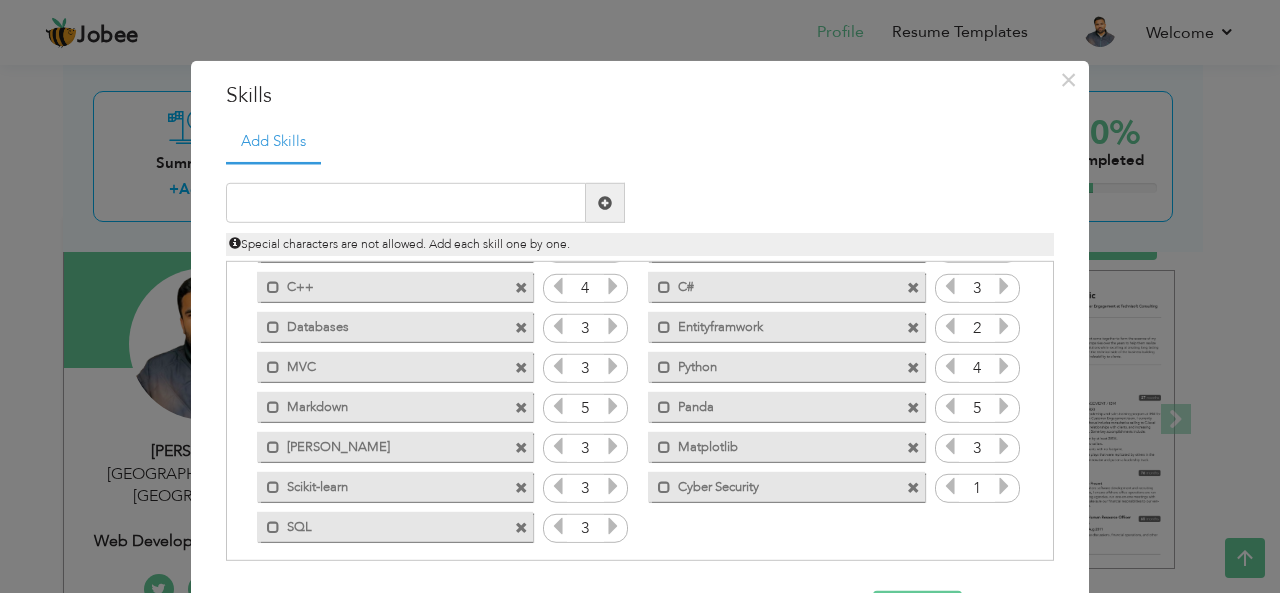 click at bounding box center (613, 526) 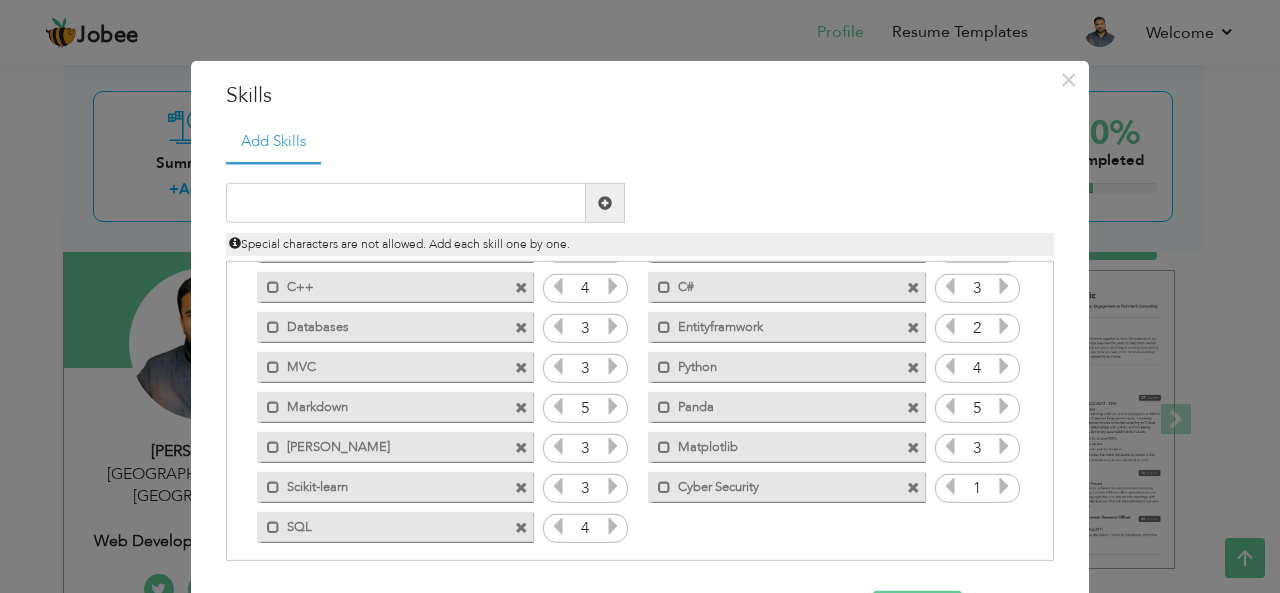 click at bounding box center (558, 526) 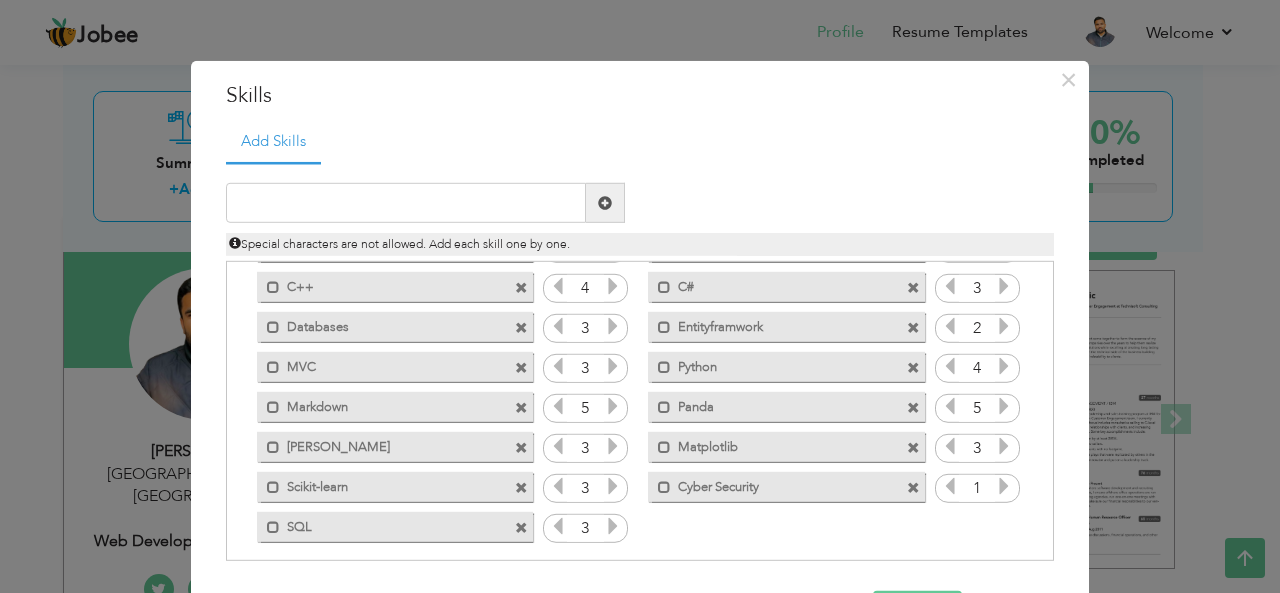 click at bounding box center (558, 526) 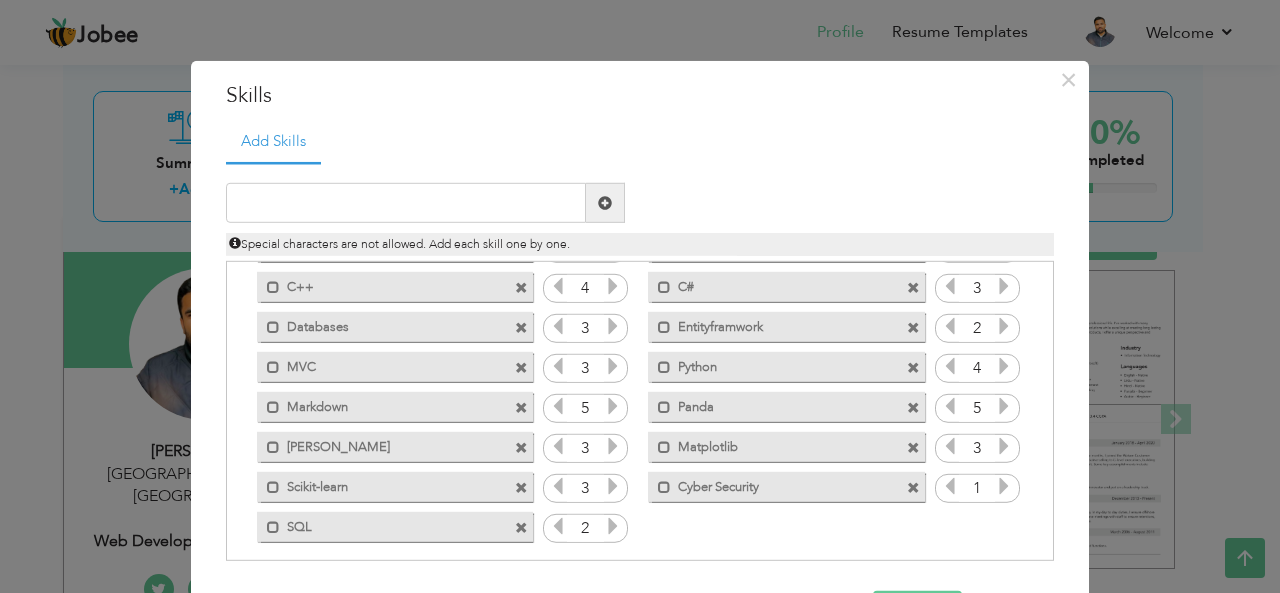 click on "Duplicate entry" at bounding box center [854, 187] 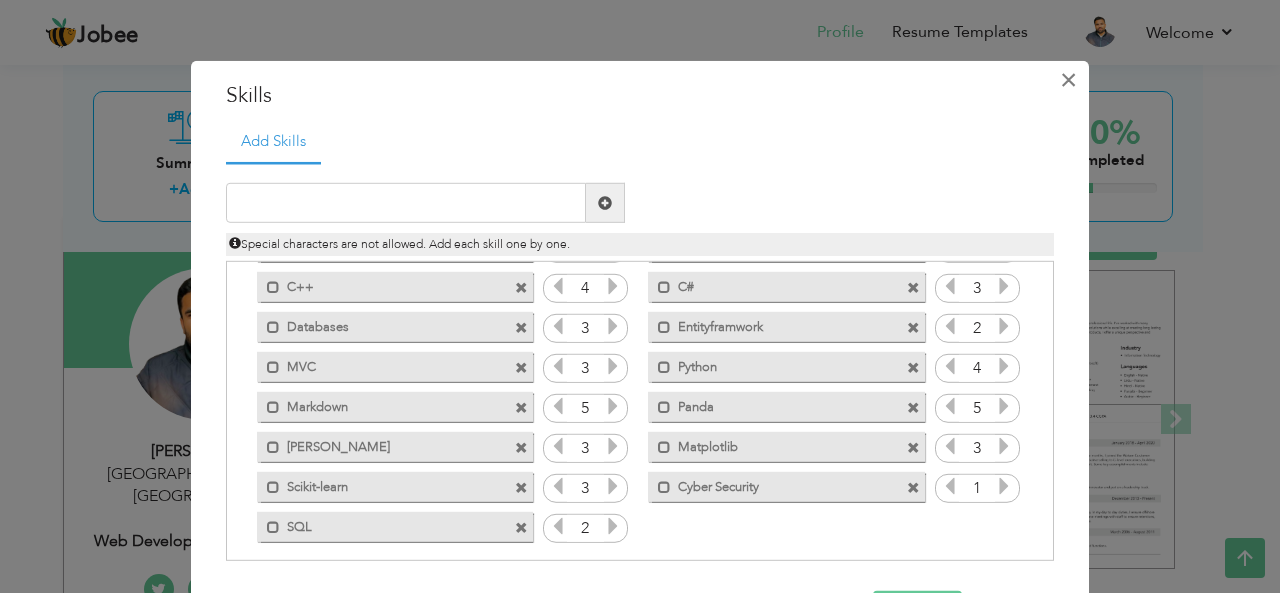 click on "×" at bounding box center (1068, 79) 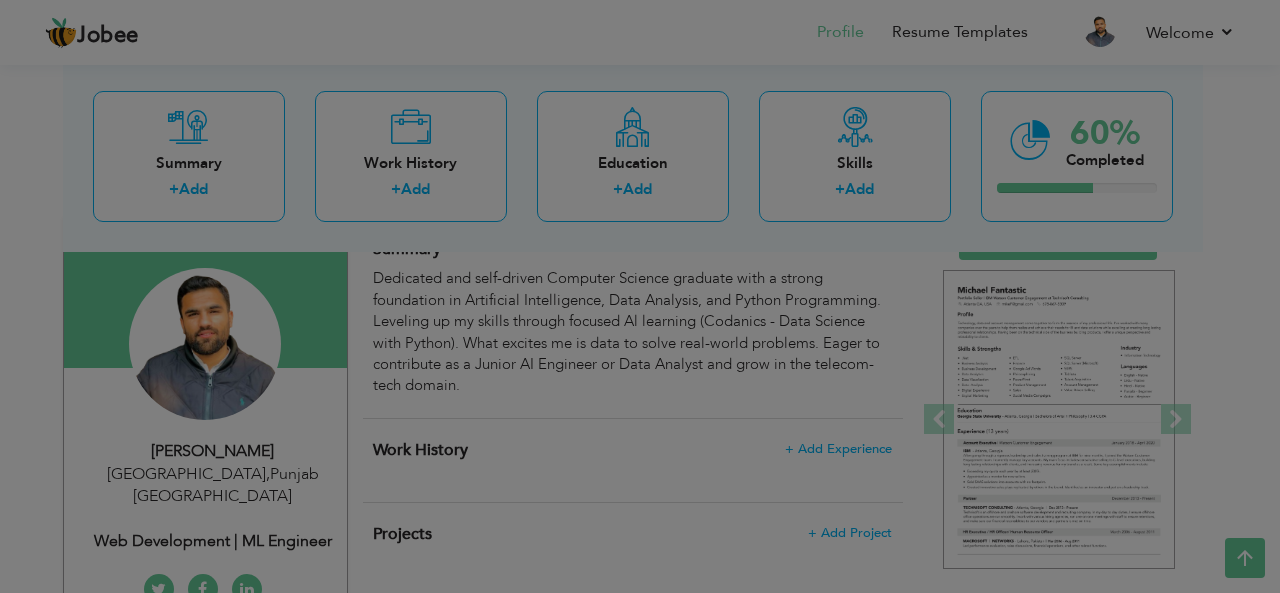 scroll, scrollTop: 0, scrollLeft: 0, axis: both 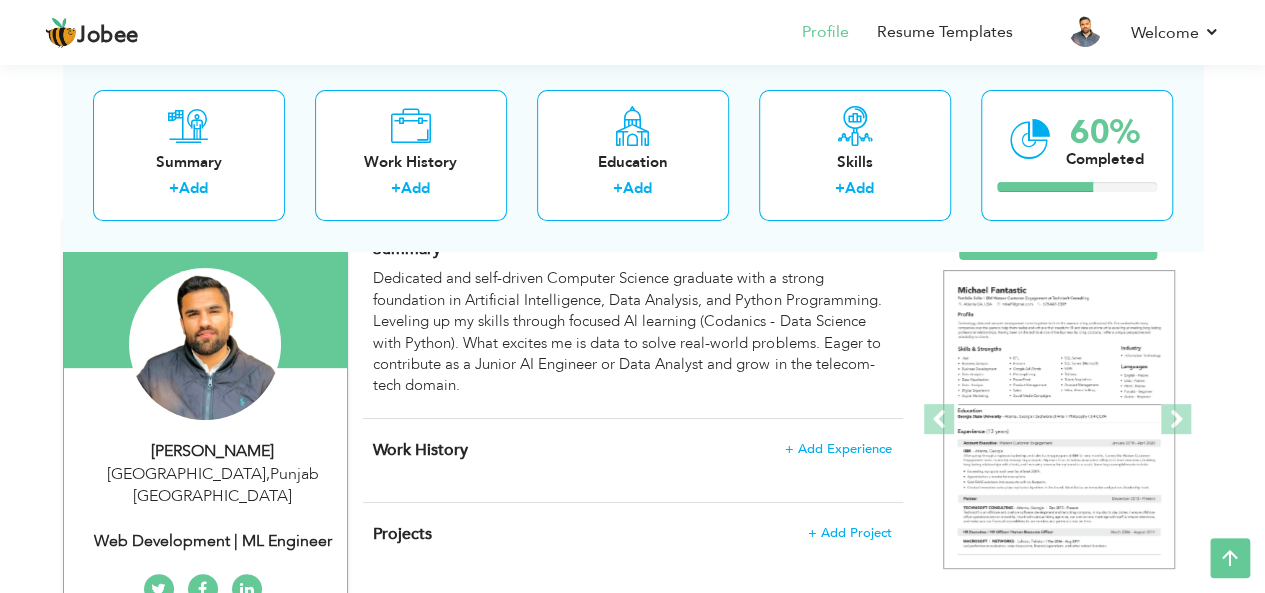 click on "Profile
Resume Templates
Resume Templates
Cover Letters
About
My Resume
Welcome
Settings
Log off" at bounding box center (632, 34) 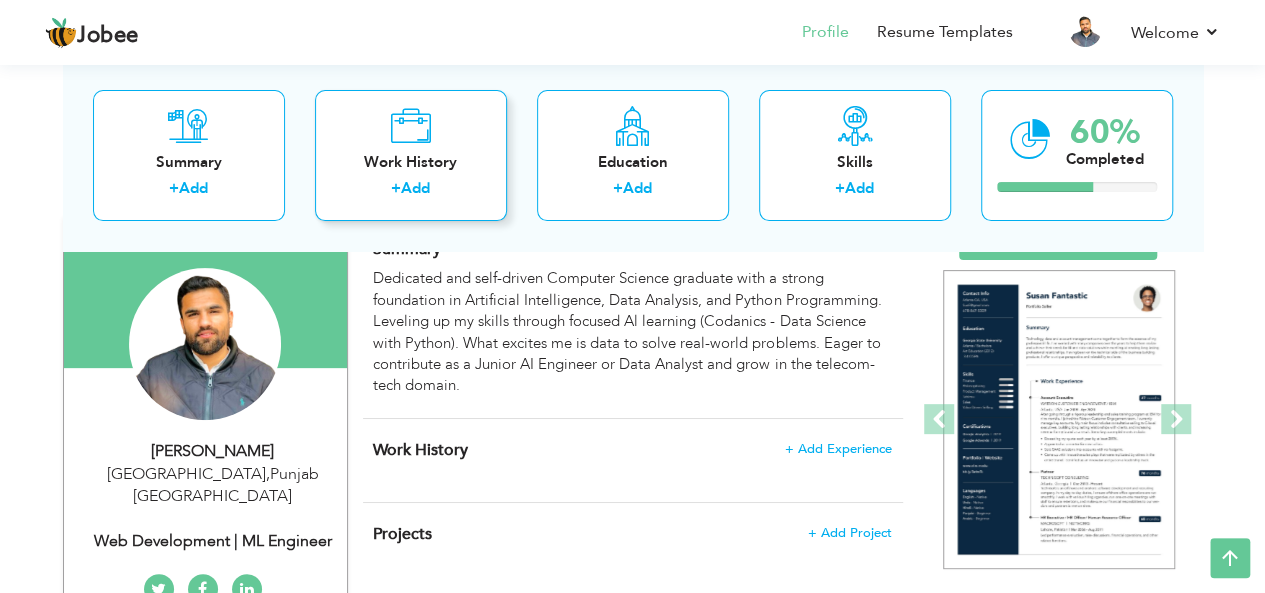 click on "Add" at bounding box center (415, 189) 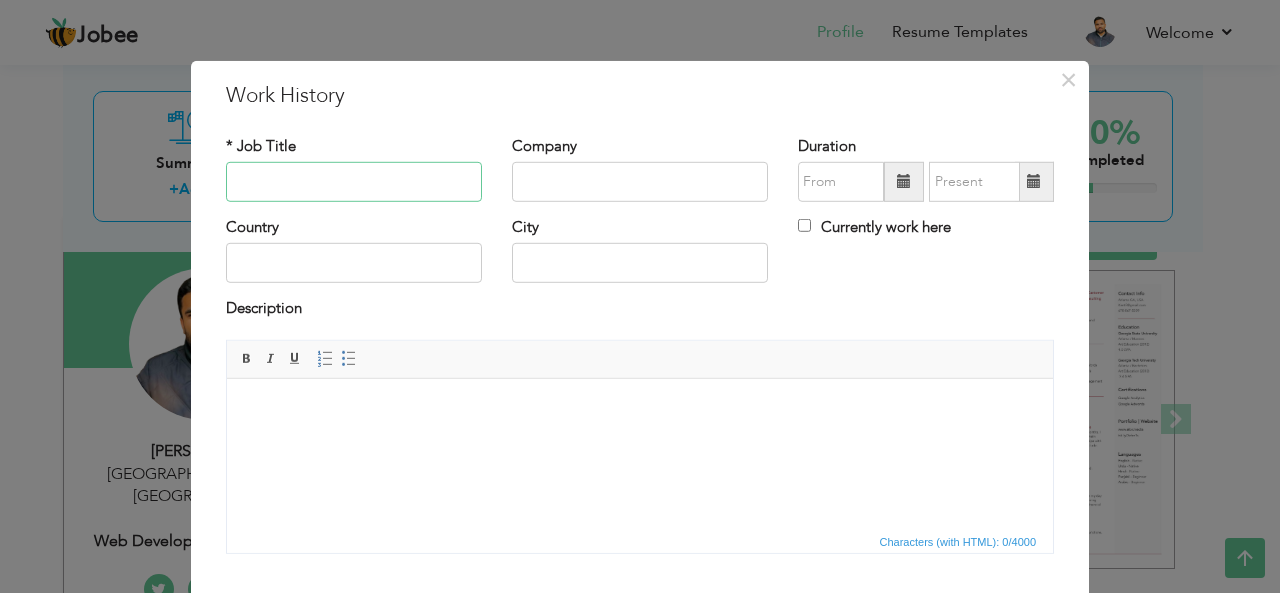 scroll, scrollTop: 0, scrollLeft: 0, axis: both 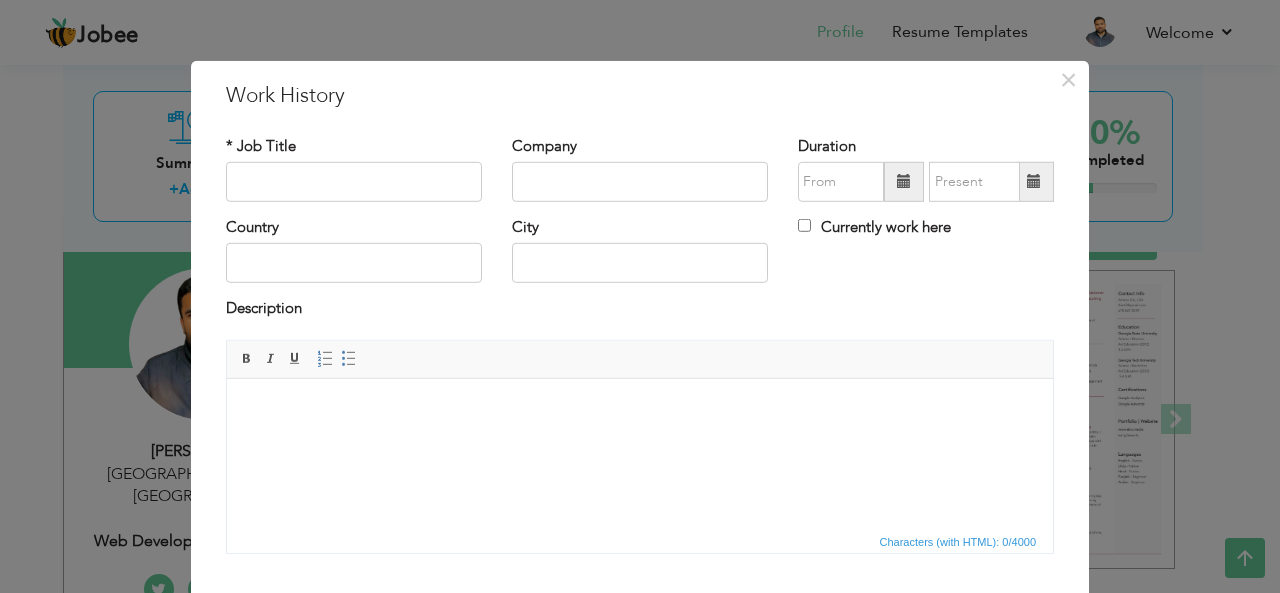 click at bounding box center (640, 408) 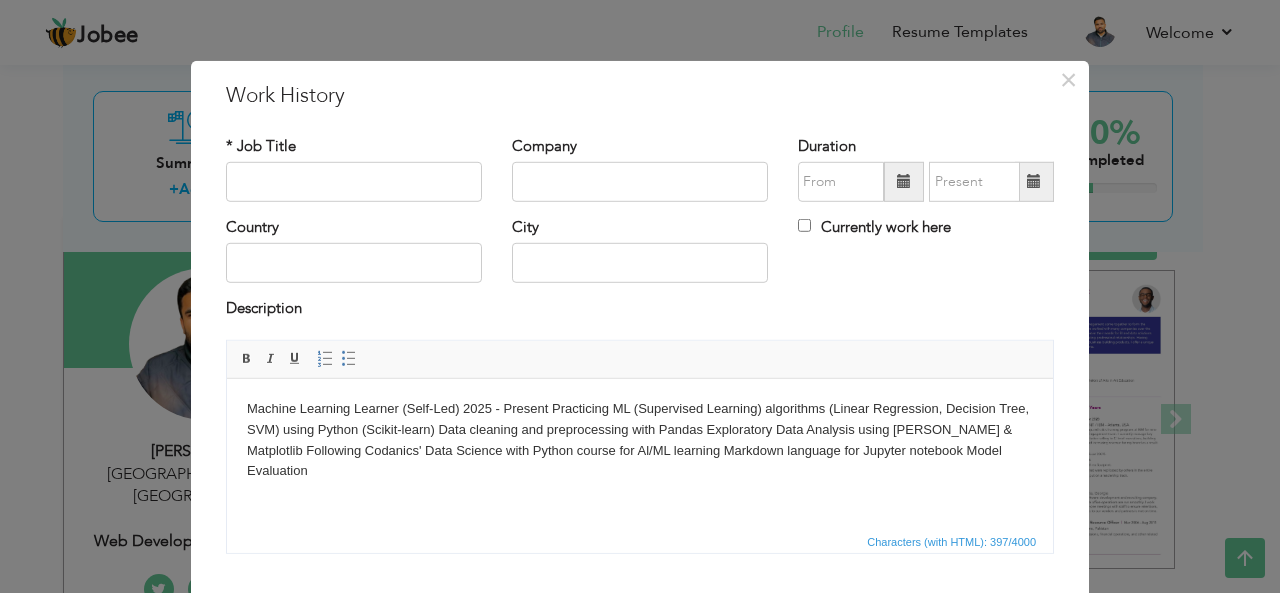 click on "Currently work here" at bounding box center [926, 237] 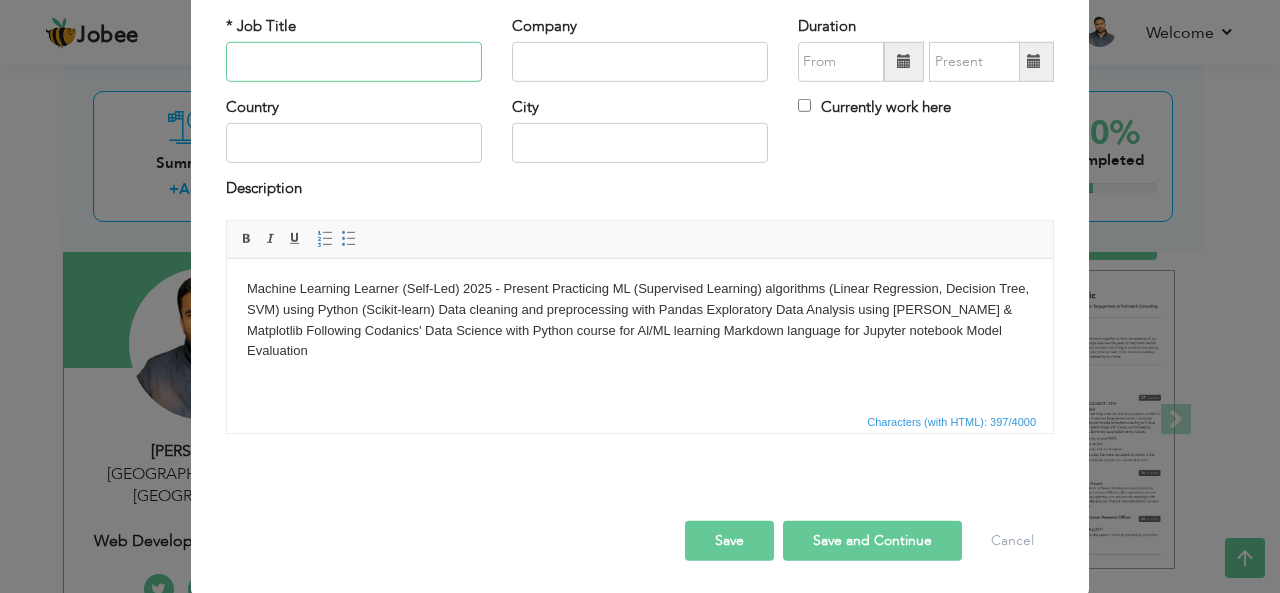 click at bounding box center (354, 62) 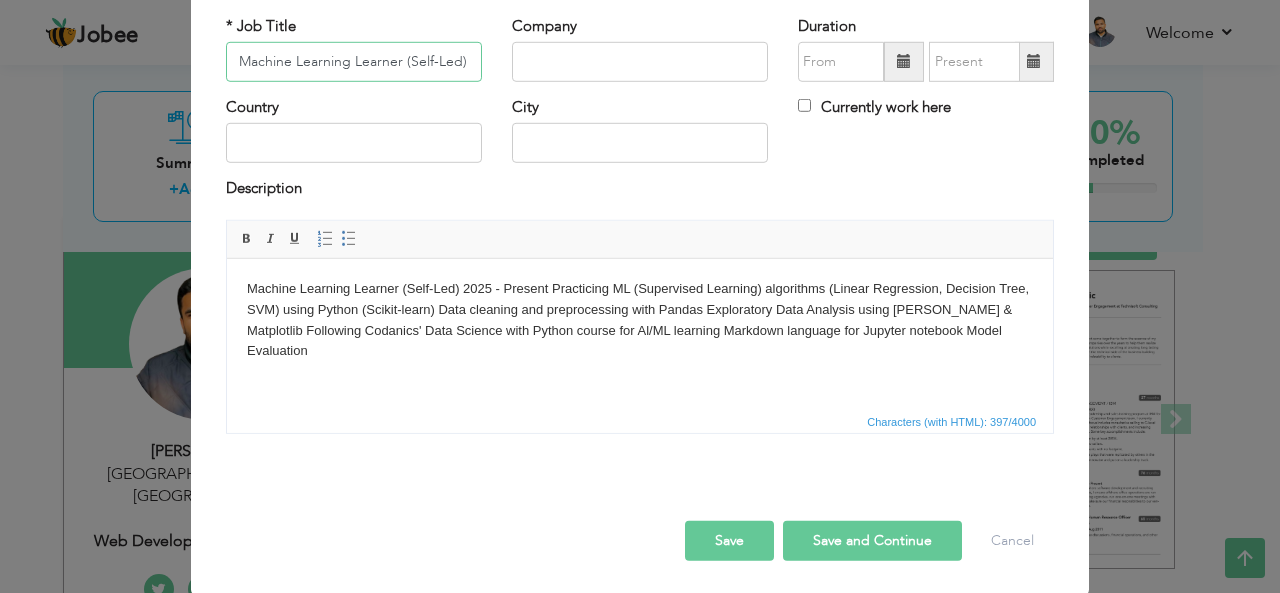 type on "Machine Learning Learner (Self-Led)" 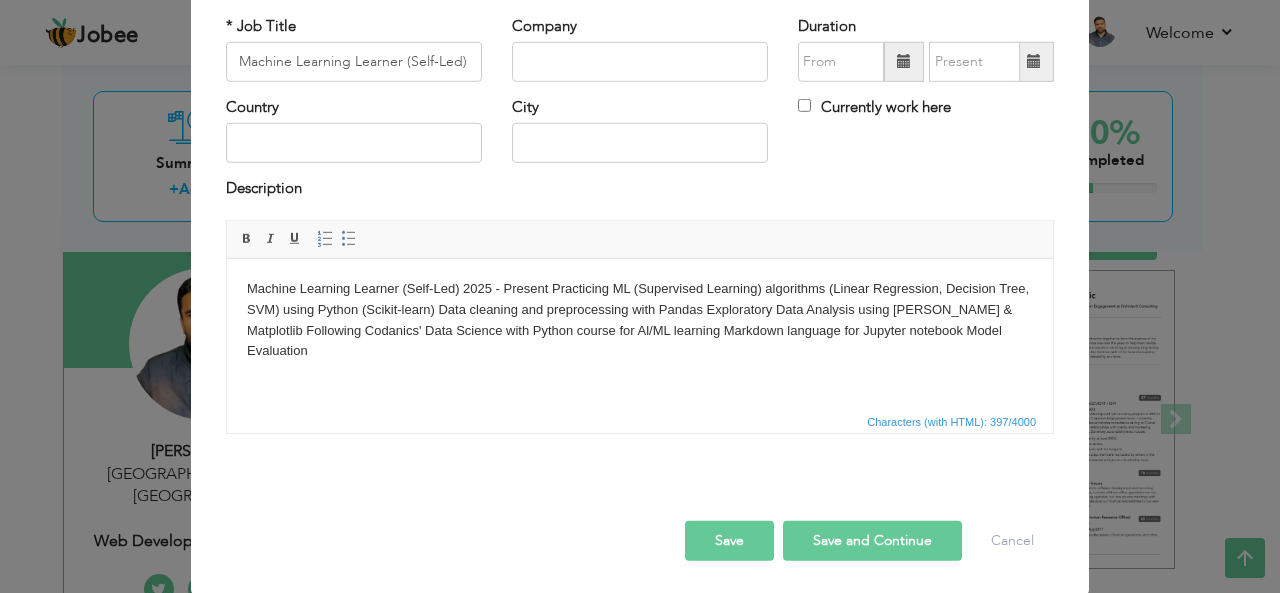 click on "Machine Learning Learner (Self-Led) 2025 - Present Practicing ML (Supervised Learning) algorithms (Linear Regression, Decision Tree, SVM) using Python (Scikit-learn) Data cleaning and preprocessing with Pandas Exploratory Data Analysis using Seaborn & Matplotlib Following Codanics' Data Science with Python course for Al/ML learning Markdown language for Jupyter notebook Model Evaluation" at bounding box center [640, 319] 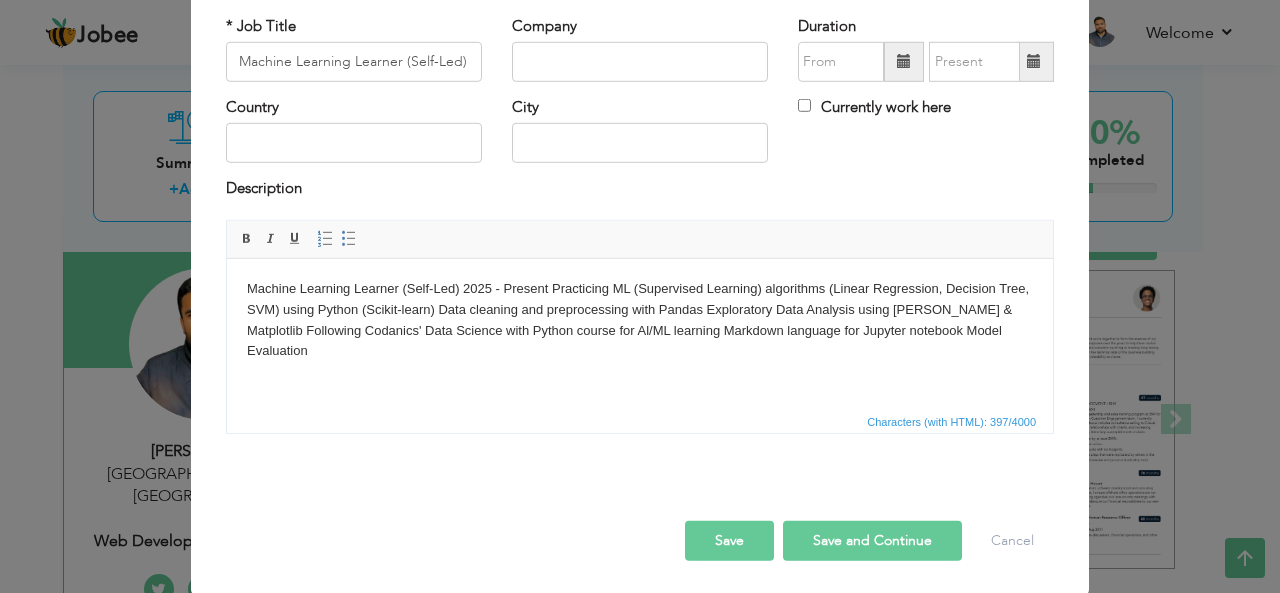 click on "Machine Learning Learner (Self-Led) 2025 - Present Practicing ML (Supervised Learning) algorithms (Linear Regression, Decision Tree, SVM) using Python (Scikit-learn) Data cleaning and preprocessing with Pandas Exploratory Data Analysis using Seaborn & Matplotlib Following Codanics' Data Science with Python course for Al/ML learning Markdown language for Jupyter notebook Model Evaluation" at bounding box center (640, 319) 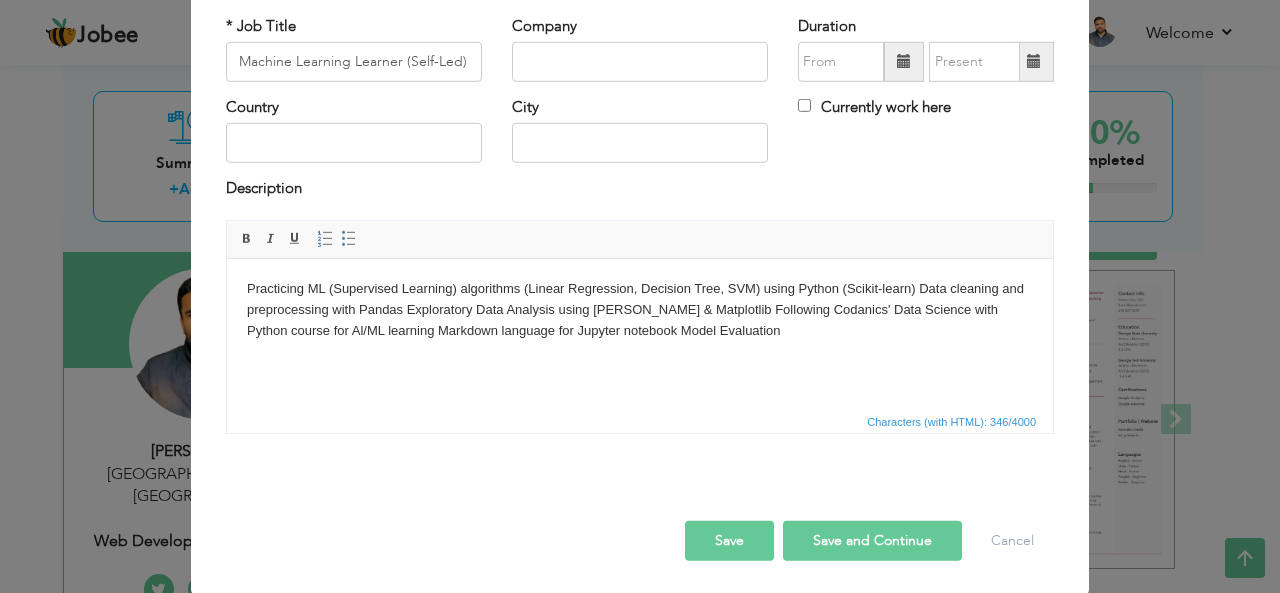 click on "Practicing ML (Supervised Learning) algorithms (Linear Regression, Decision Tree, SVM) using Python (Scikit-learn) Data cleaning and preprocessing with Pandas Exploratory Data Analysis using Seaborn & Matplotlib Following Codanics' Data Science with Python course for Al/ML learning Markdown language for Jupyter notebook Model Evaluation" at bounding box center (640, 309) 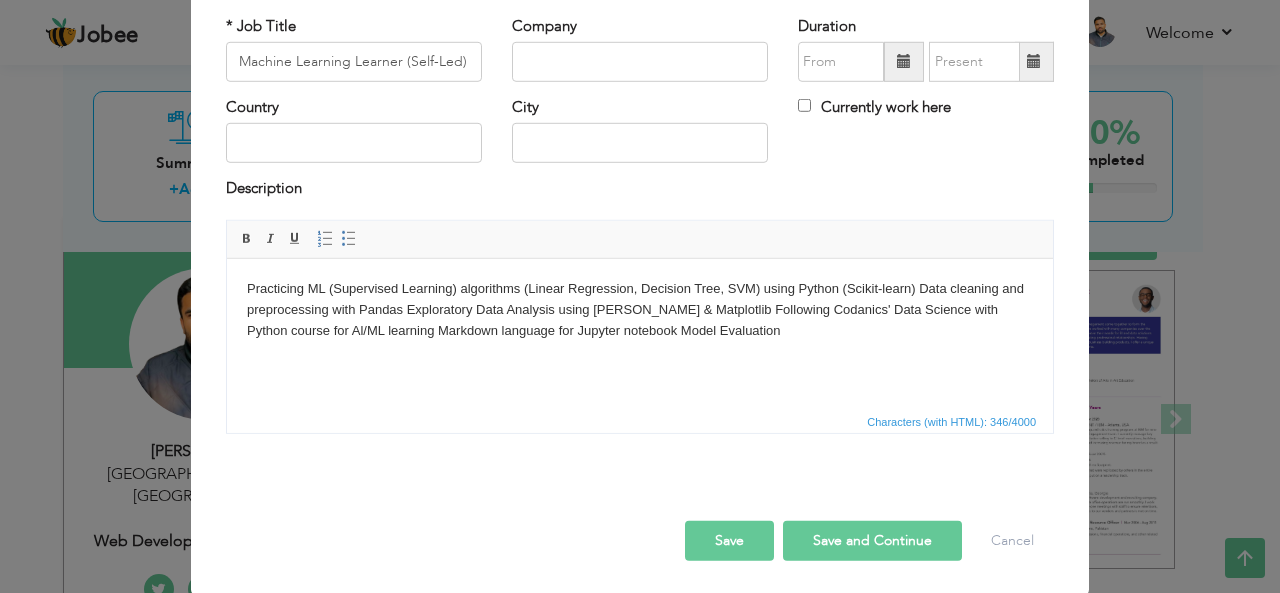 click on "Practicing ML (Supervised Learning) algorithms (Linear Regression, Decision Tree, SVM) using Python (Scikit-learn) Data cleaning and preprocessing with Pandas Exploratory Data Analysis using Seaborn & Matplotlib Following Codanics' Data Science with Python course for Al/ML learning Markdown language for Jupyter notebook Model Evaluation" at bounding box center (640, 309) 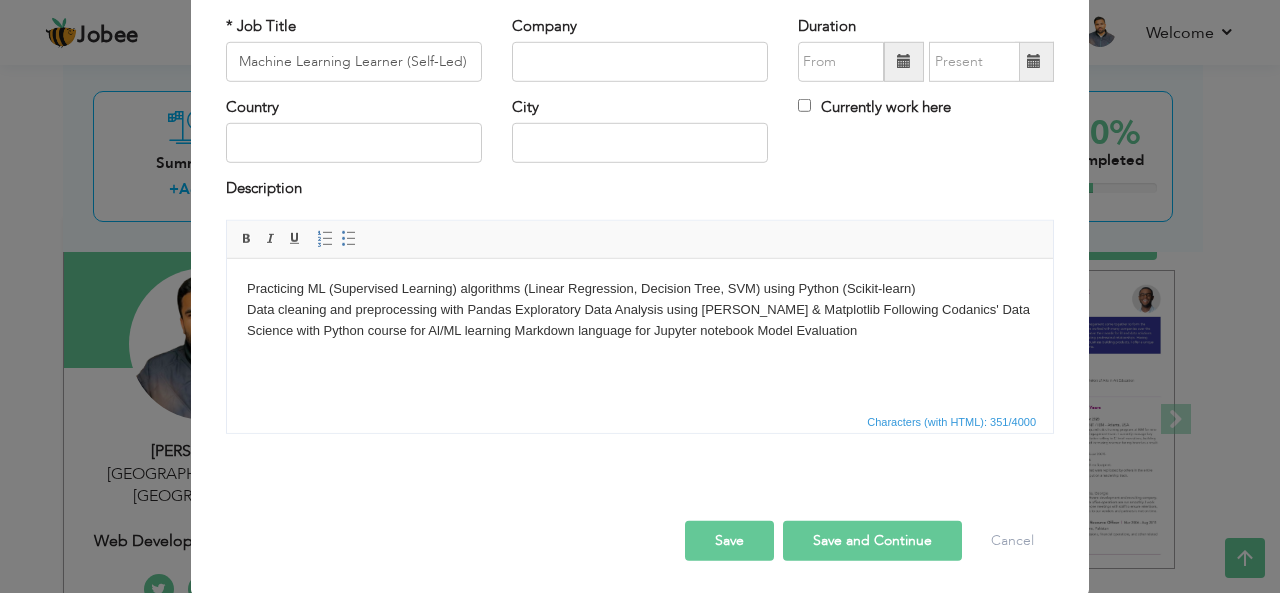 type 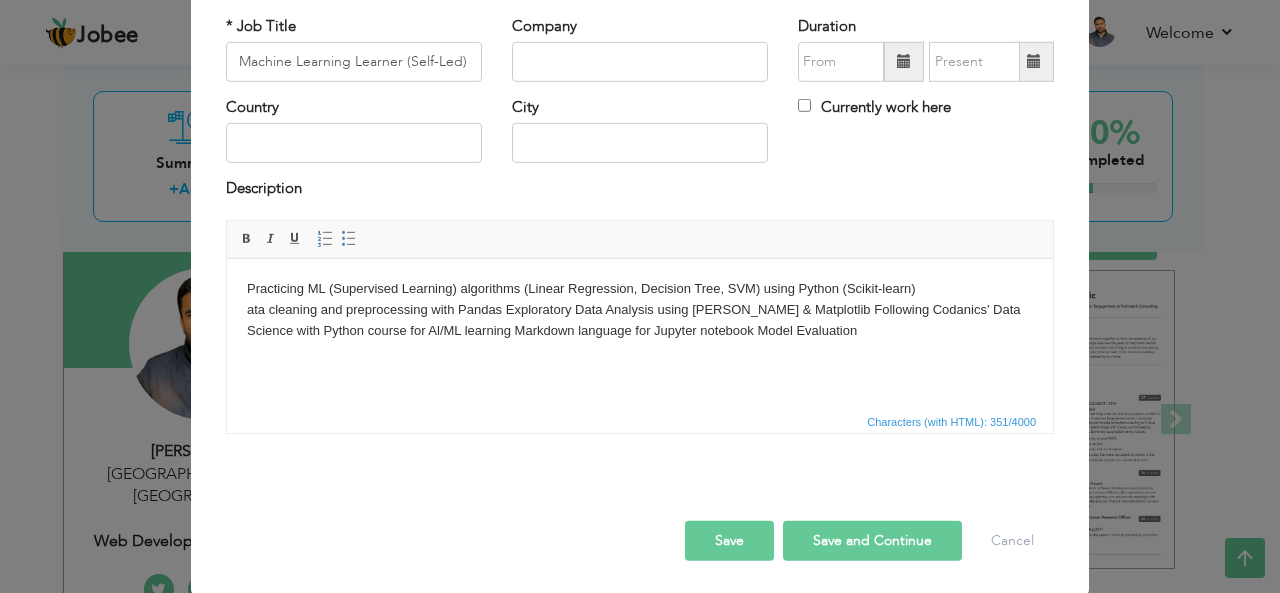 click on "Practicing ML (Supervised Learning) algorithms (Linear Regression, Decision Tree, SVM) using Python (Scikit-learn) ata cleaning and preprocessing with Pandas Exploratory Data Analysis using Seaborn & Matplotlib Following Codanics' Data Science with Python course for Al/ML learning Markdown language for Jupyter notebook Model Evaluation" at bounding box center (640, 309) 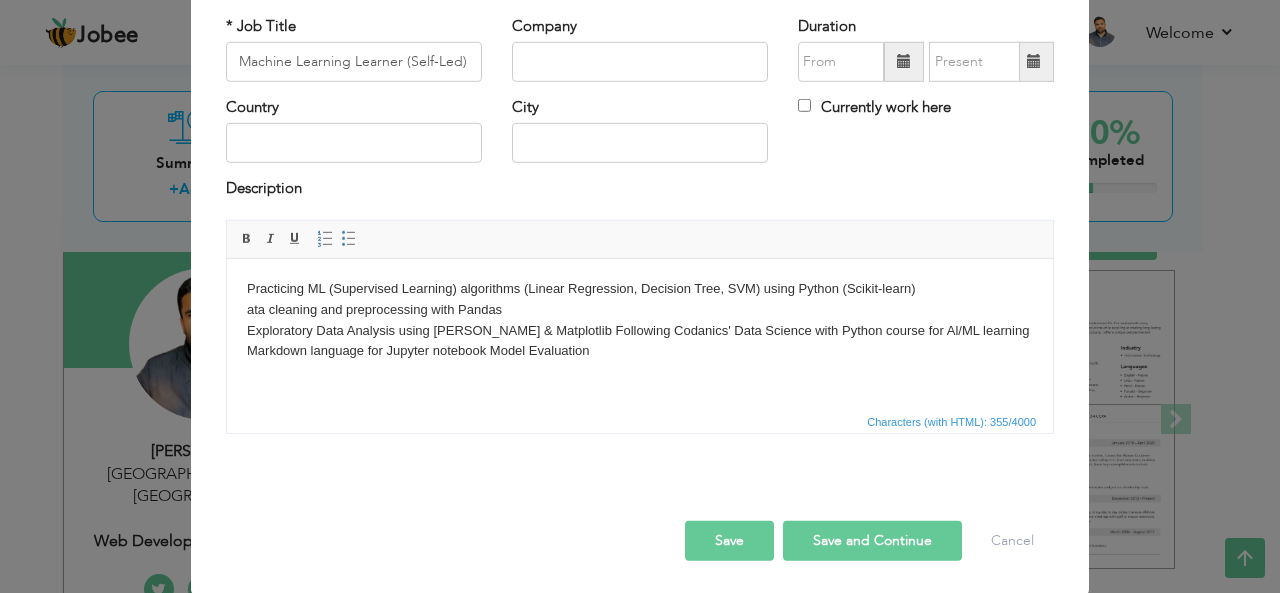click on "Practicing ML (Supervised Learning) algorithms (Linear Regression, Decision Tree, SVM) using Python (Scikit-learn) ata cleaning and preprocessing with Pandas  Exploratory Data Analysis using Seaborn & Matplotlib Following Codanics' Data Science with Python course for Al/ML learning Markdown language for Jupyter notebook Model Evaluation" at bounding box center [640, 319] 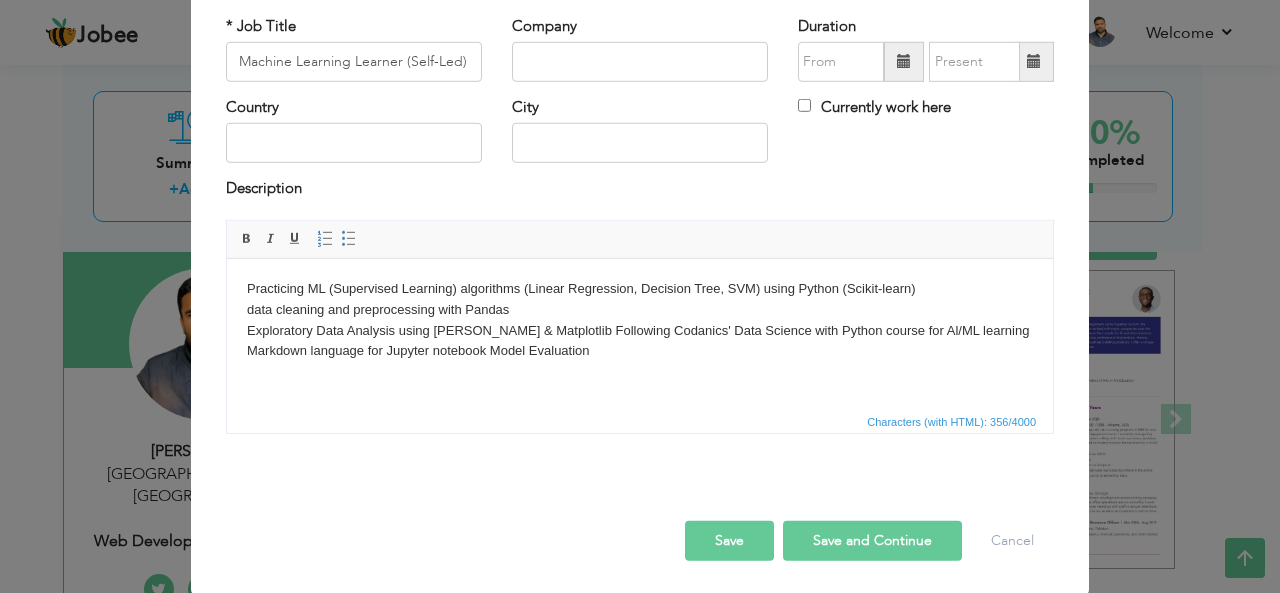 click on "Practicing ML (Supervised Learning) algorithms (Linear Regression, Decision Tree, SVM) using Python (Scikit-learn) data cleaning and preprocessing with Pandas  Exploratory Data Analysis using Seaborn & Matplotlib Following Codanics' Data Science with Python course for Al/ML learning Markdown language for Jupyter notebook Model Evaluation" at bounding box center (640, 319) 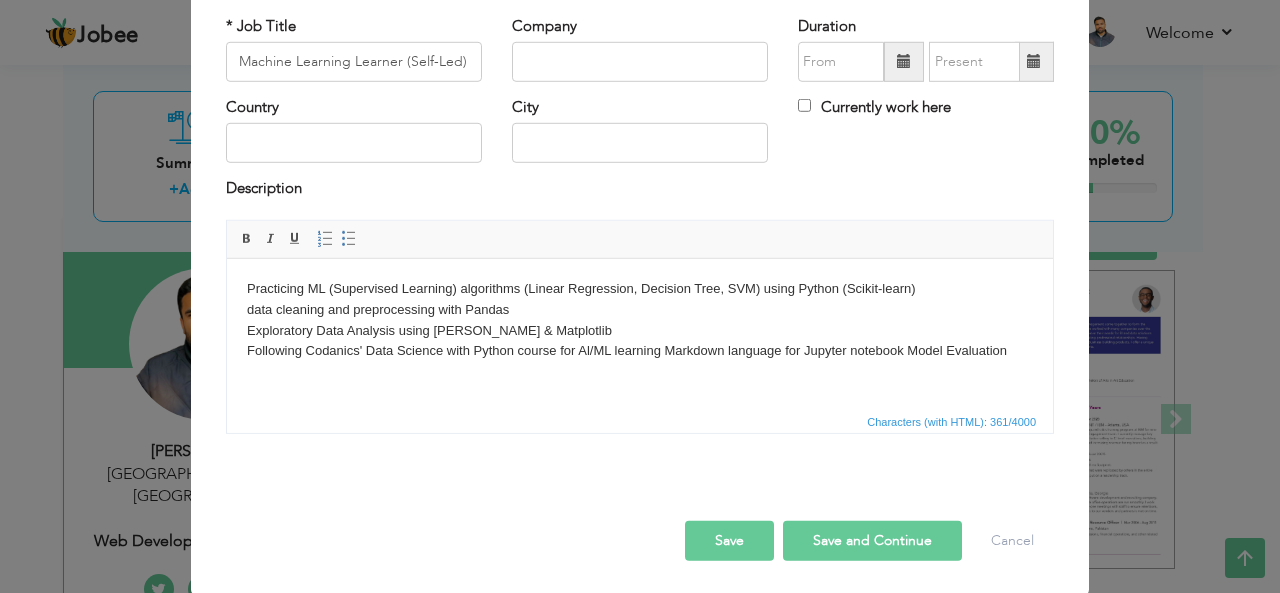 click on "Practicing ML (Supervised Learning) algorithms (Linear Regression, Decision Tree, SVM) using Python (Scikit-learn) data cleaning and preprocessing with Pandas  Exploratory Data Analysis using Seaborn & Matplotlib  ​​​​​​​ Following Codanics' Data Science with Python course for Al/ML learning Markdown language for Jupyter notebook Model Evaluation" at bounding box center [640, 319] 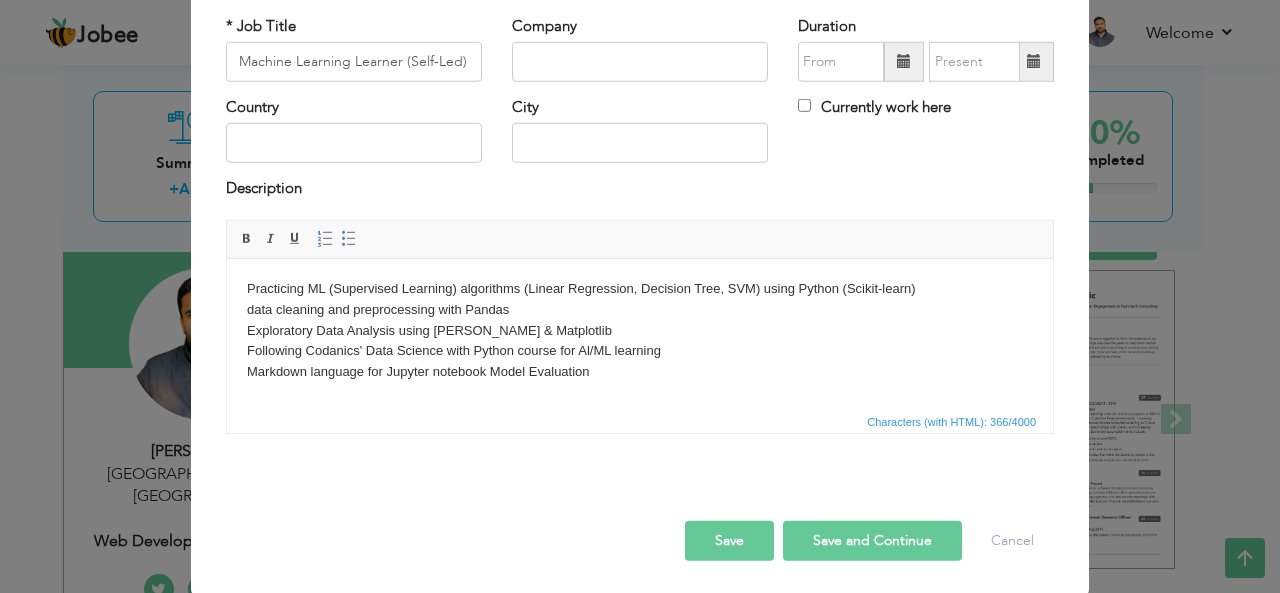 click on "Practicing ML (Supervised Learning) algorithms (Linear Regression, Decision Tree, SVM) using Python (Scikit-learn) data cleaning and preprocessing with Pandas  Exploratory Data Analysis using Seaborn & Matplotlib  Following Codanics' Data Science with Python course for Al/ML learning  ​​​​​​​ Markdown language for Jupyter notebook Model Evaluation" at bounding box center (640, 330) 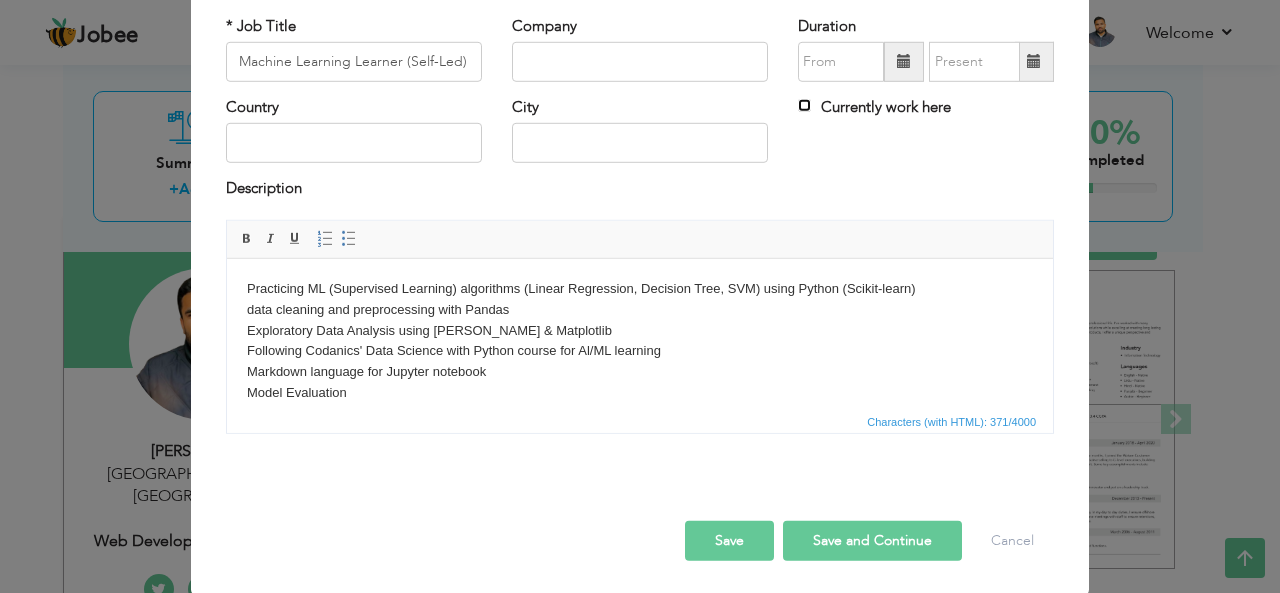 click on "Currently work here" at bounding box center (804, 105) 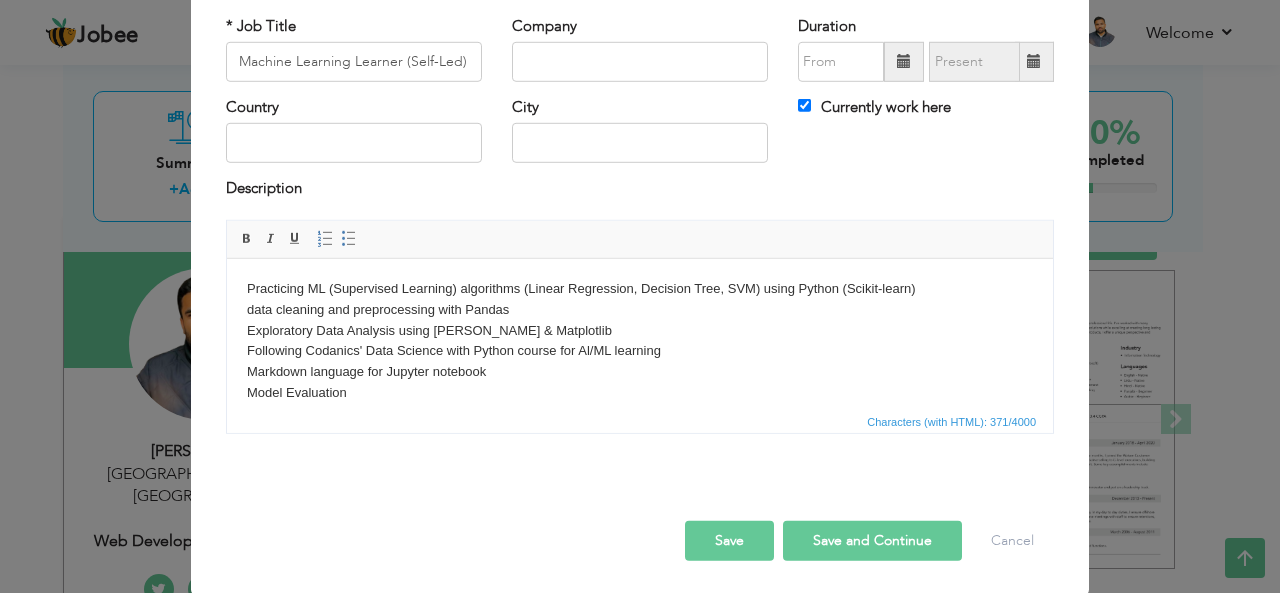 click on "Save and Continue" at bounding box center (872, 541) 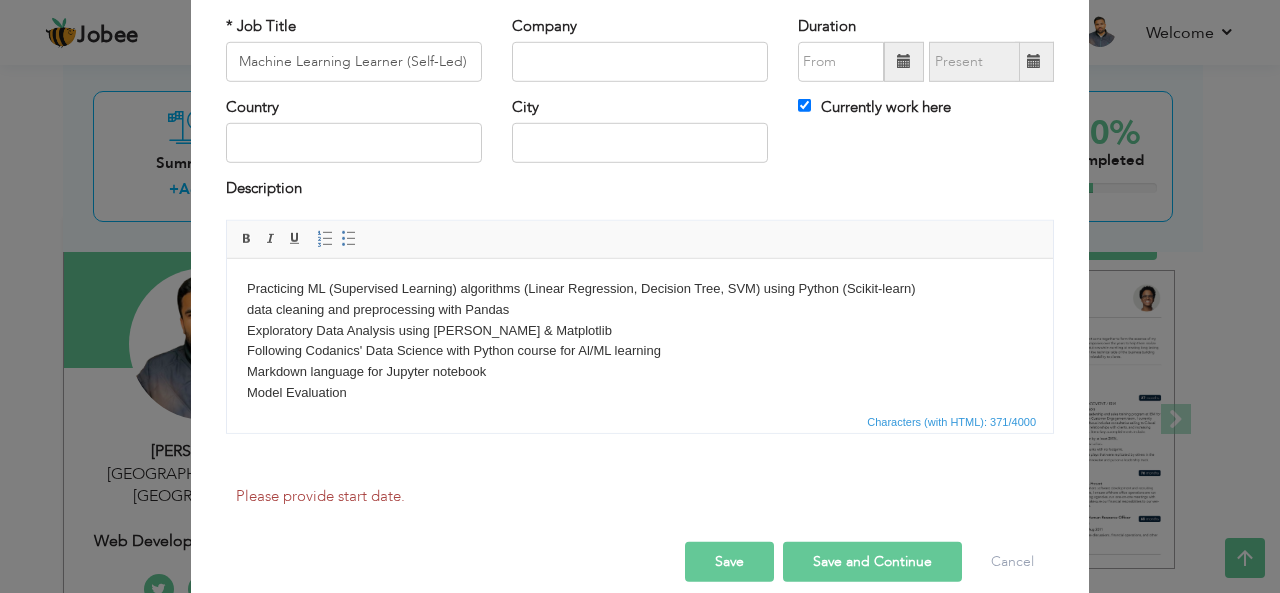 click on "Save and Continue" at bounding box center [872, 562] 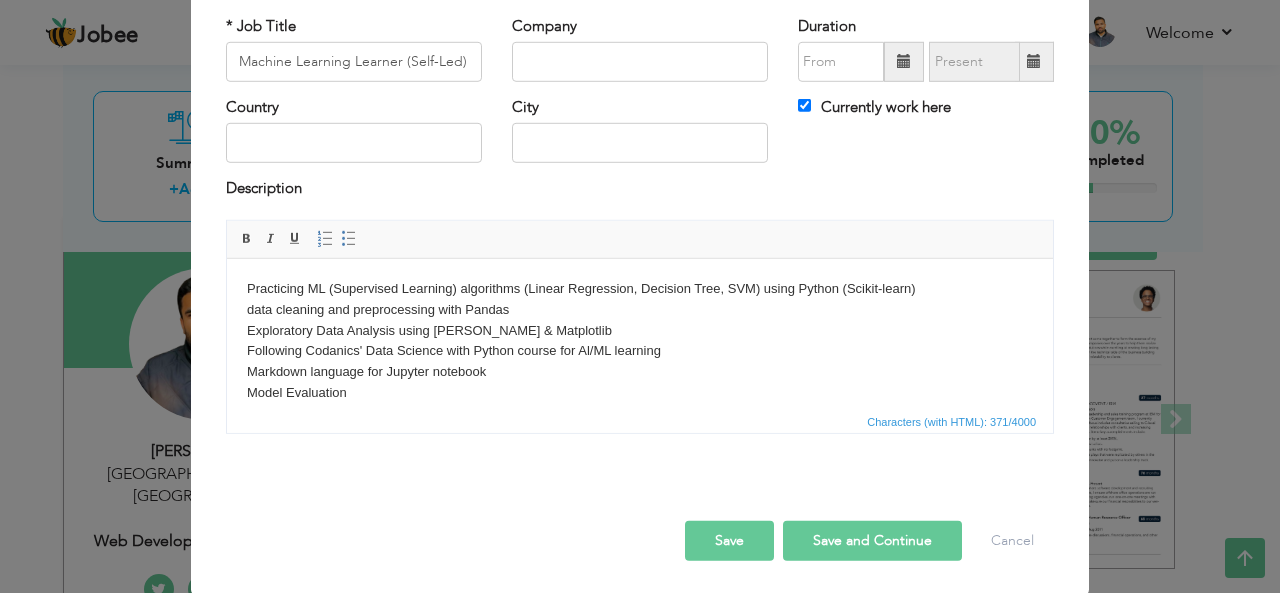 click on "Save
Save and Continue
Delete
Cancel" at bounding box center (640, 520) 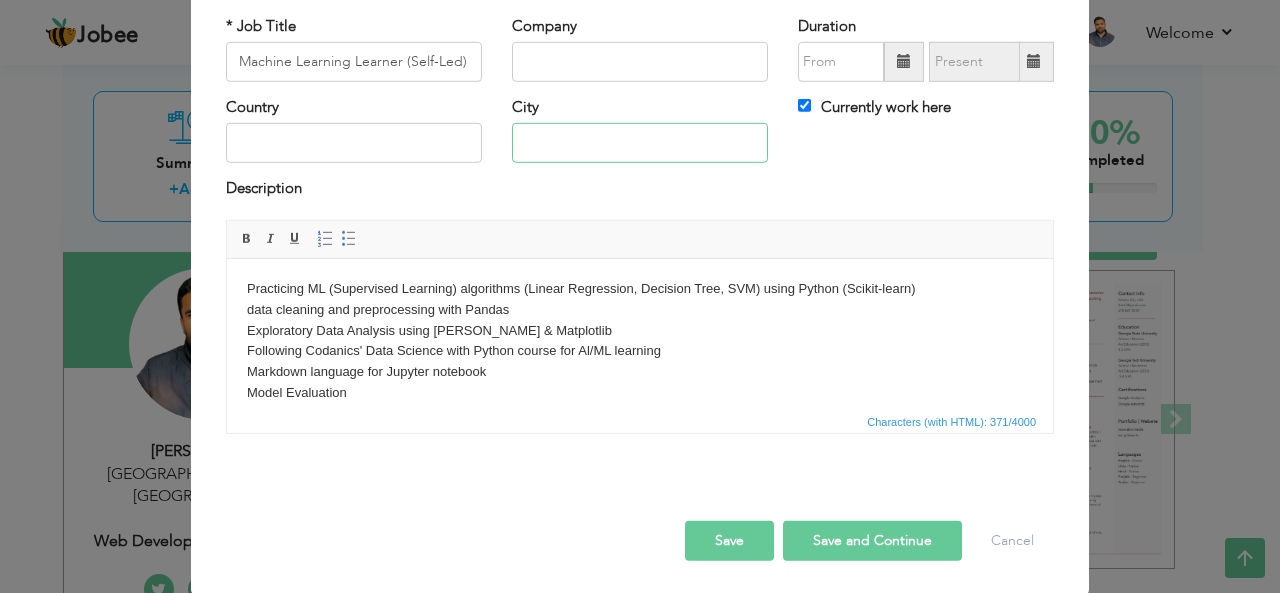 click at bounding box center (640, 143) 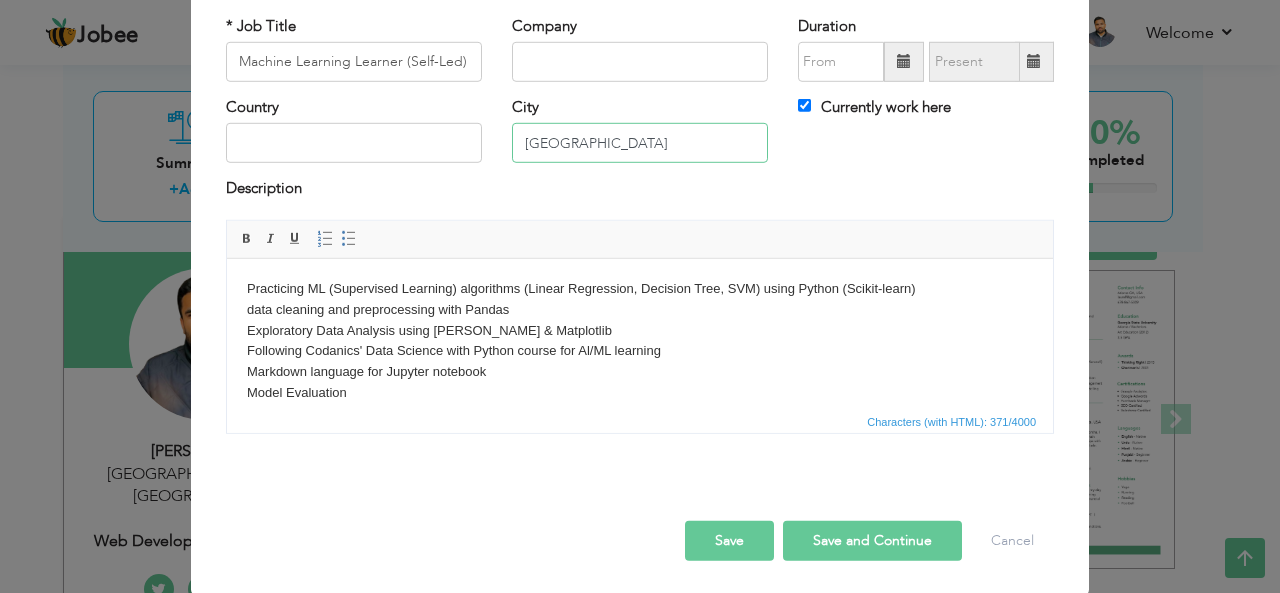 type on "Lahore" 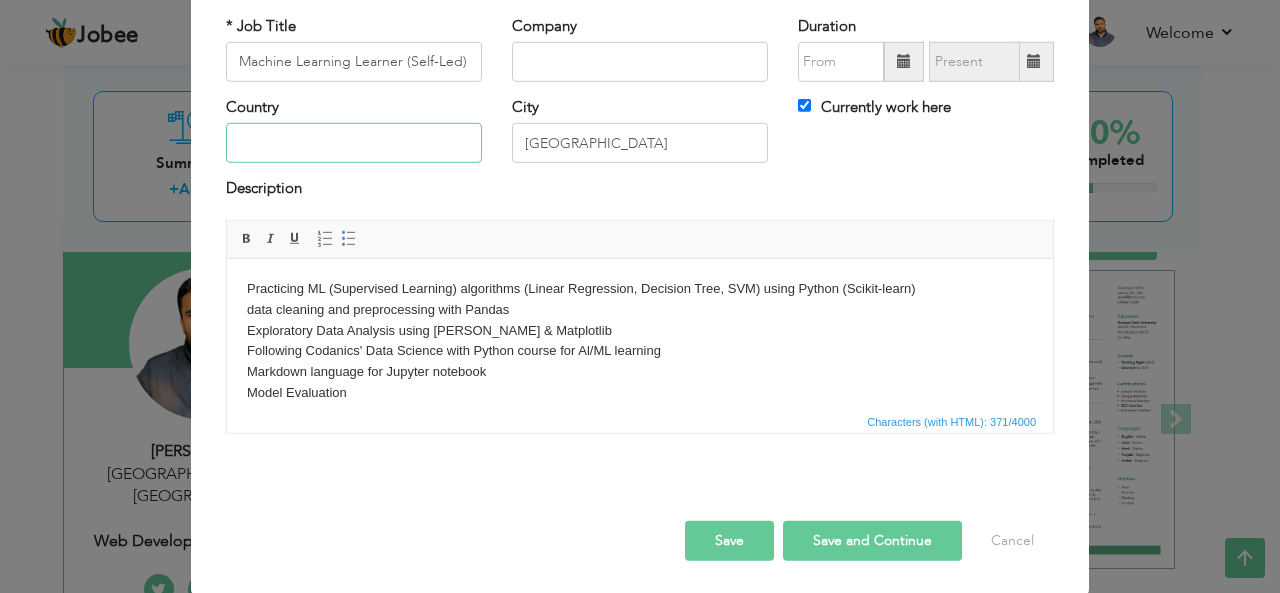 click at bounding box center [354, 143] 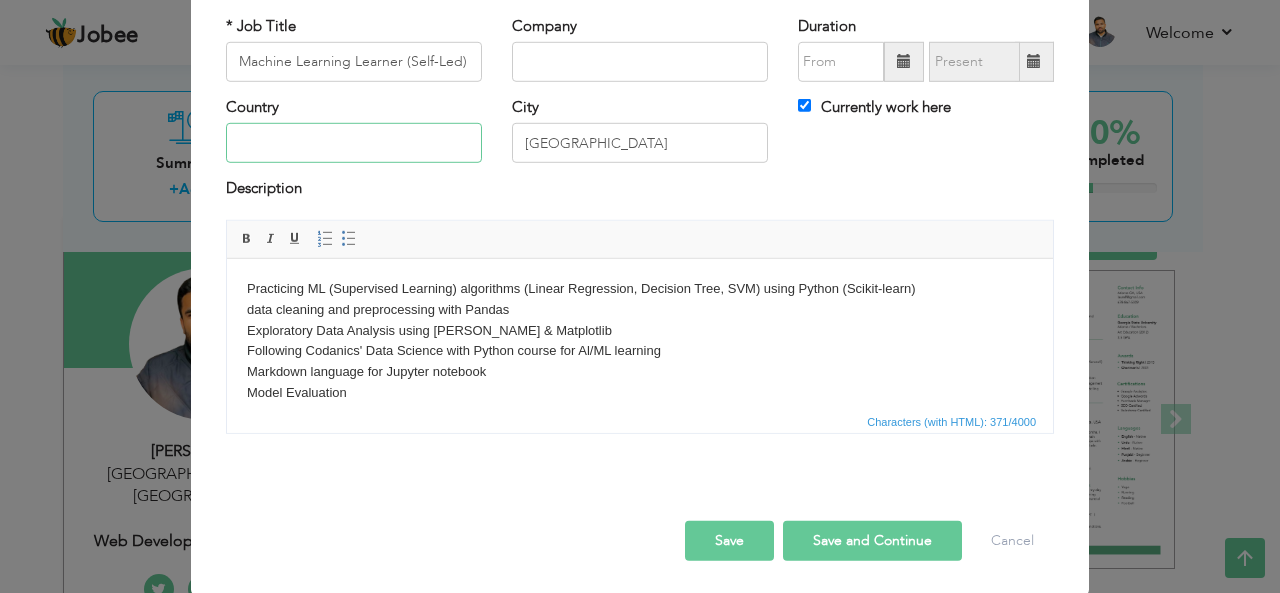 type on "Pakistan" 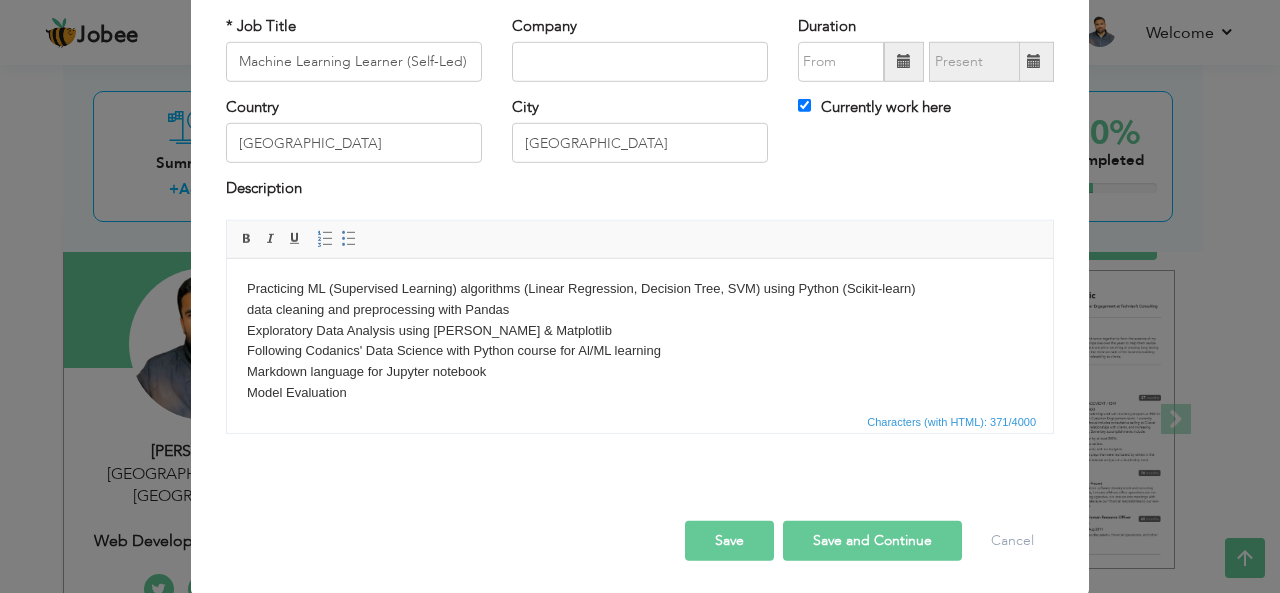 click on "Save and Continue" at bounding box center (872, 541) 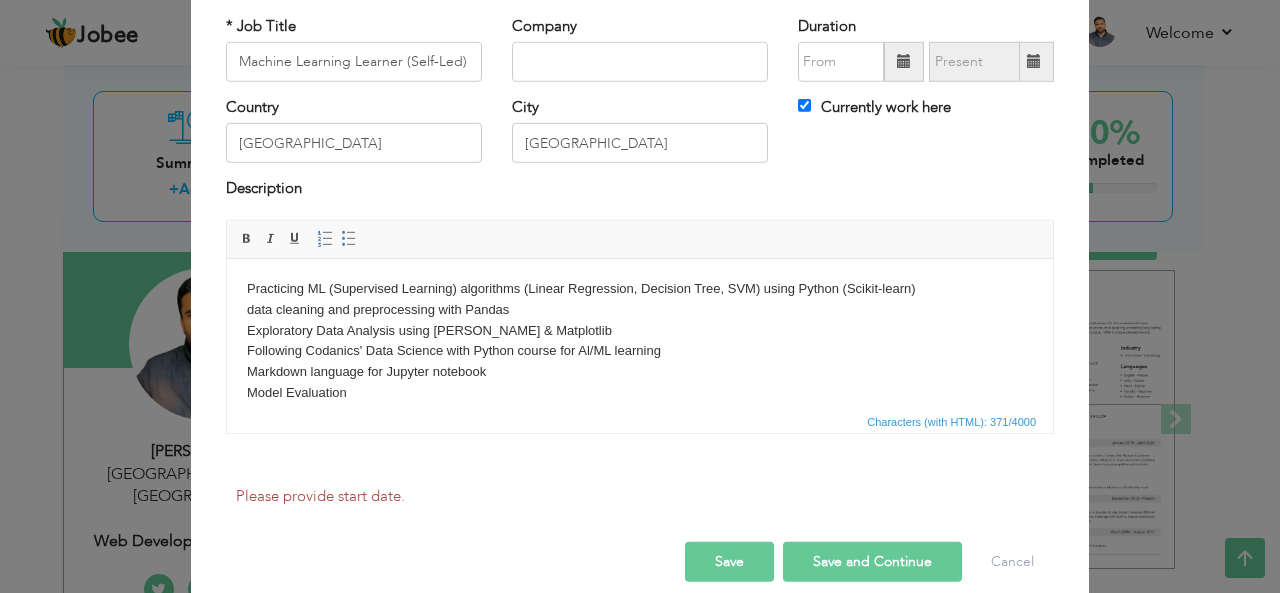 click on "Please provide start date.
Save
Save and Continue
Delete
Cancel" at bounding box center (640, 530) 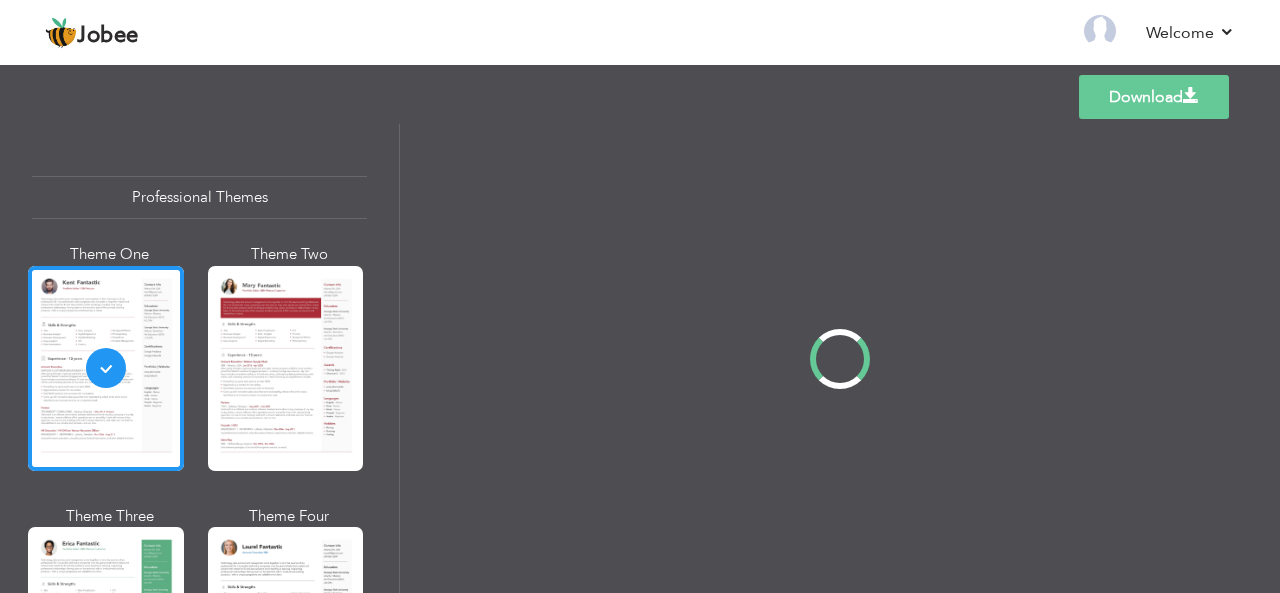 scroll, scrollTop: 0, scrollLeft: 0, axis: both 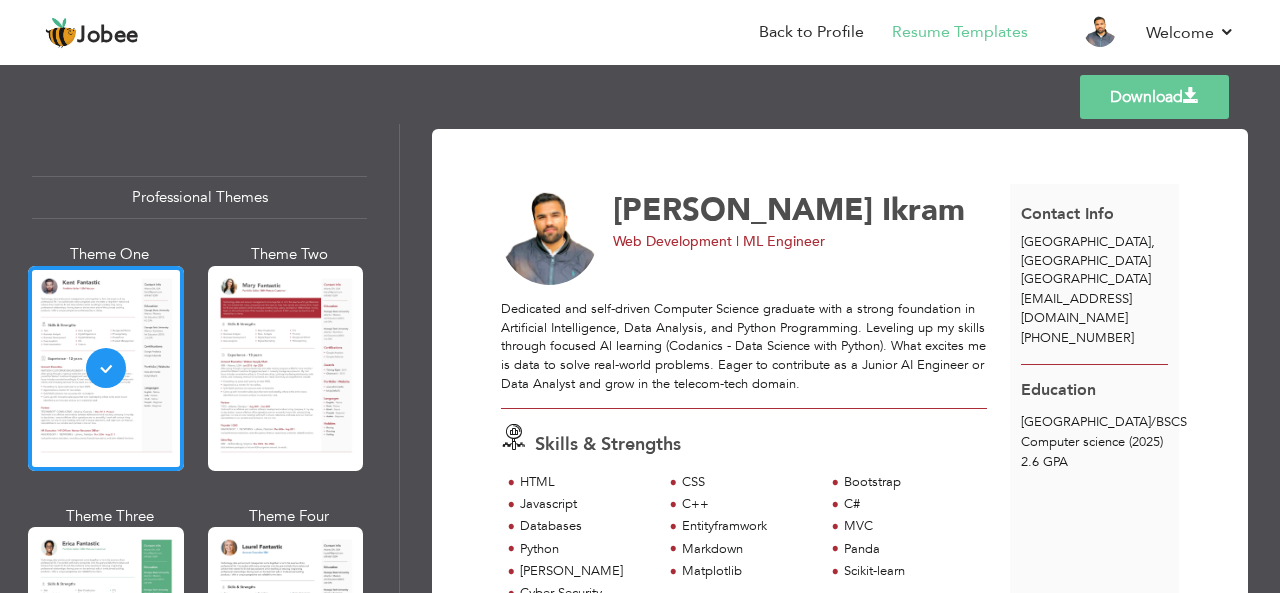 click on "Skills & Strengths" at bounding box center (750, 441) 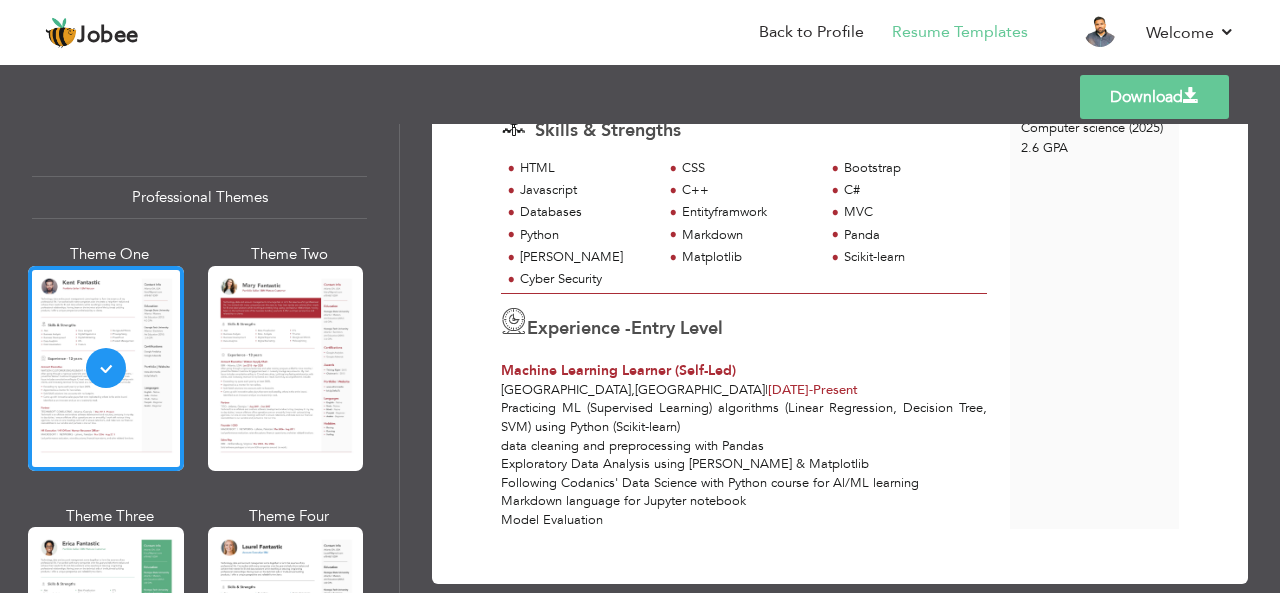 scroll, scrollTop: 345, scrollLeft: 0, axis: vertical 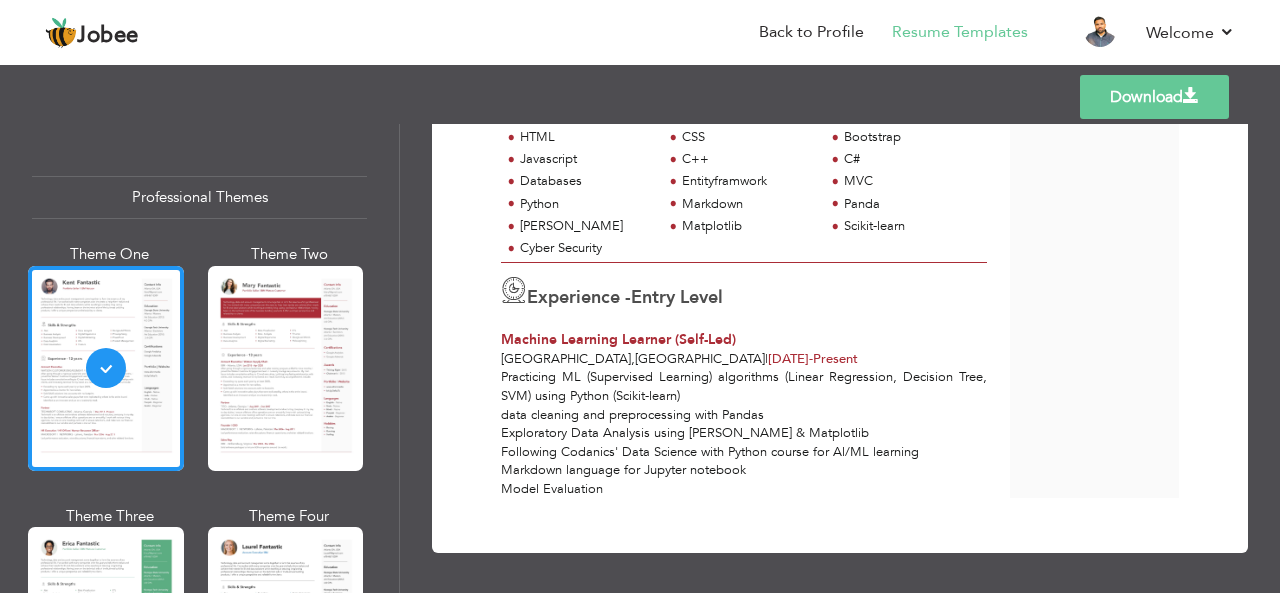 click on "Professional Themes
Theme One
Theme Two
Theme Three
Theme Six" at bounding box center [199, 358] 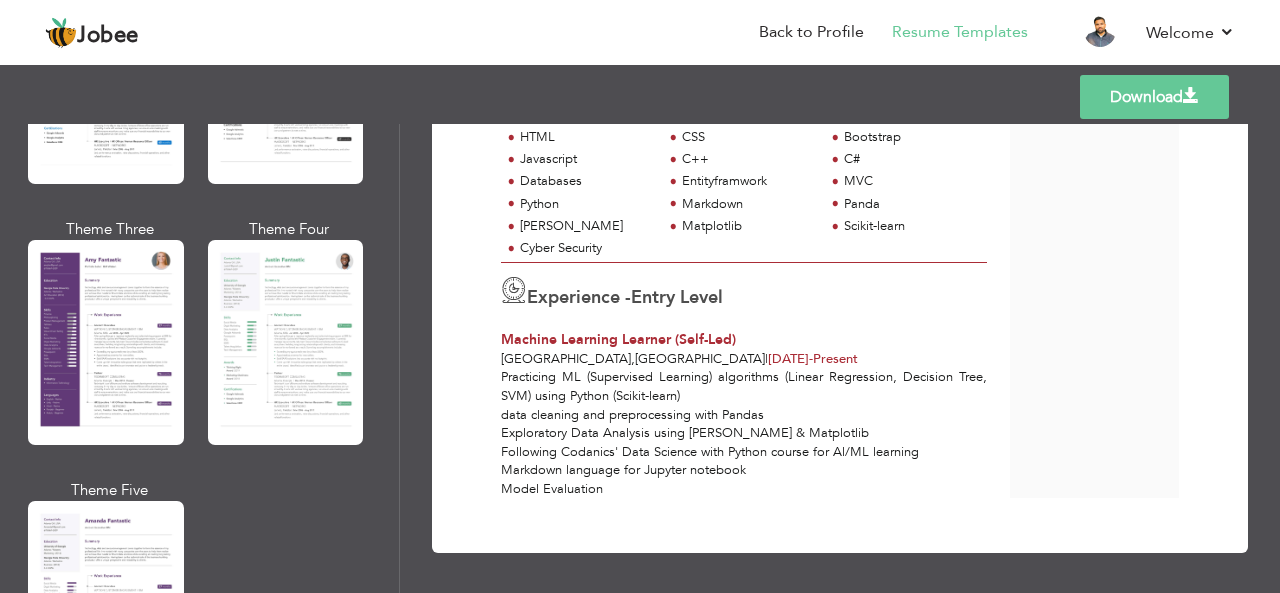 scroll, scrollTop: 1760, scrollLeft: 0, axis: vertical 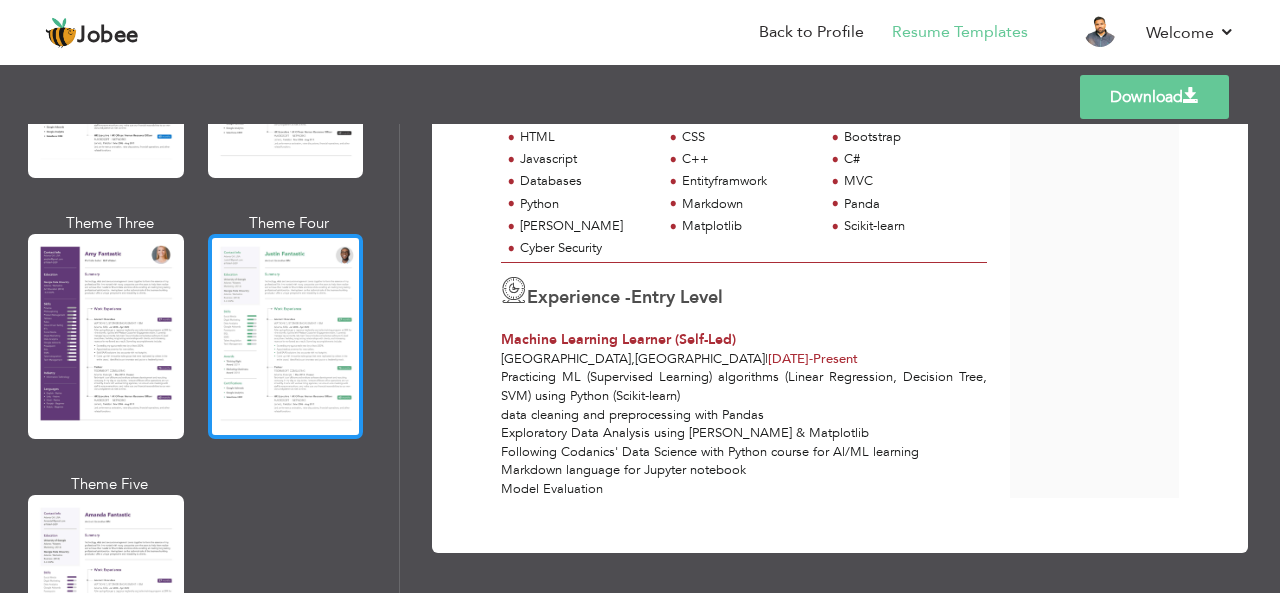click at bounding box center [286, 336] 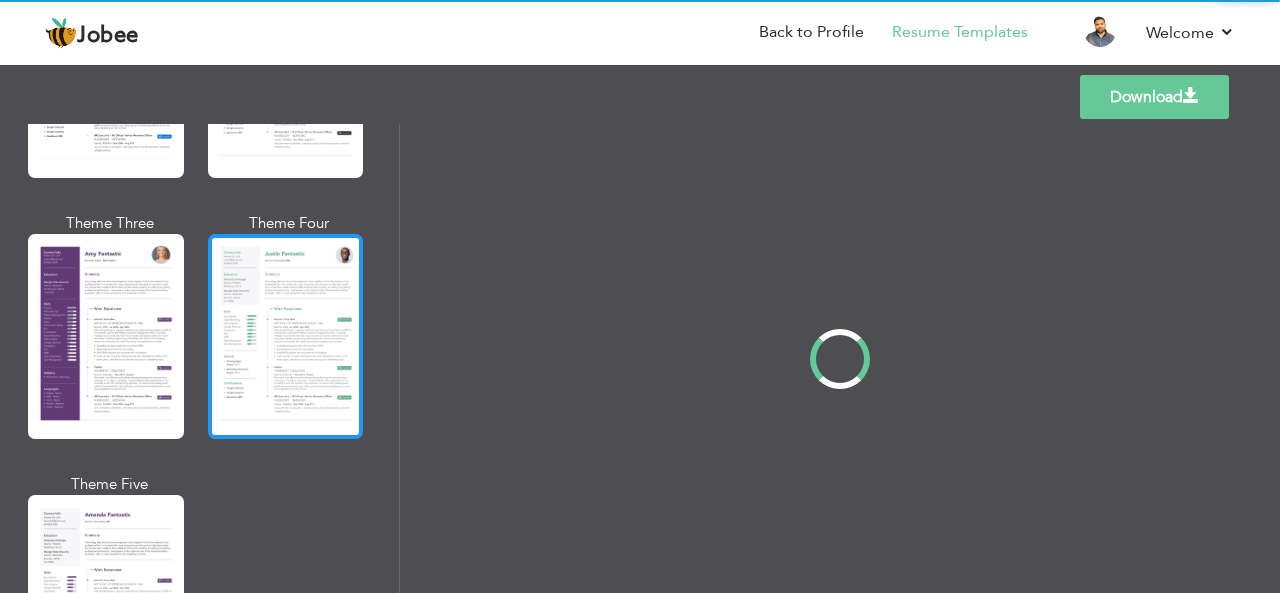 scroll, scrollTop: 0, scrollLeft: 0, axis: both 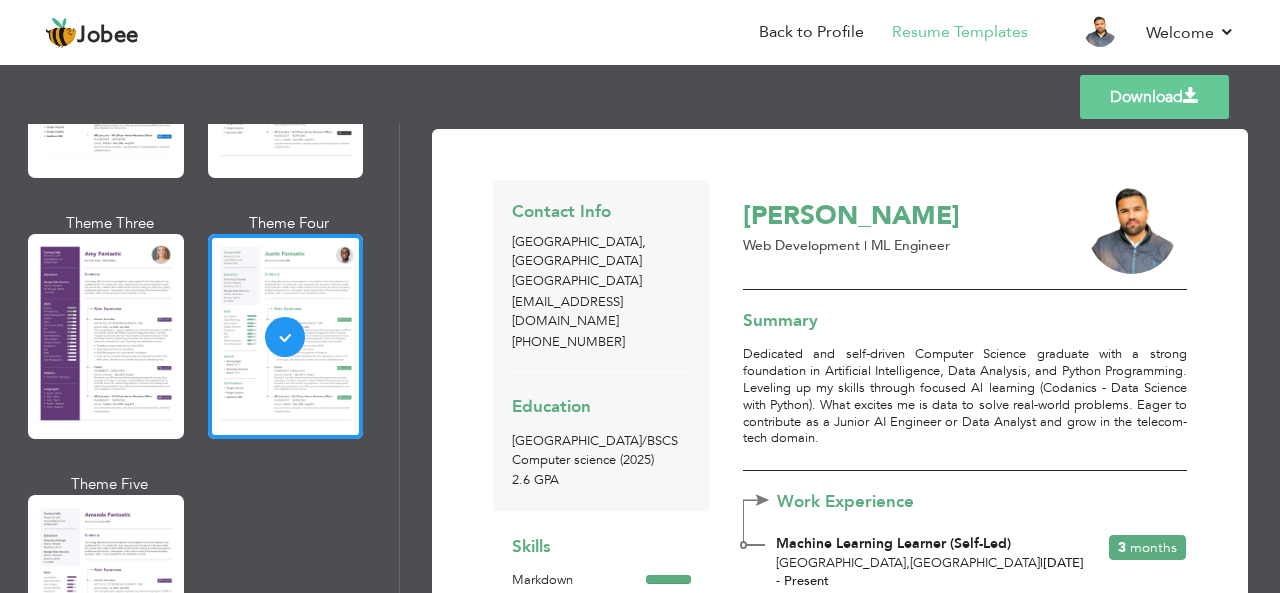 click on "Education
[GEOGRAPHIC_DATA]
/
BSCS
Computer science
(2025)
2.6 GPA" at bounding box center (601, 442) 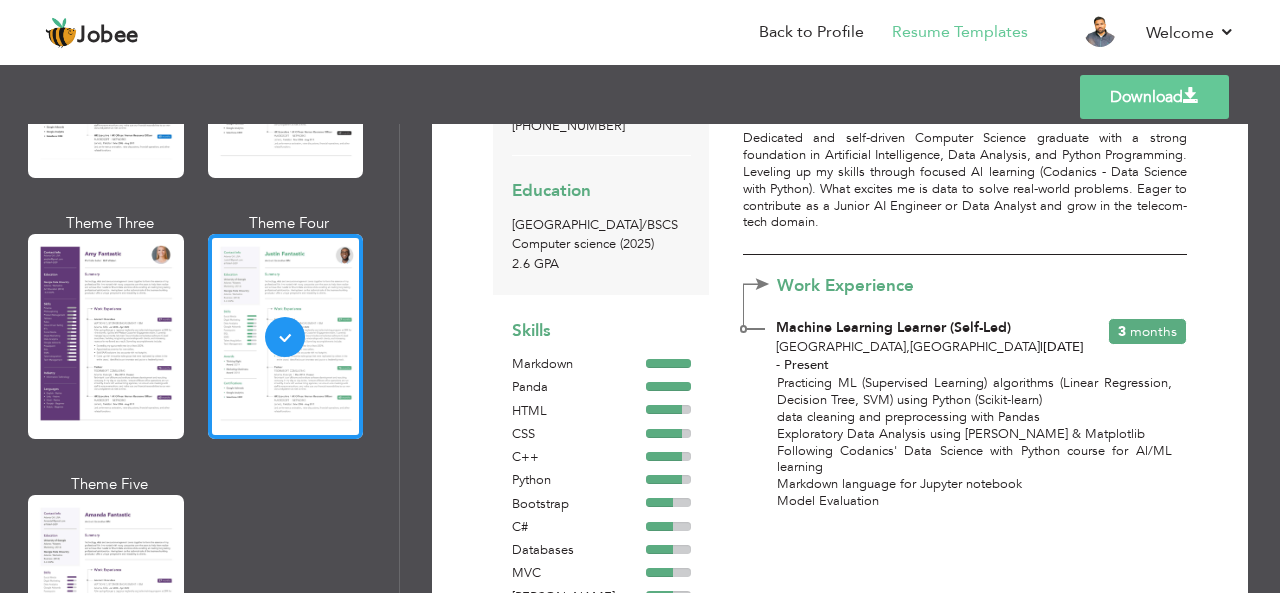 scroll, scrollTop: 208, scrollLeft: 0, axis: vertical 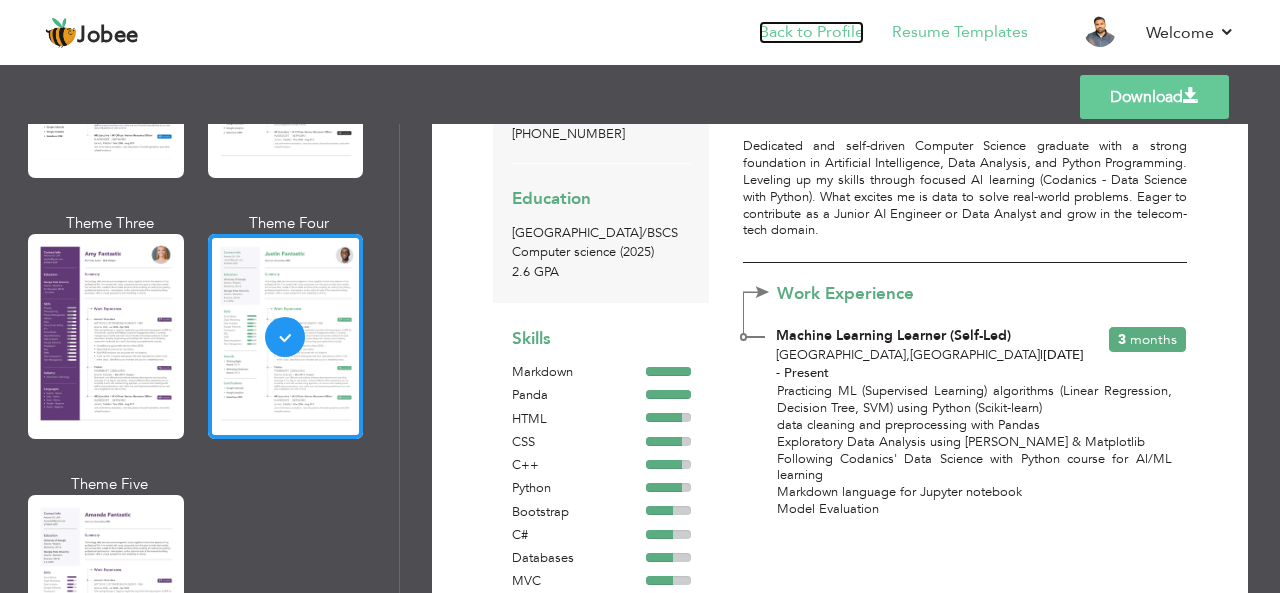 click on "Back to Profile" at bounding box center [811, 32] 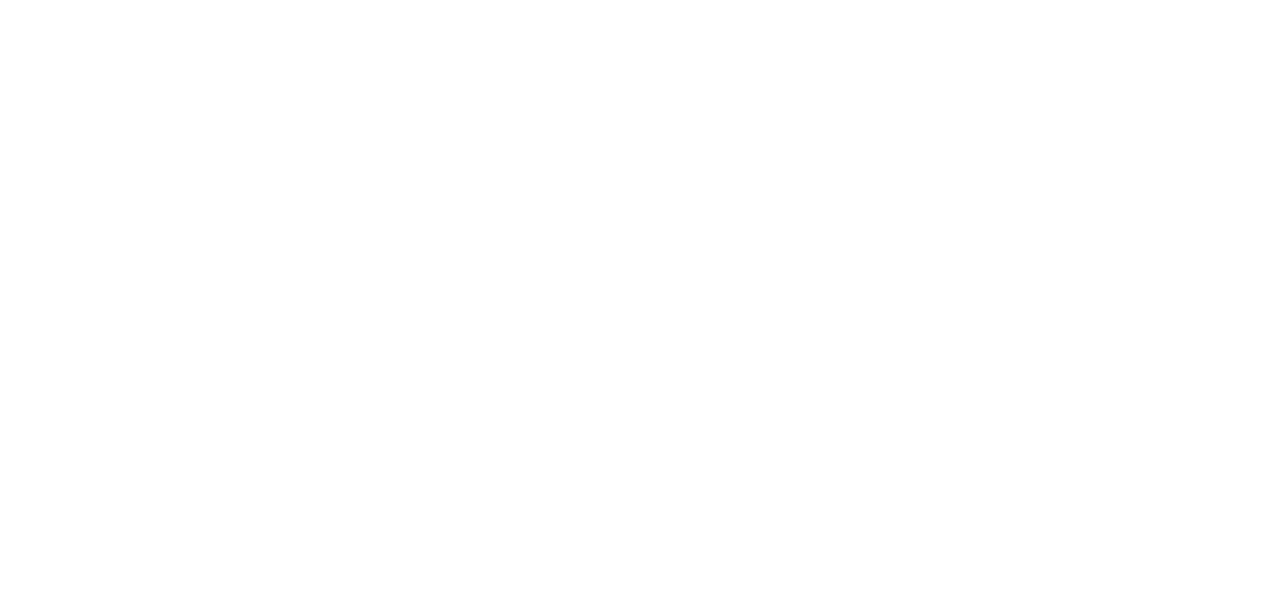 scroll, scrollTop: 0, scrollLeft: 0, axis: both 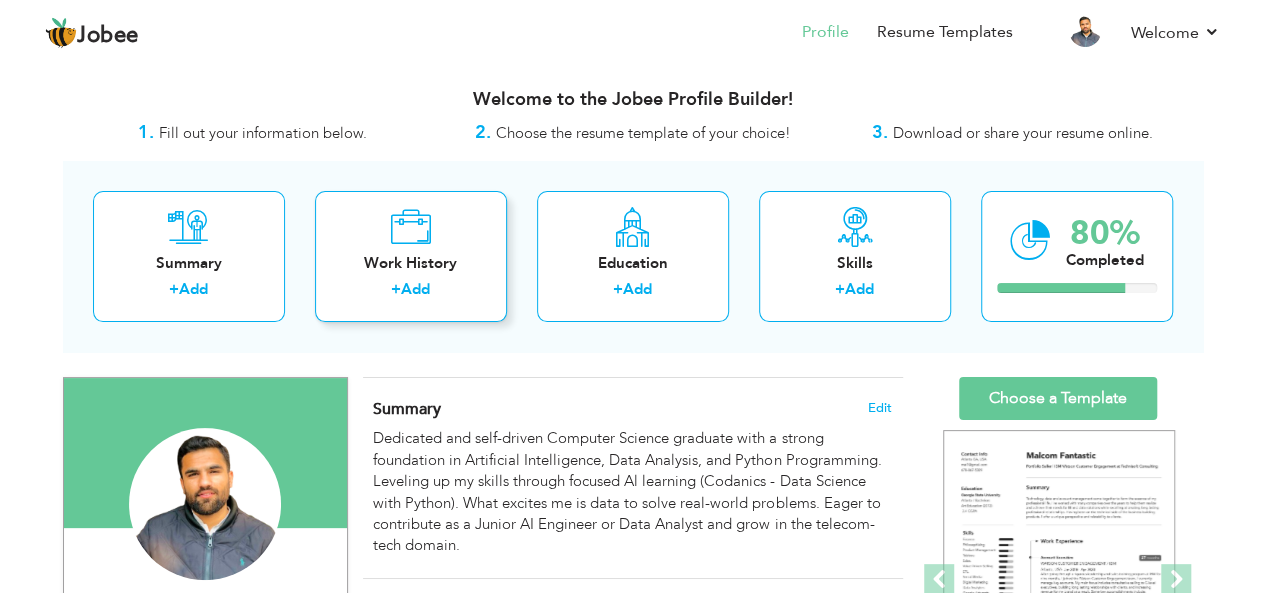 click on "Work History
+  Add" at bounding box center [411, 256] 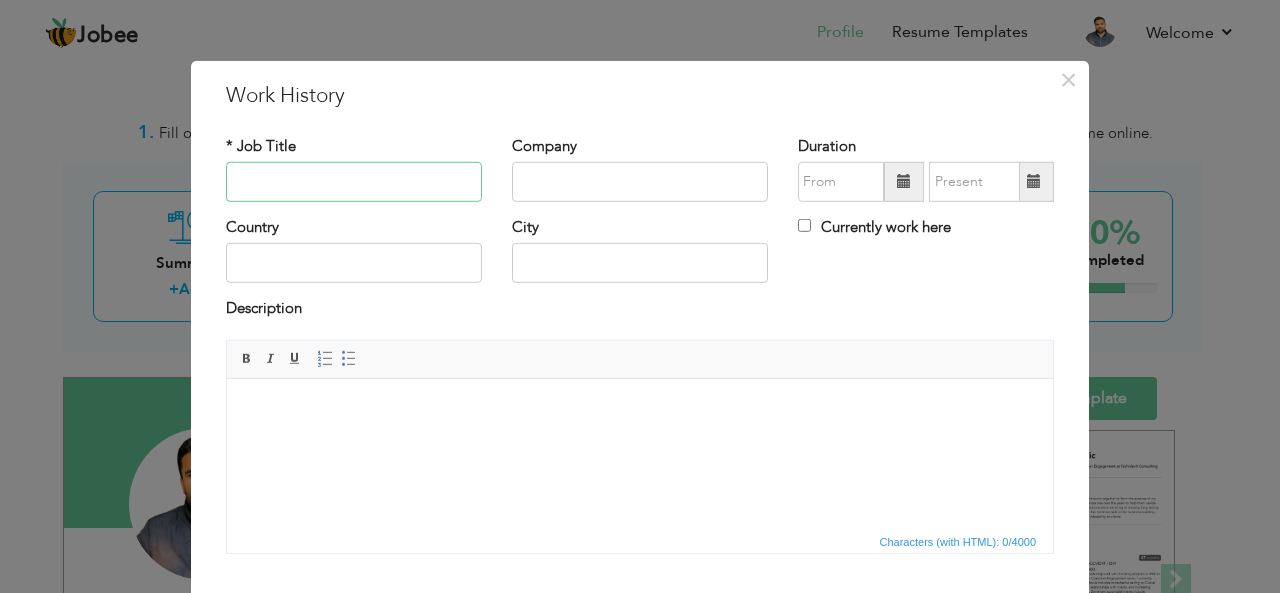 paste on "Web-Based Application" 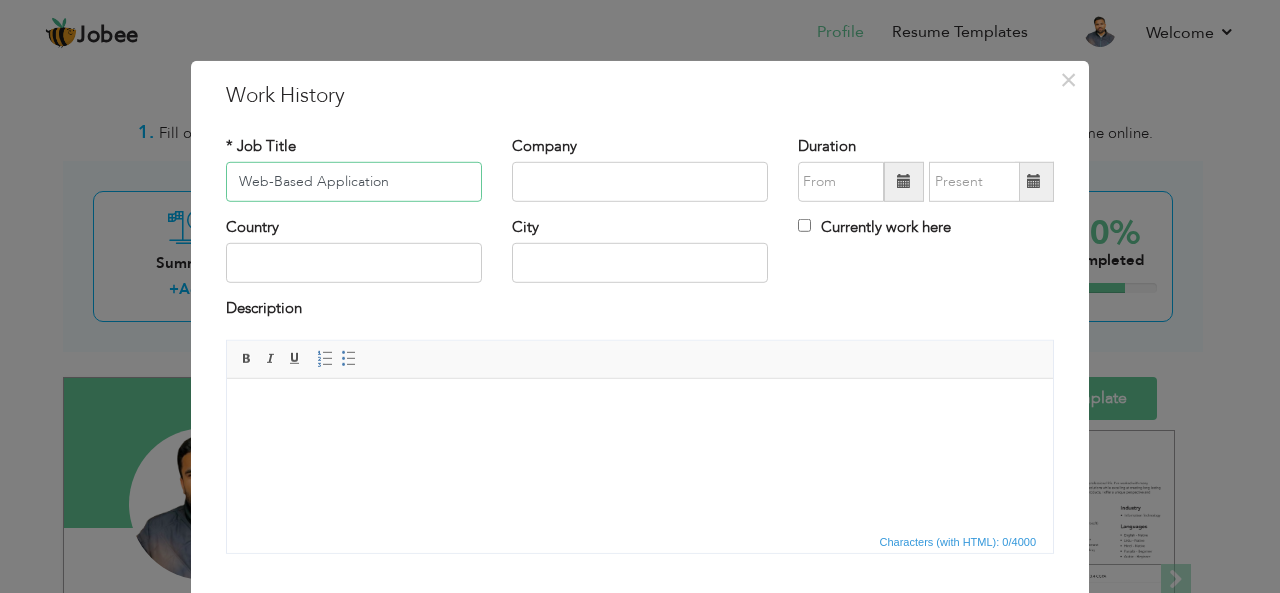 type on "Web-Based Application" 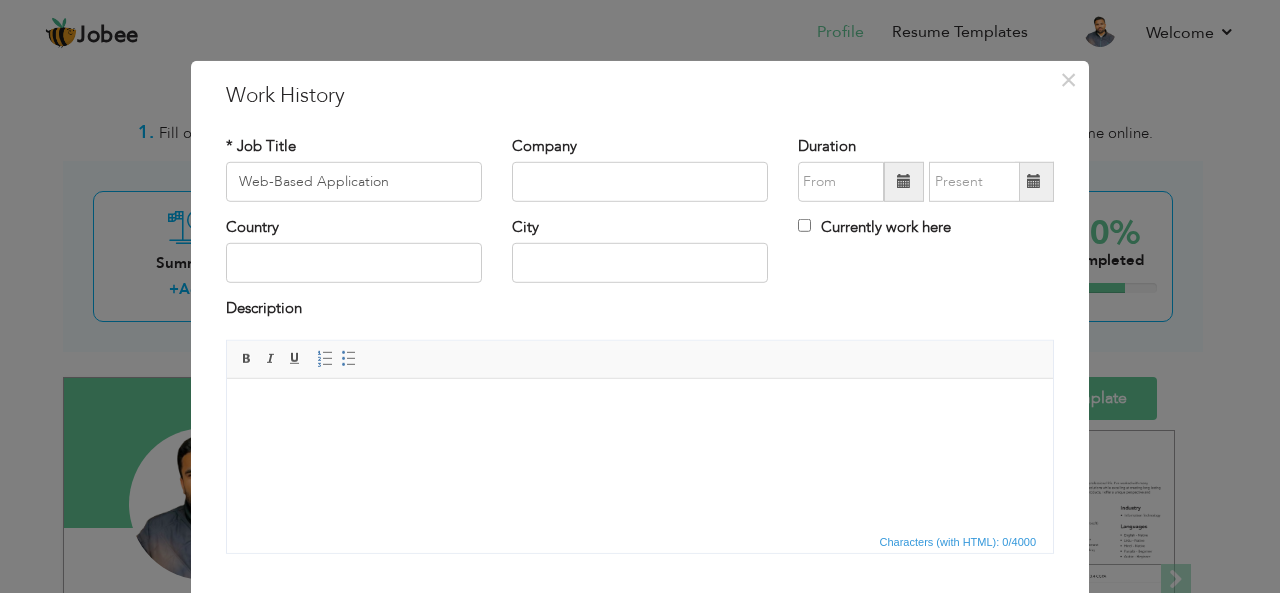 click at bounding box center [904, 181] 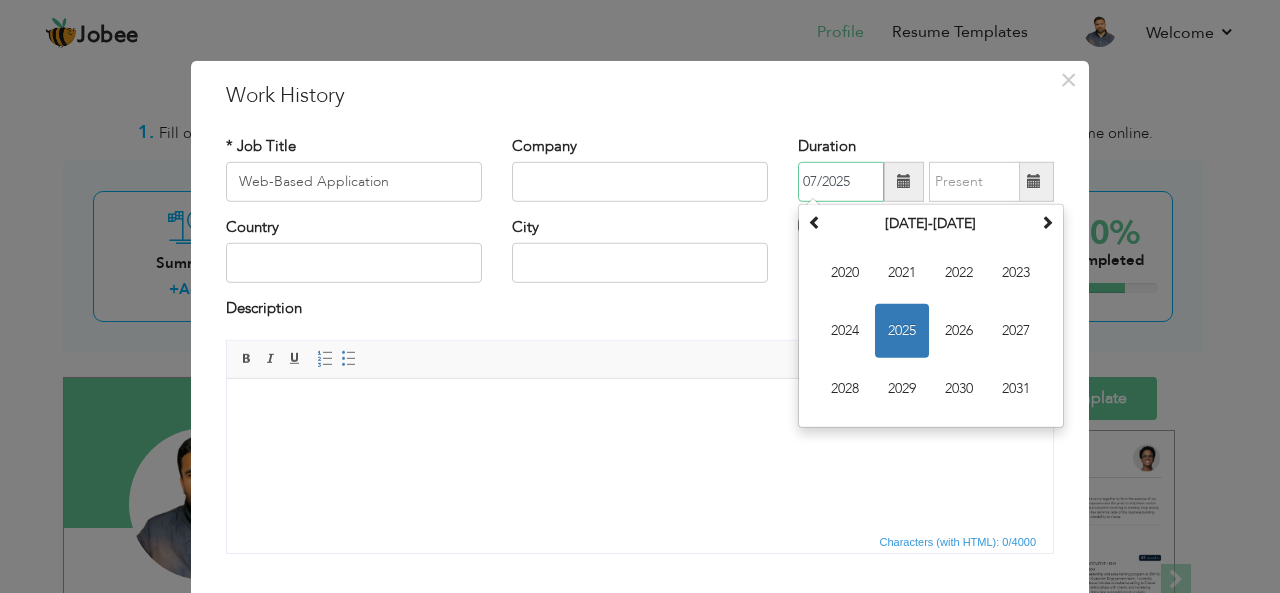 click on "2025" at bounding box center [902, 331] 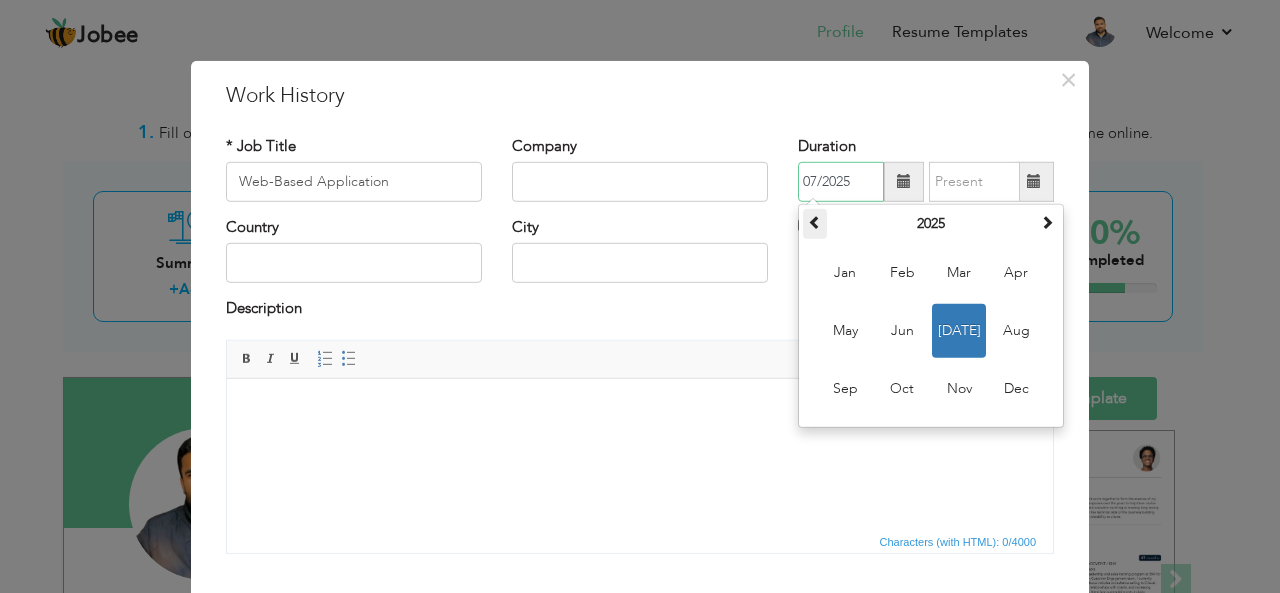 click at bounding box center (815, 222) 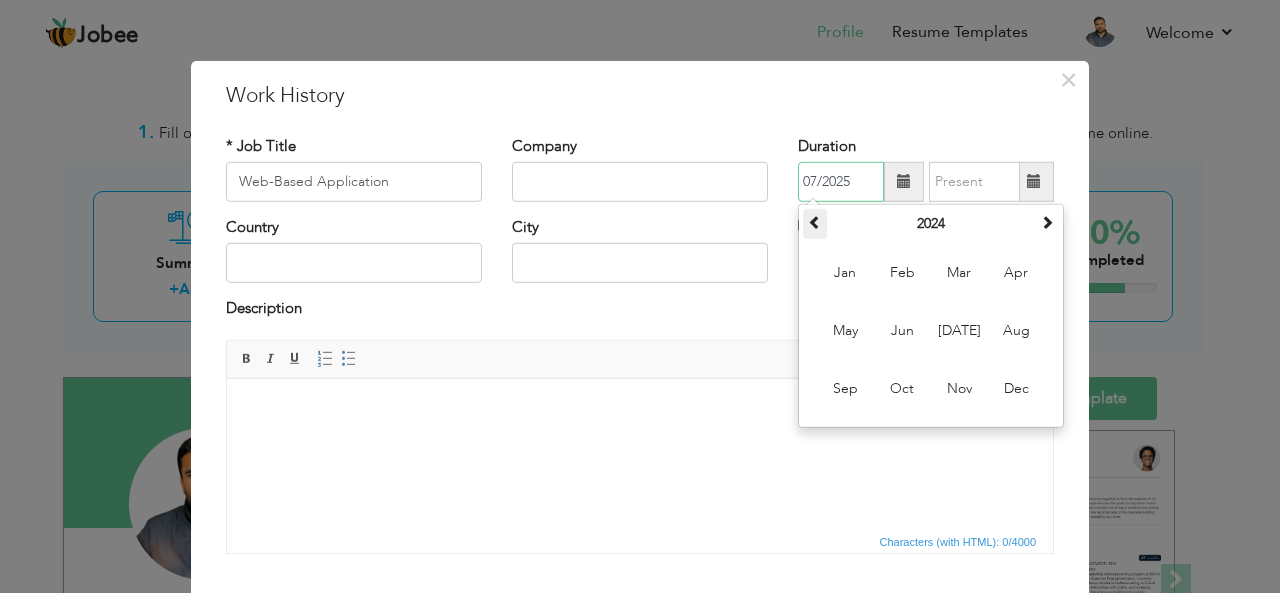 click at bounding box center (815, 222) 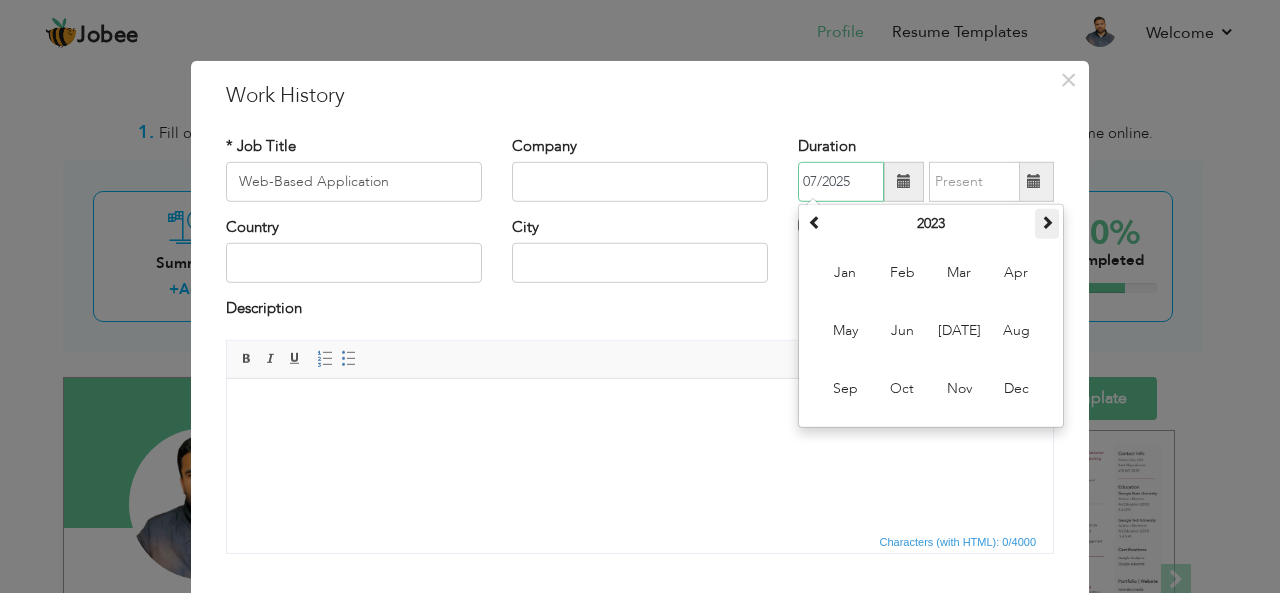 click at bounding box center (1047, 222) 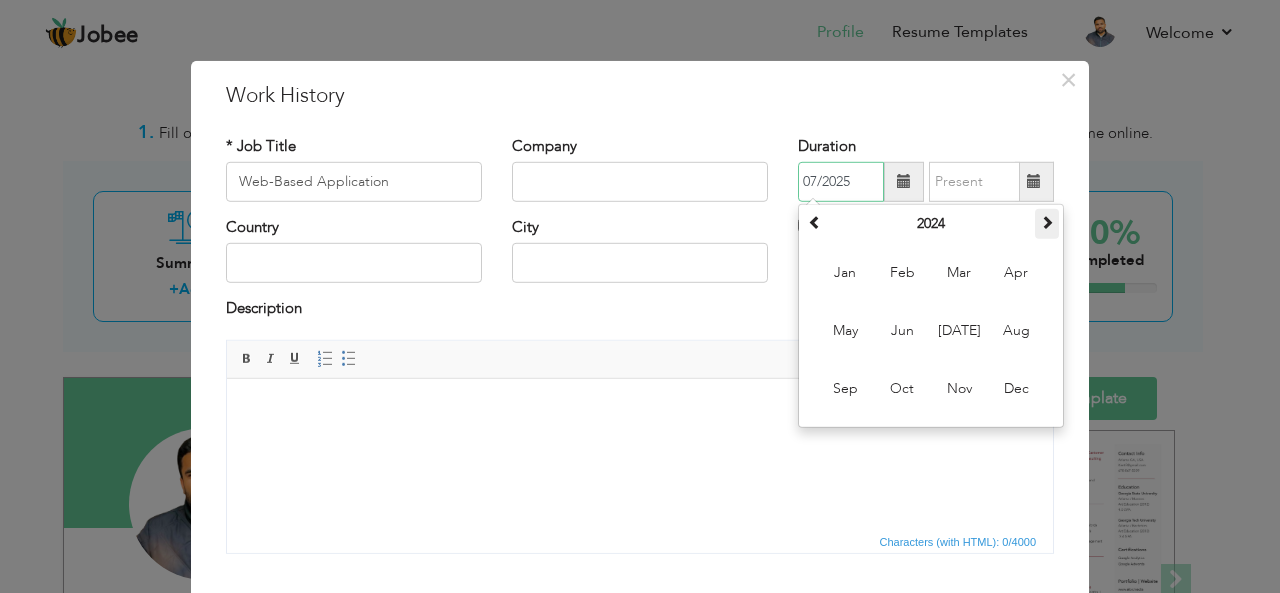 click at bounding box center [1047, 222] 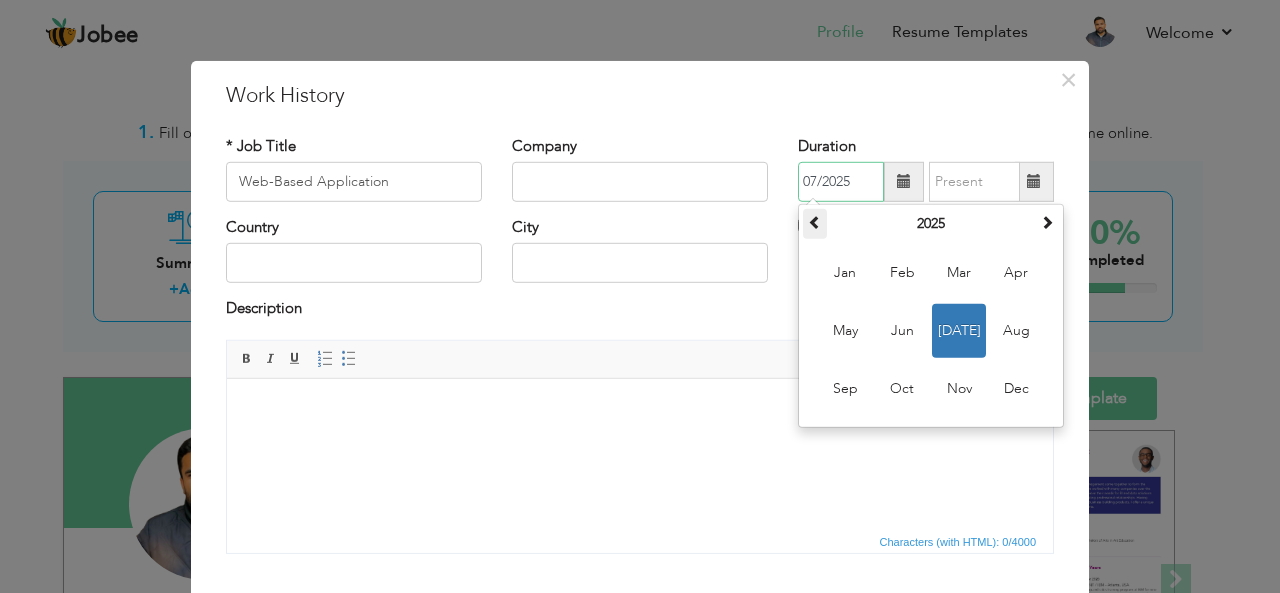 click at bounding box center (815, 222) 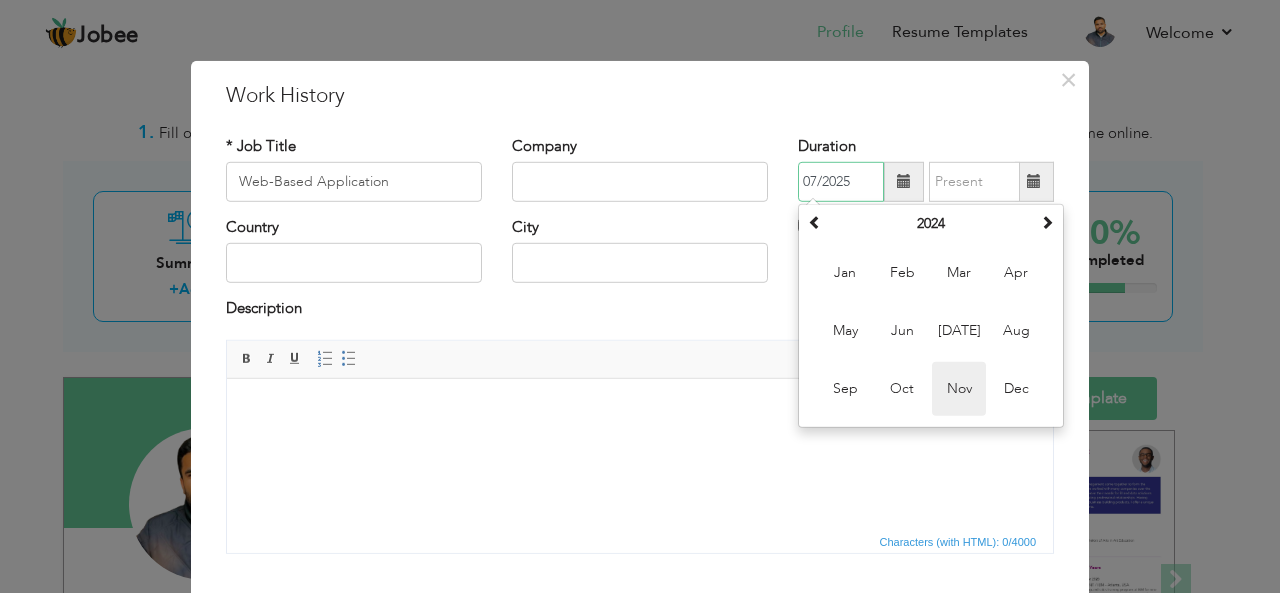 click on "Nov" at bounding box center (959, 389) 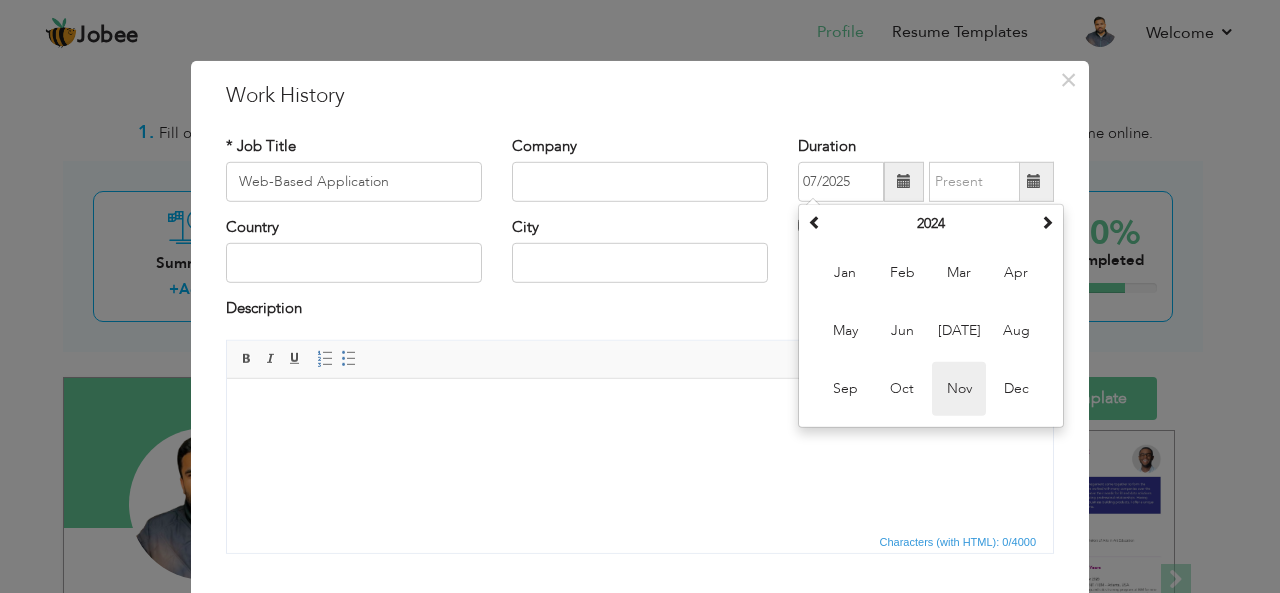 type on "11/2024" 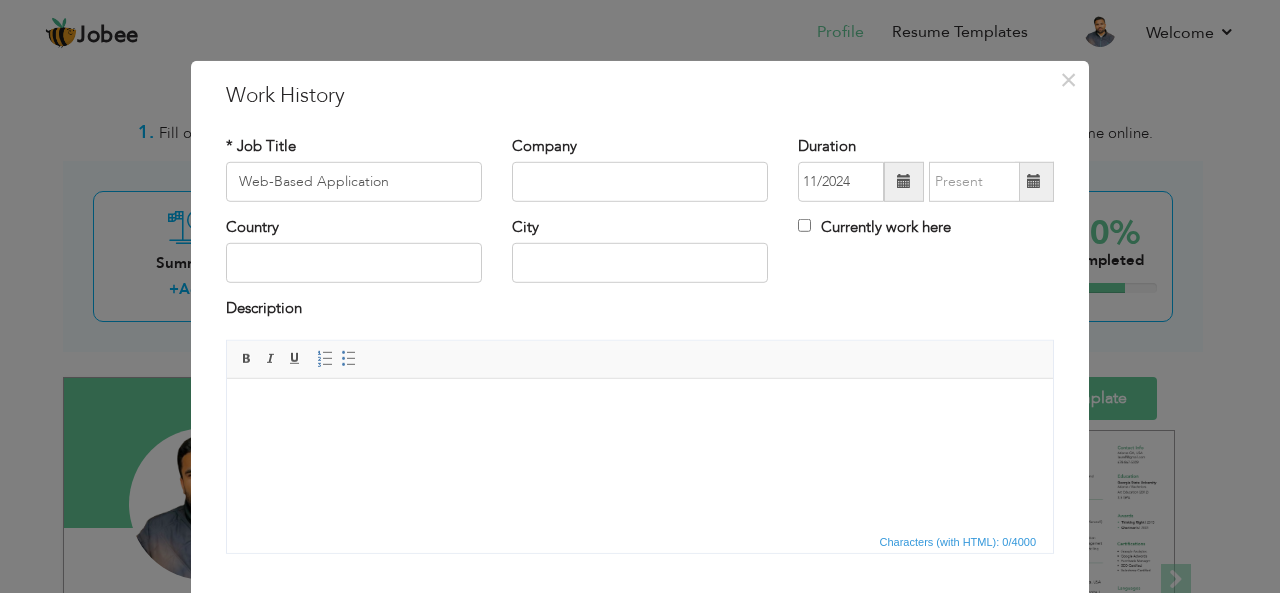 click at bounding box center (1034, 181) 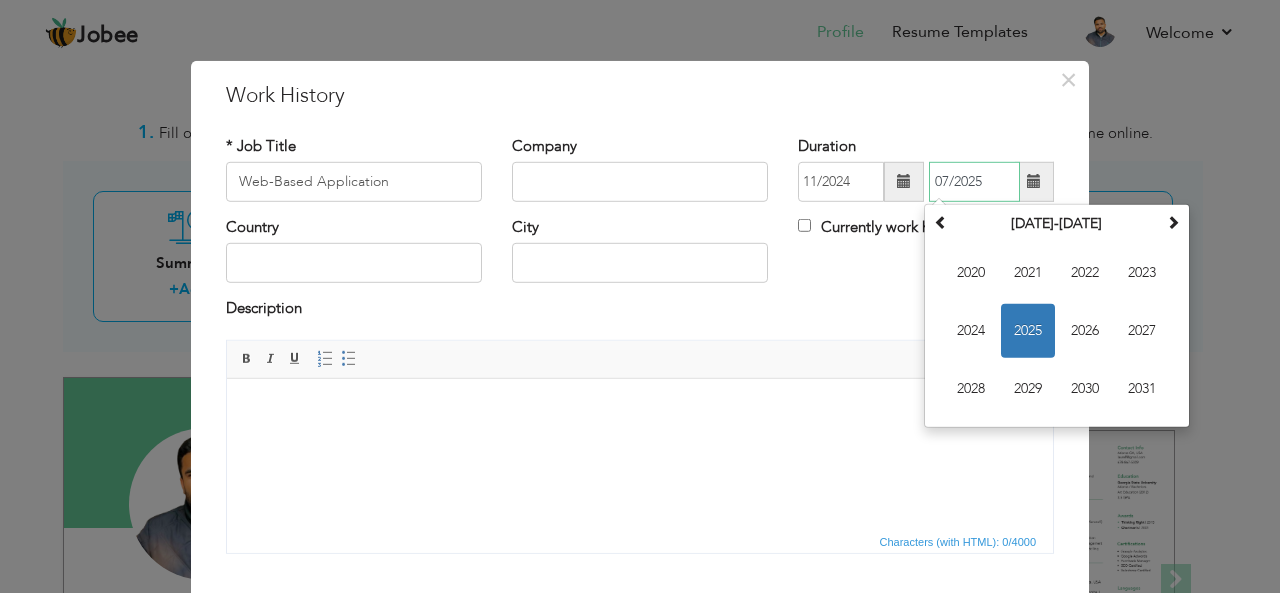 click on "2025" at bounding box center [1028, 331] 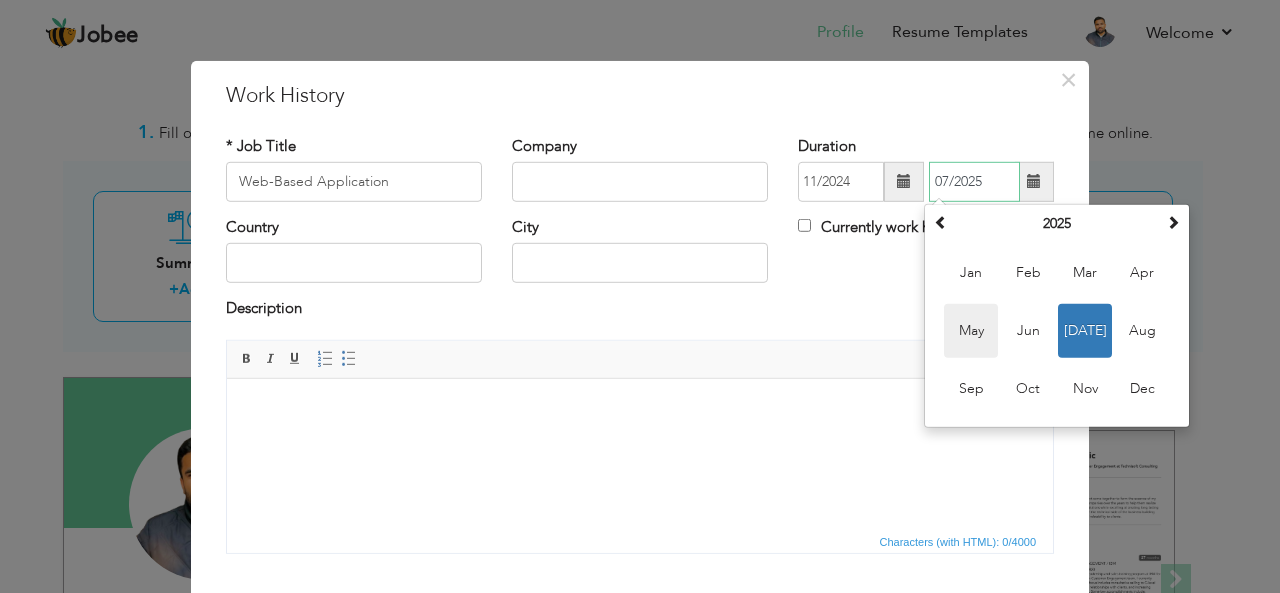 click on "May" at bounding box center [971, 331] 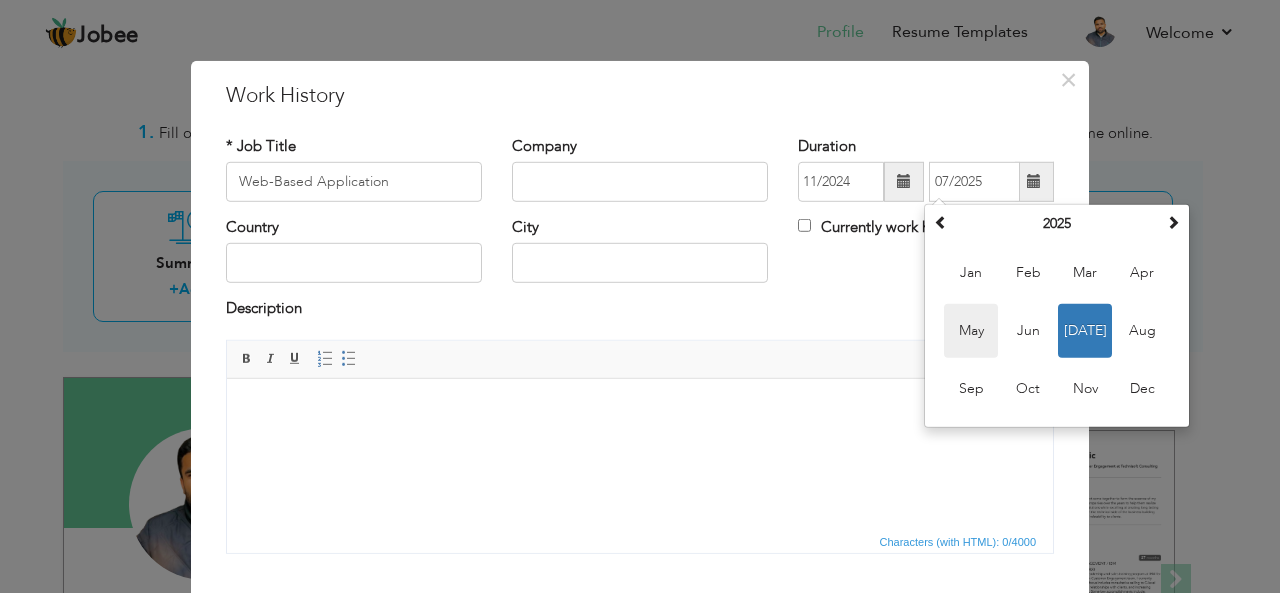 type on "05/2025" 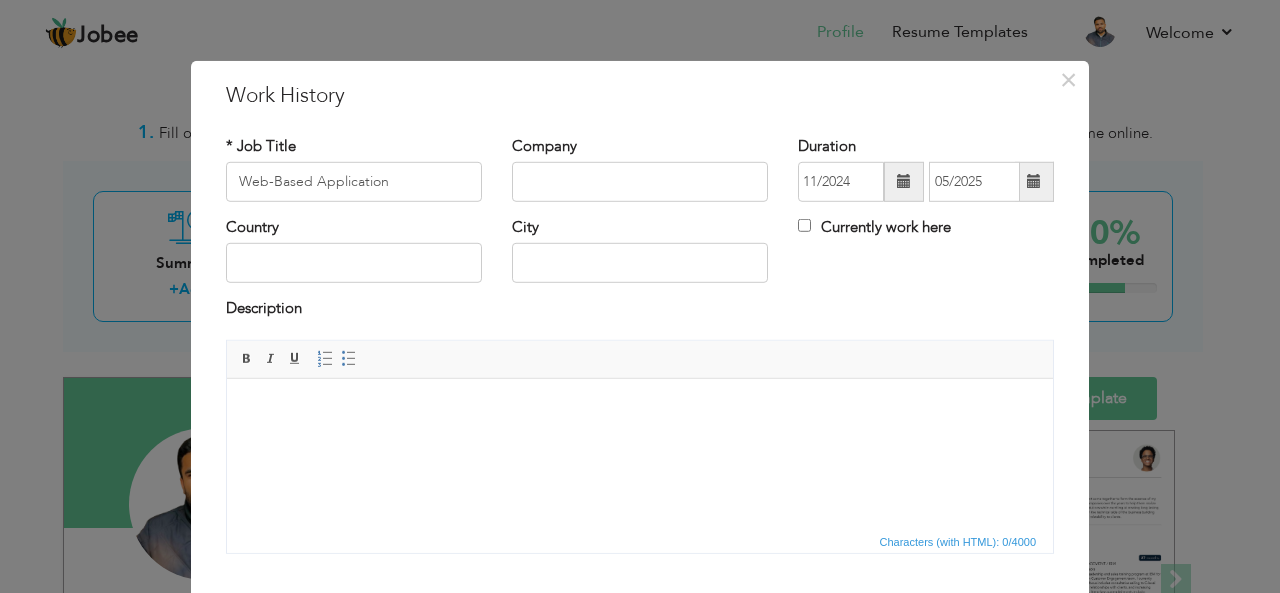 click at bounding box center (640, 408) 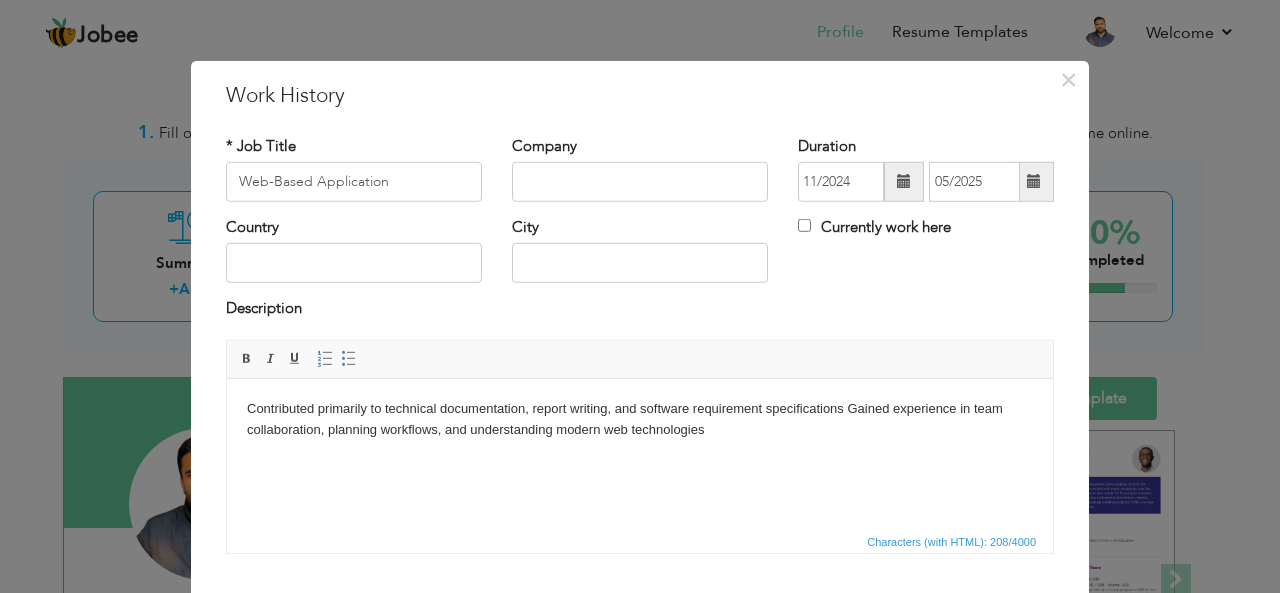 click on "Contributed primarily to technical documentation, report writing, and software requirement specifications Gained experience in team collaboration, planning workflows, and understanding modern web technologies" at bounding box center [640, 419] 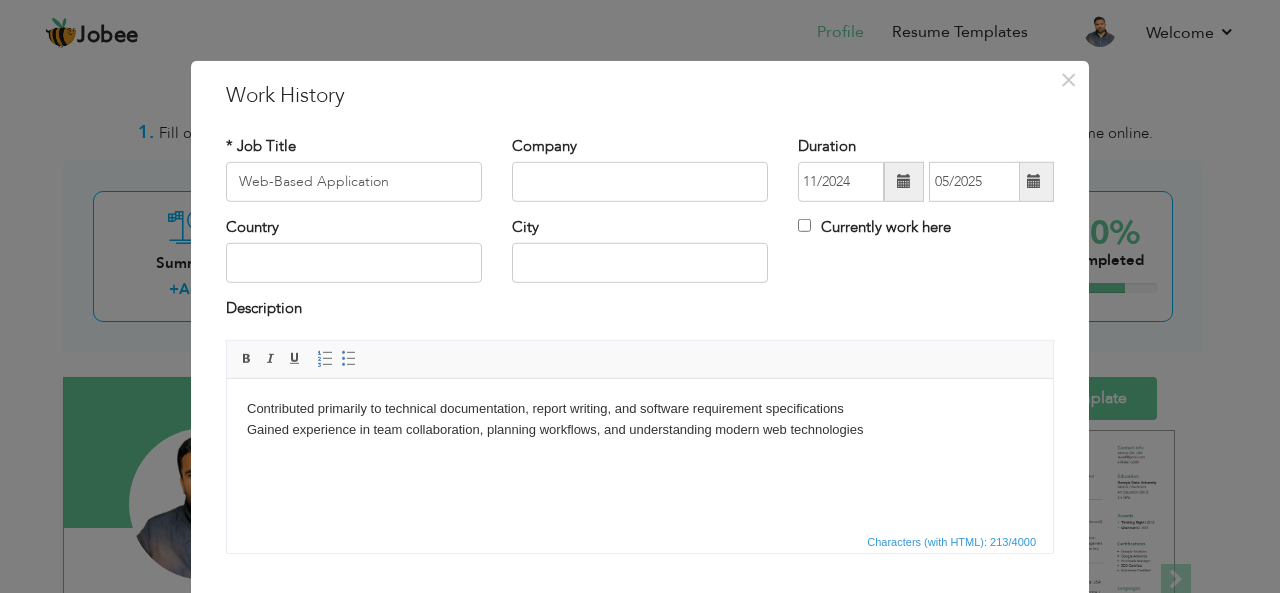 click on "Contributed primarily to technical documentation, report writing, and software requirement specifications  Gained experience in team collaboration, planning workflows, and understanding modern web technologies" at bounding box center [640, 419] 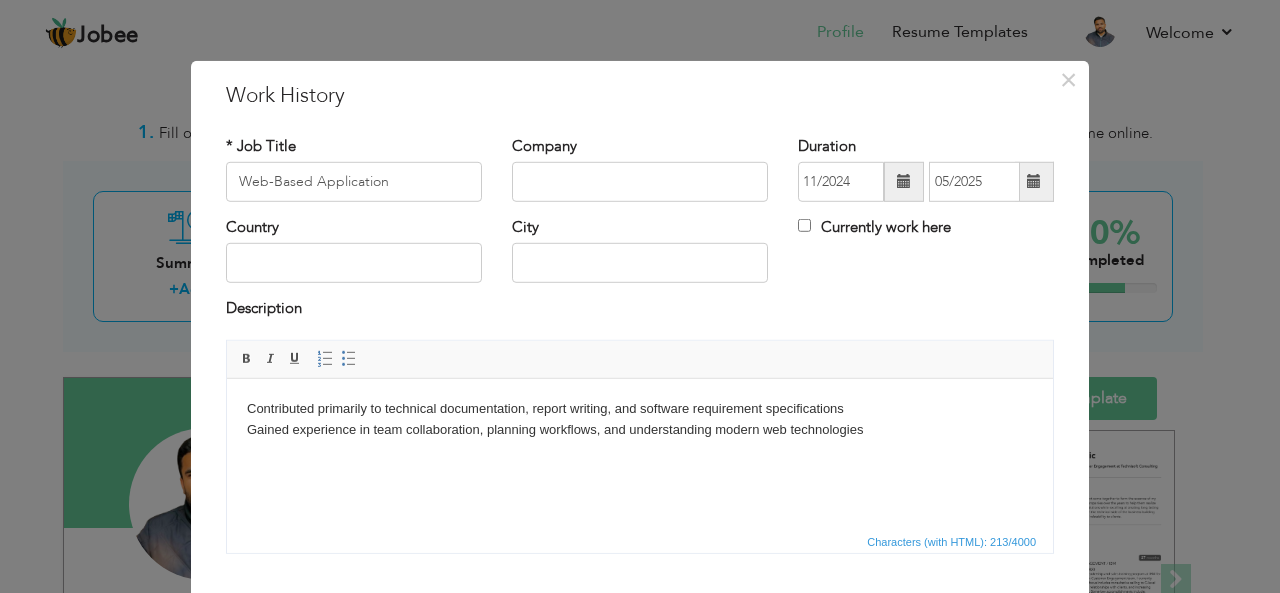 click on "Country
City
Currently work here" at bounding box center (640, 257) 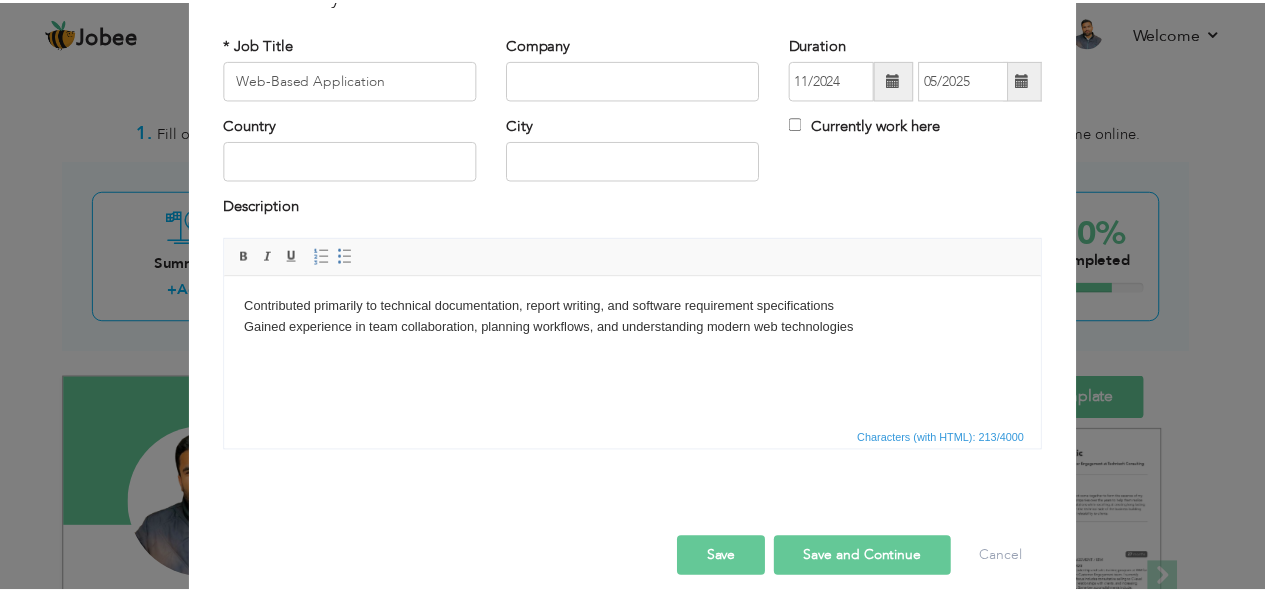 scroll, scrollTop: 120, scrollLeft: 0, axis: vertical 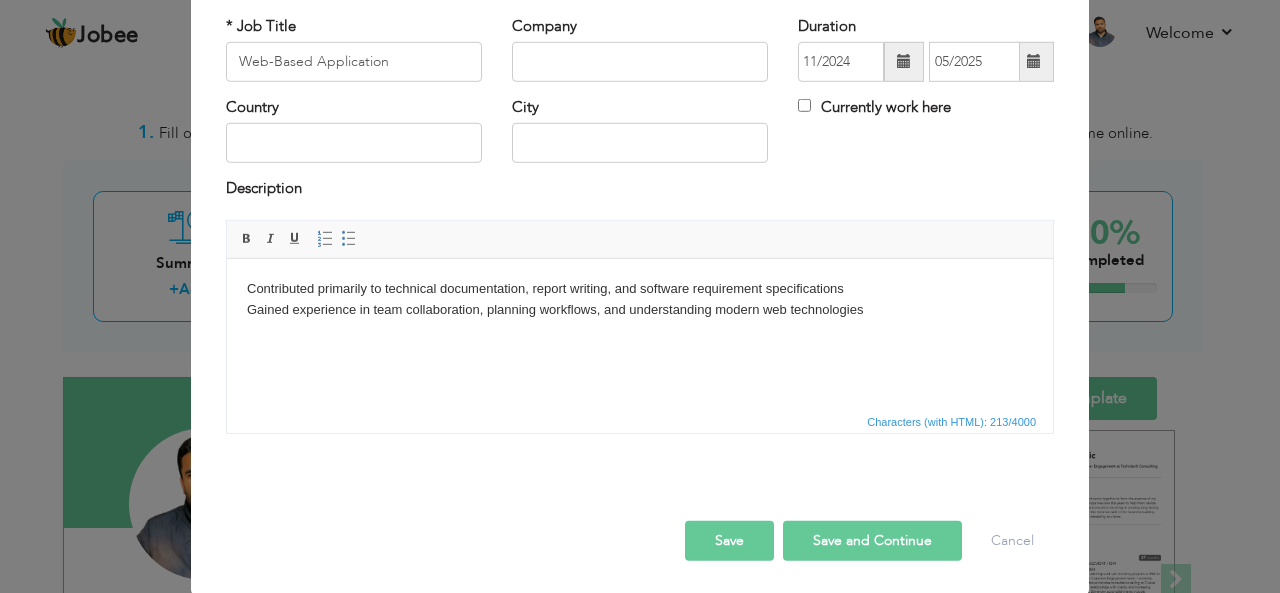 click on "Save and Continue" at bounding box center (872, 541) 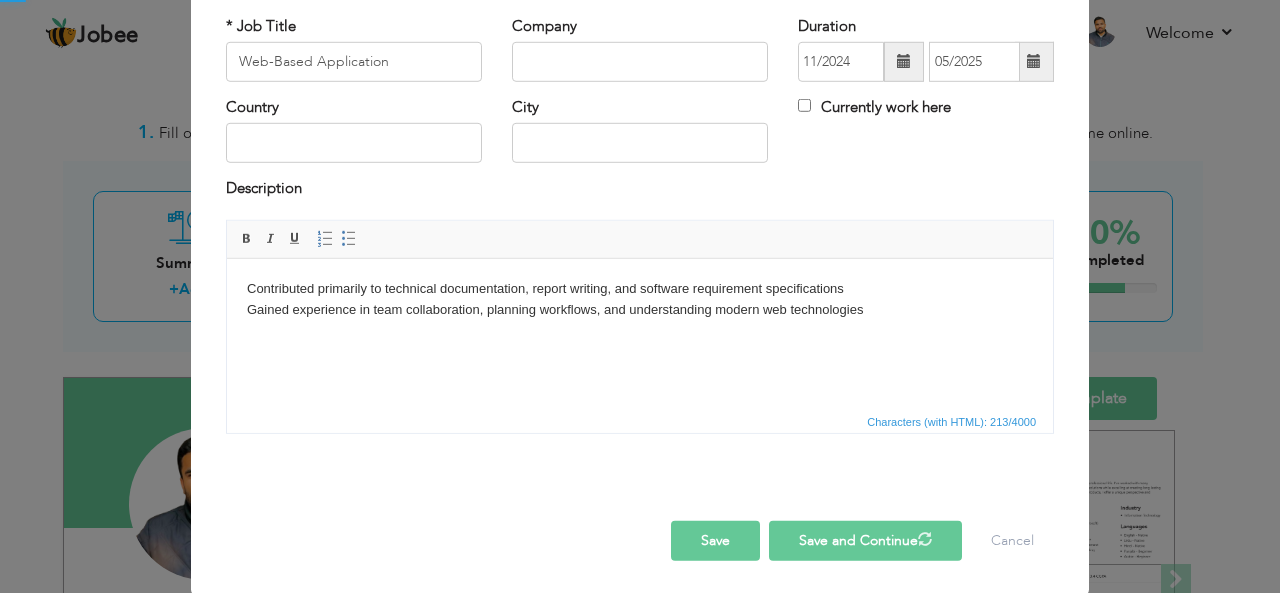 type 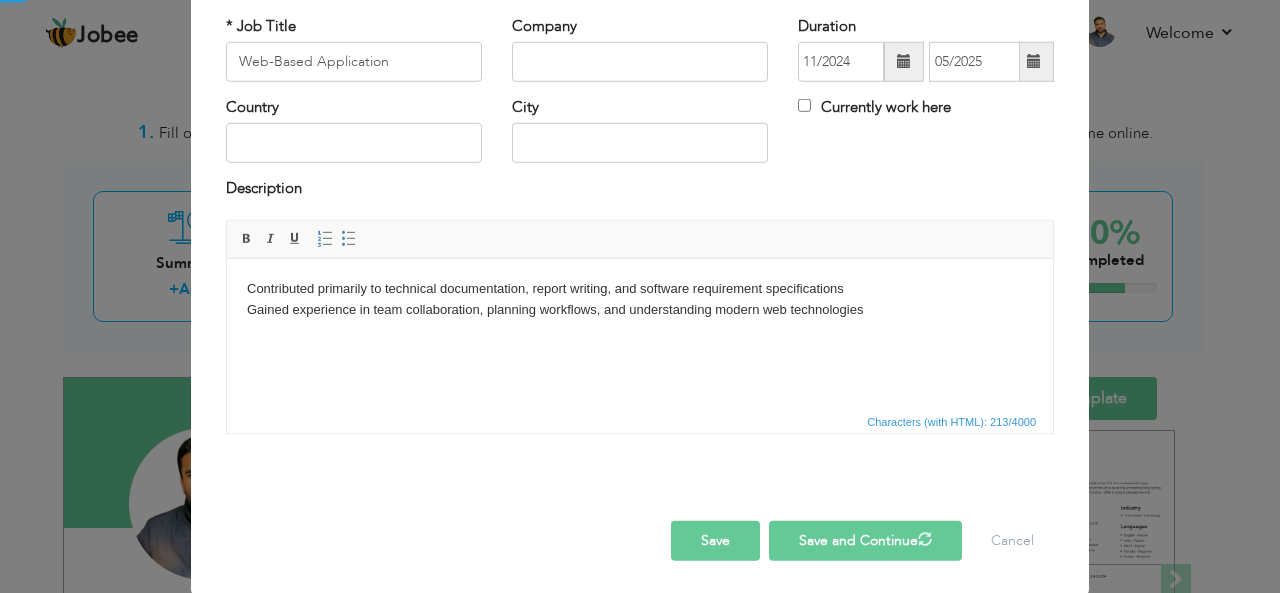 type 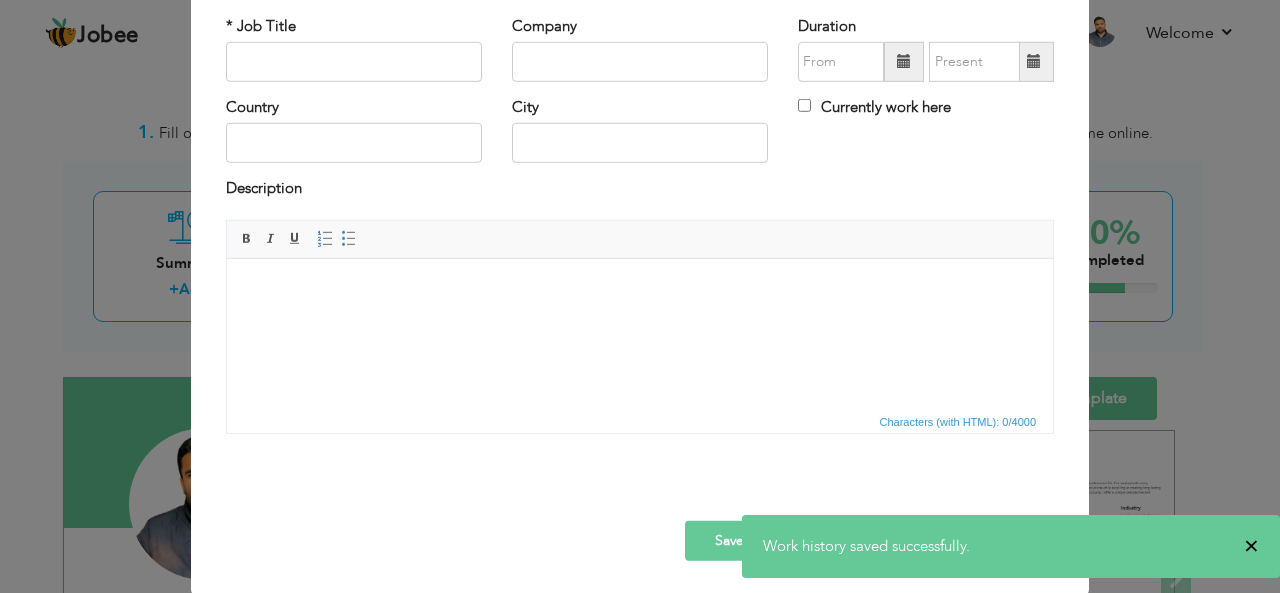 click on "×" at bounding box center (1251, 546) 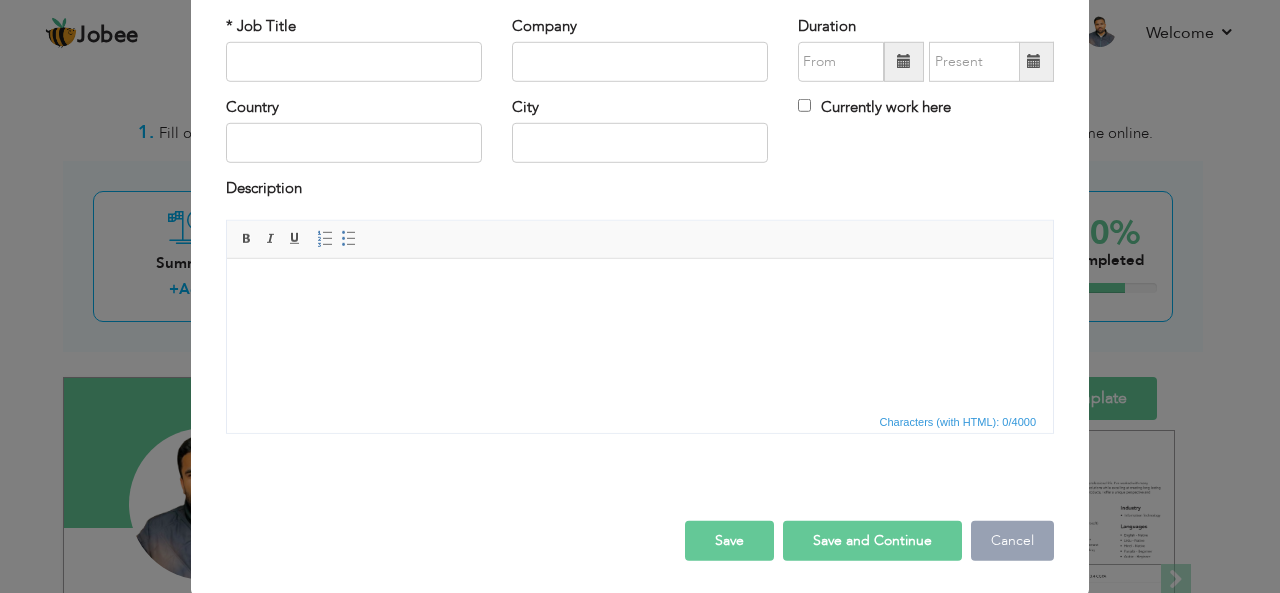 click on "Cancel" at bounding box center (1012, 541) 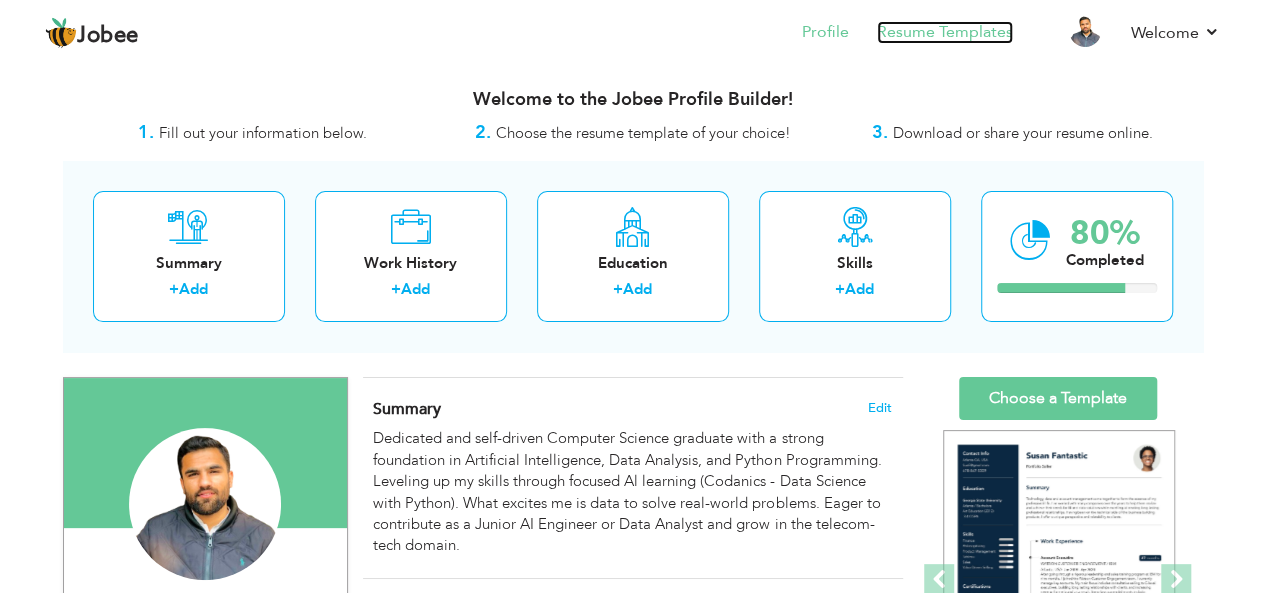 click on "Resume Templates" at bounding box center [945, 32] 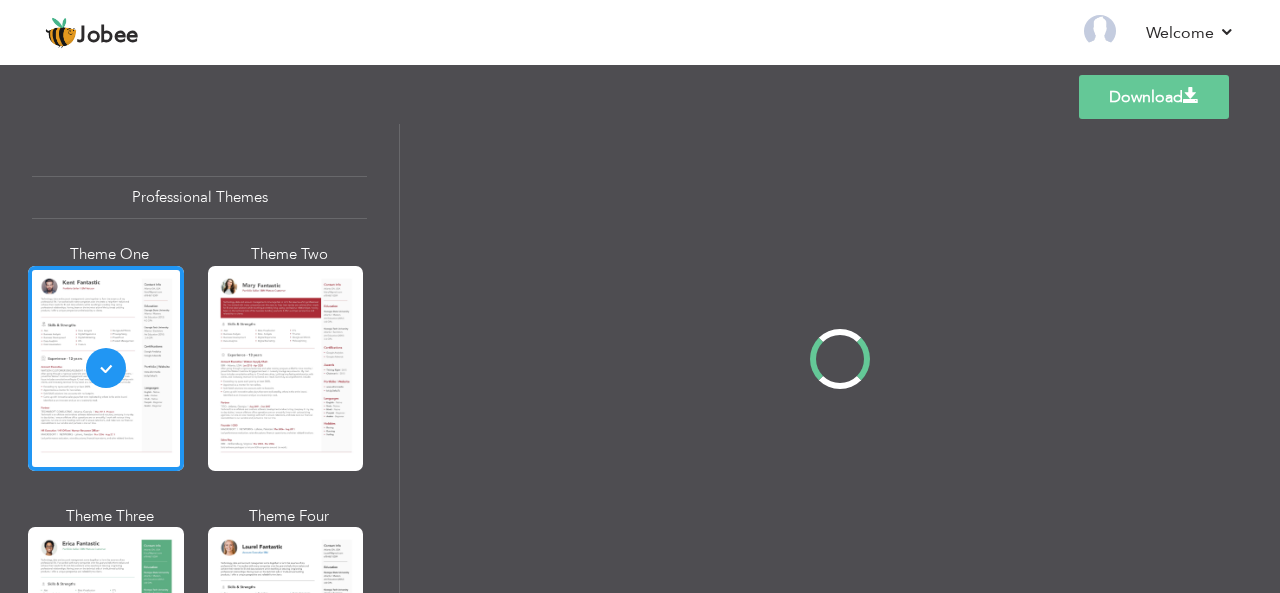 scroll, scrollTop: 0, scrollLeft: 0, axis: both 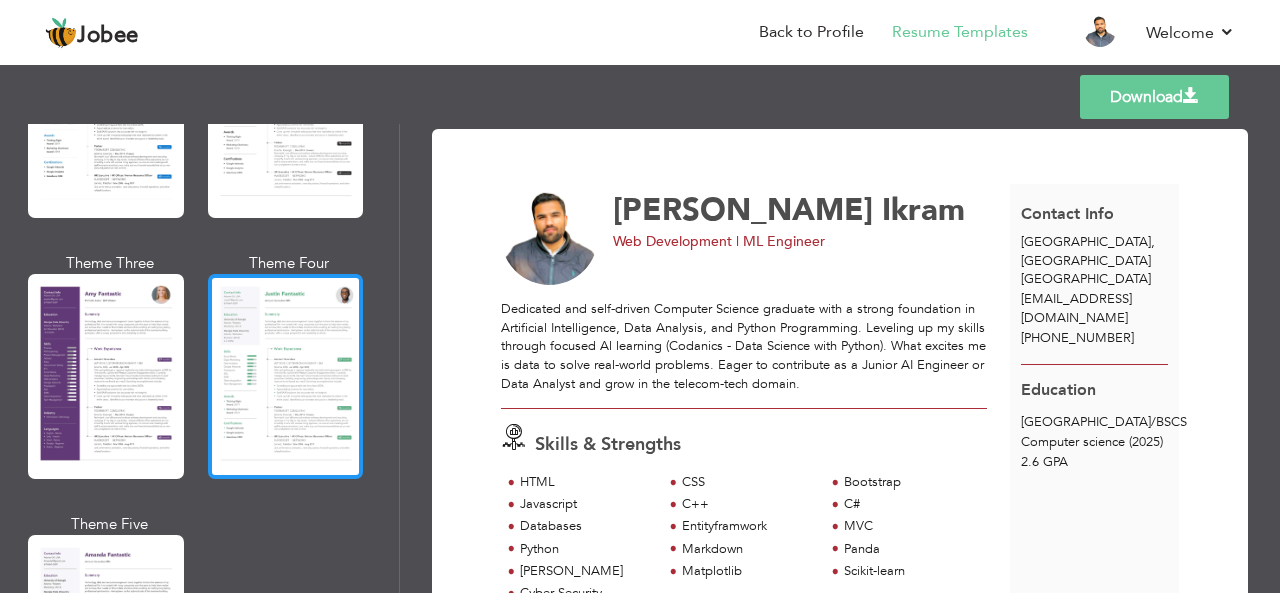 click at bounding box center (286, 376) 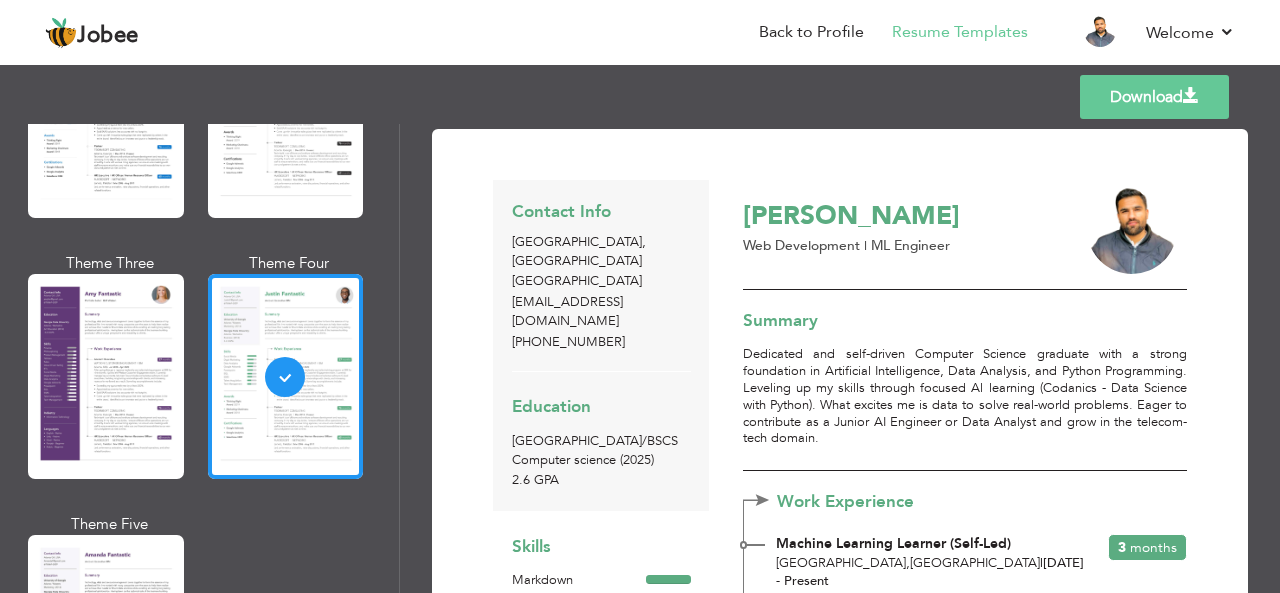click on "[PERSON_NAME]
Web Development | ML Engineer
Summary
Dedicated and self-driven Computer Science graduate with a strong foundation in Artificial Intelligence, Data Analysis, and Python Programming. Leveling up my skills through focused Al learning (Codanics - Data Science with Python). What excites me is data to solve real-world problems. Eager to contribute as a Junior AI Engineer or Data Analyst and grow in the telecom-tech domain." at bounding box center [959, 561] 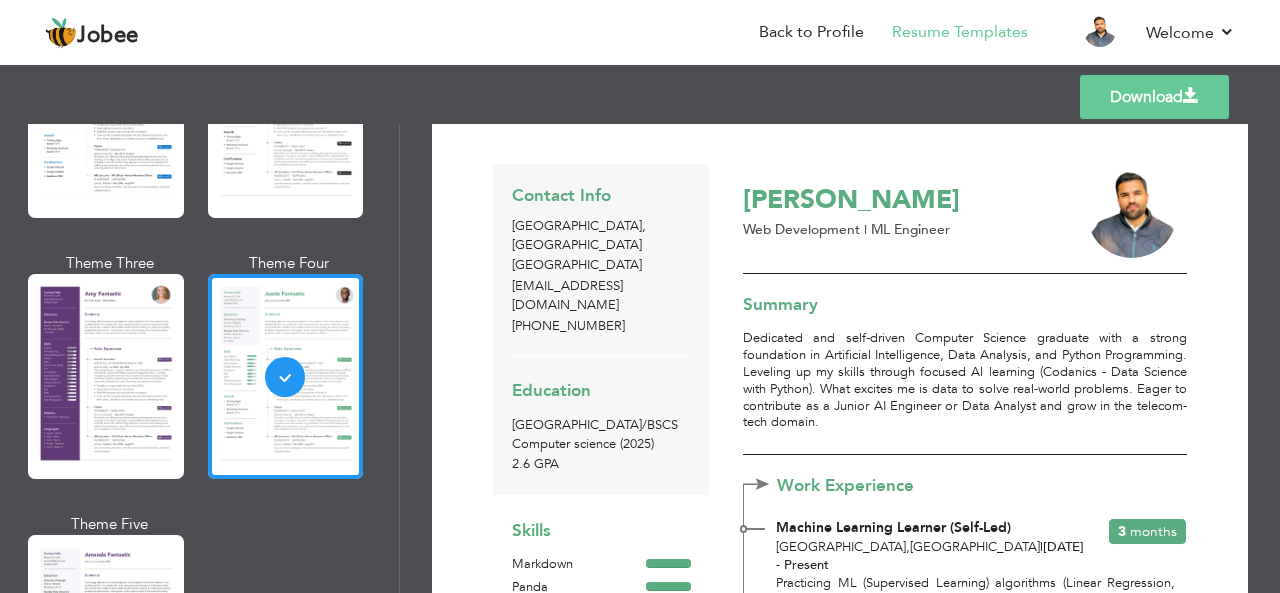 scroll, scrollTop: 0, scrollLeft: 0, axis: both 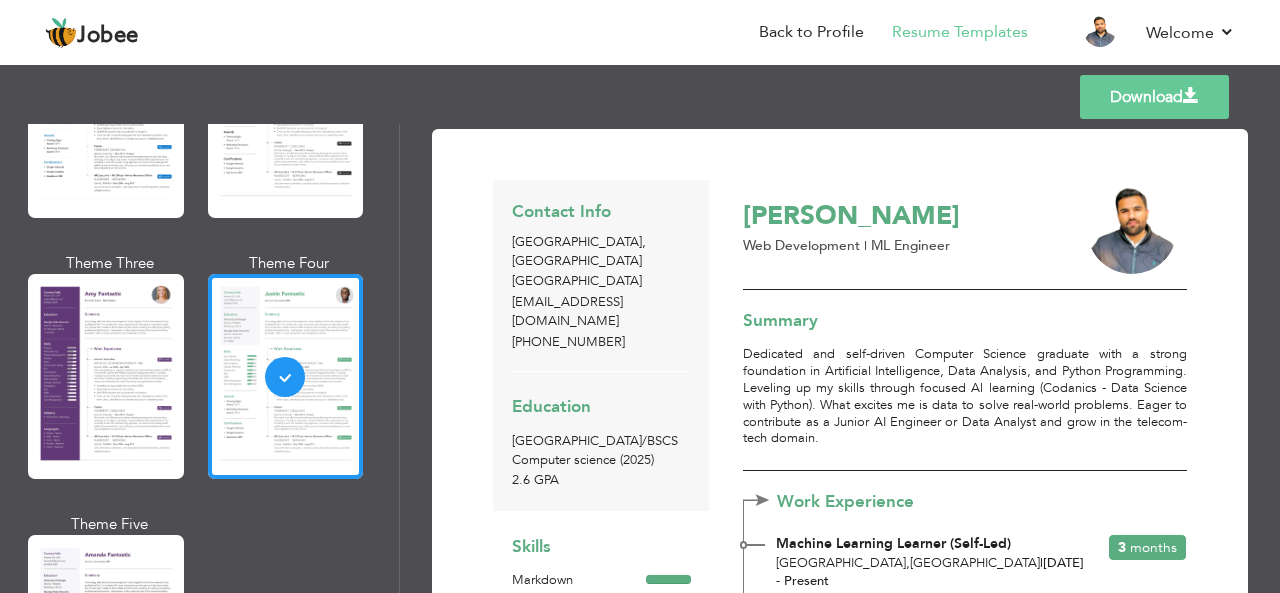 click on "Download" at bounding box center [1154, 97] 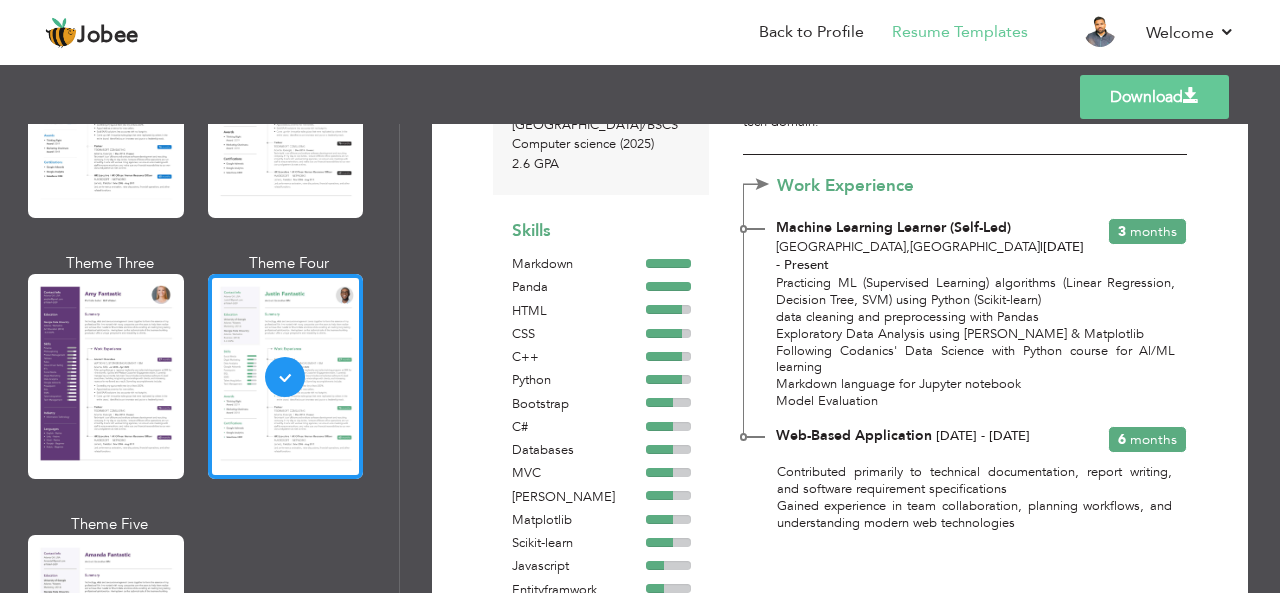 scroll, scrollTop: 408, scrollLeft: 0, axis: vertical 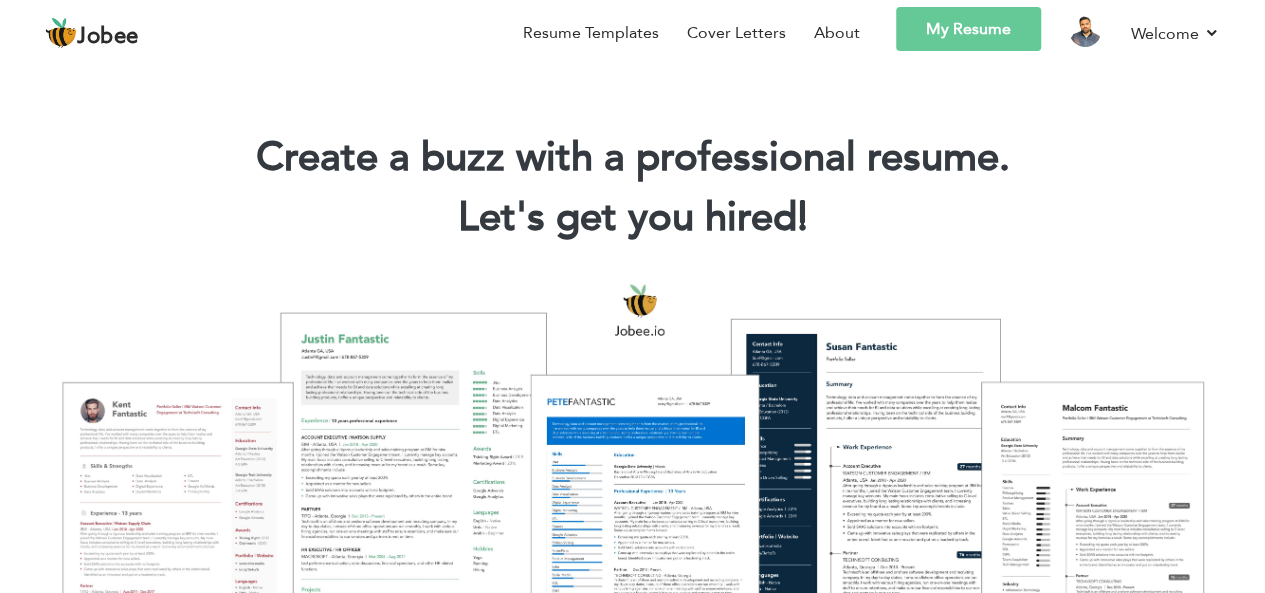 click on "My Resume" at bounding box center [968, 29] 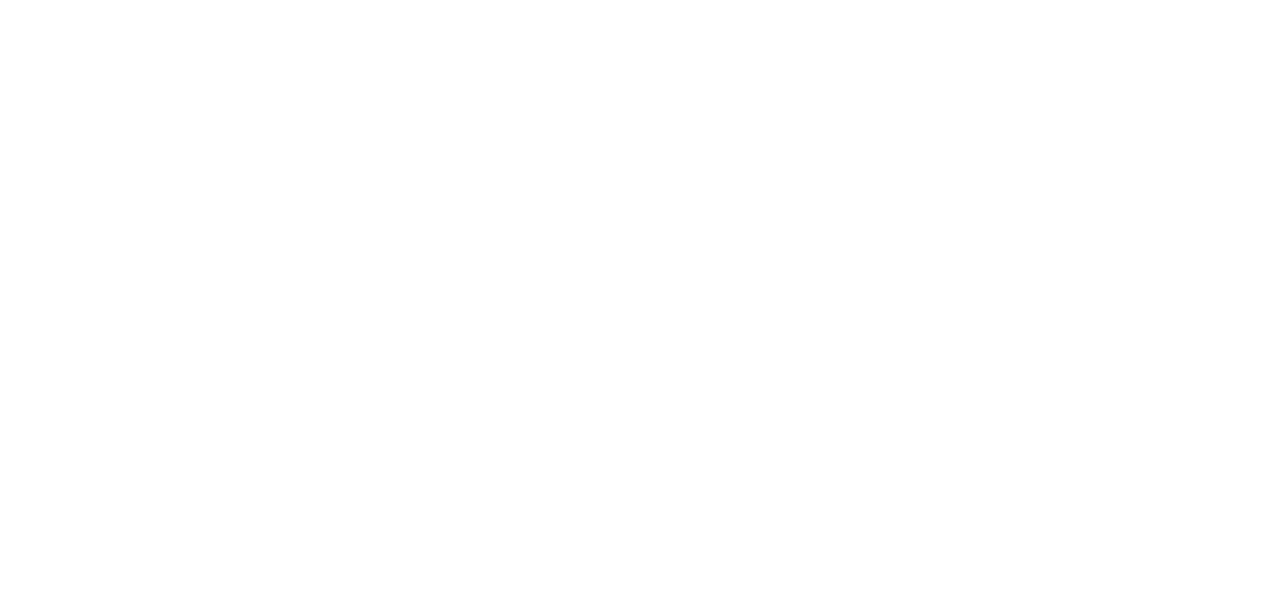 scroll, scrollTop: 0, scrollLeft: 0, axis: both 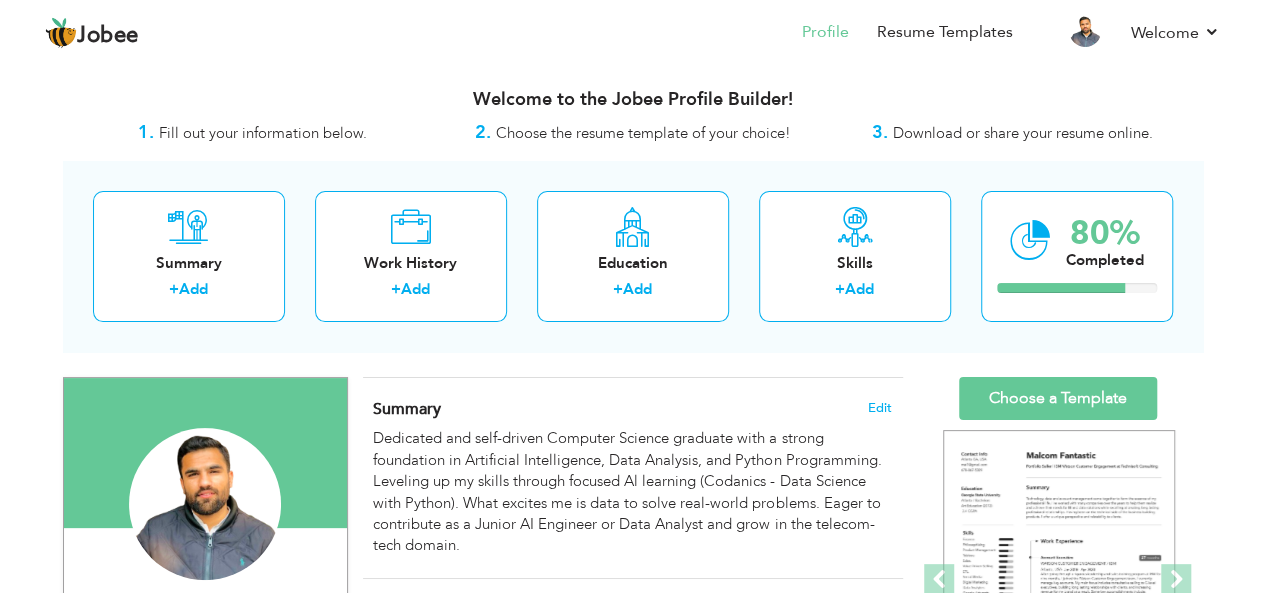 click on "Summary
Edit
Dedicated and self-driven Computer Science graduate with a strong foundation in Artificial Intelligence, Data Analysis, and Python Programming. Leveling up my skills through focused Al learning (Codanics - Data Science with Python). What excites me is data to solve real-world problems. Eager to contribute as a Junior AI Engineer or Data Analyst and grow in the telecom-tech domain." at bounding box center (633, 478) 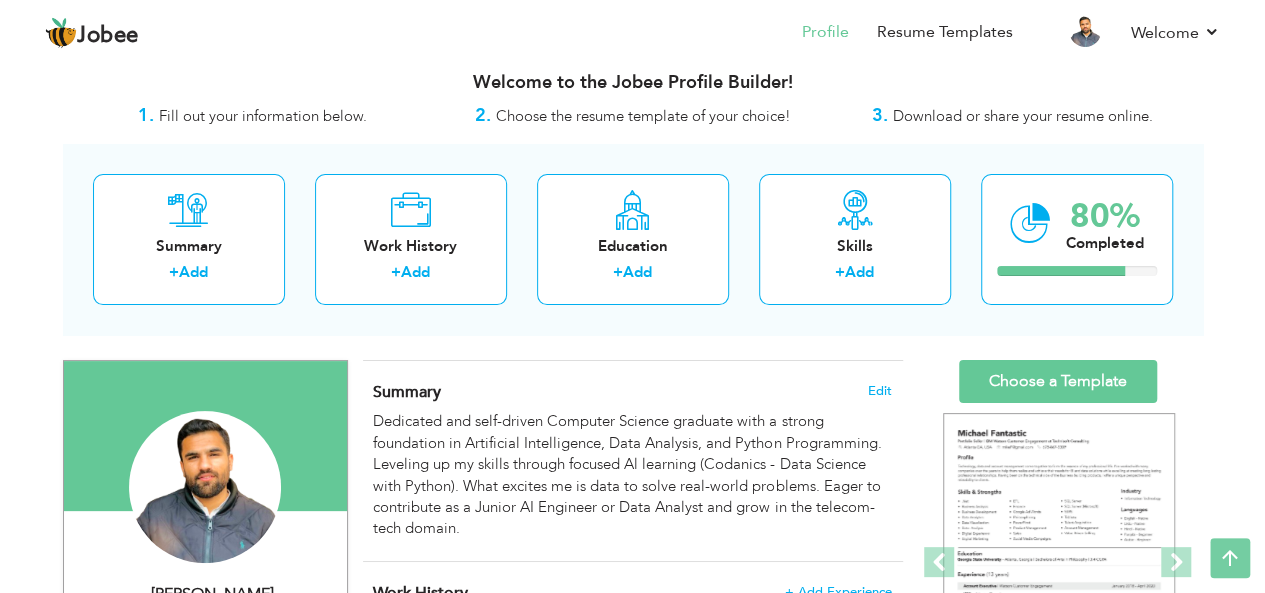 scroll, scrollTop: 0, scrollLeft: 0, axis: both 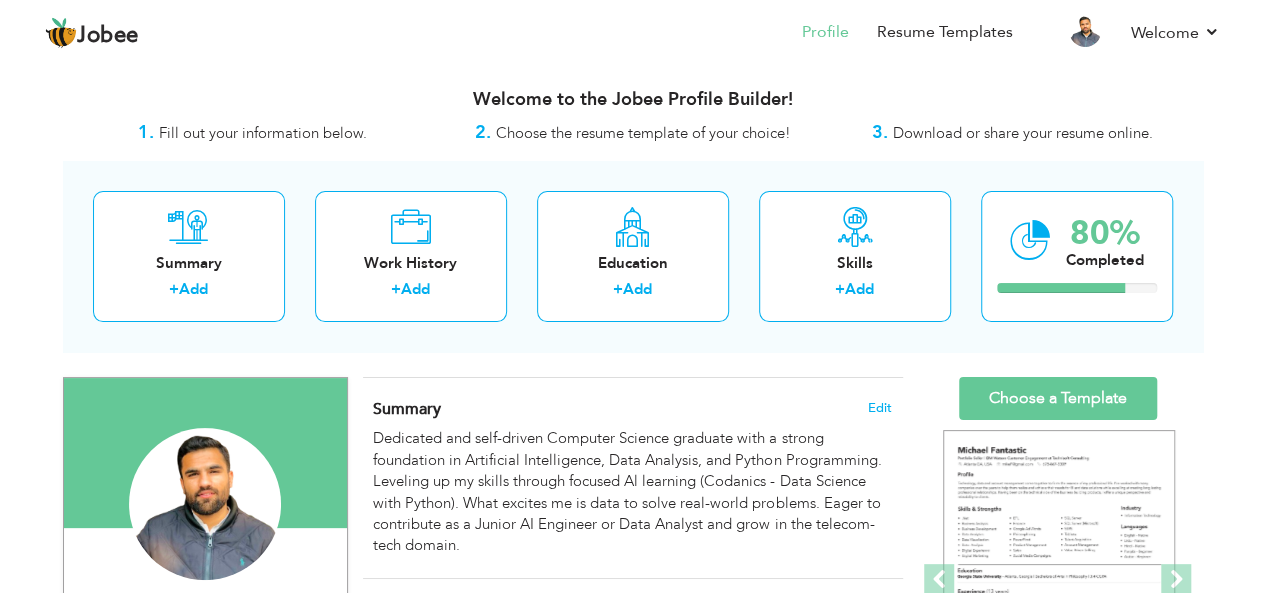 click on "Summary
Edit
Dedicated and self-driven Computer Science graduate with a strong foundation in Artificial Intelligence, Data Analysis, and Python Programming. Leveling up my skills through focused Al learning (Codanics - Data Science with Python). What excites me is data to solve real-world problems. Eager to contribute as a Junior AI Engineer or Data Analyst and grow in the telecom-tech domain." at bounding box center (633, 478) 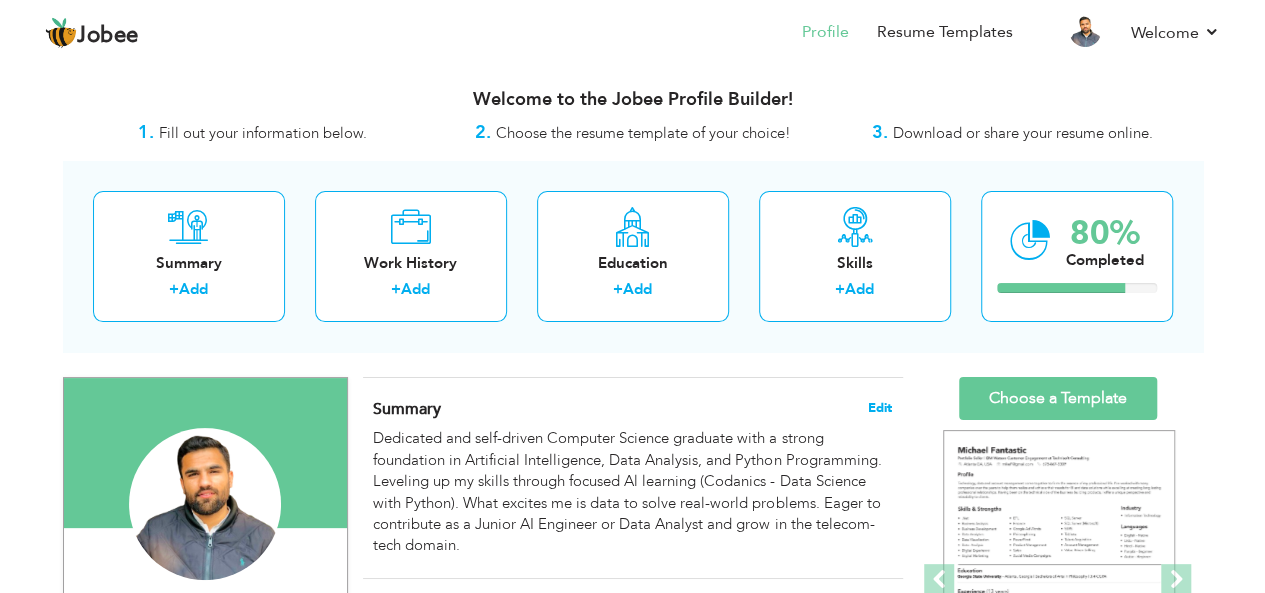 click on "Edit" at bounding box center (880, 408) 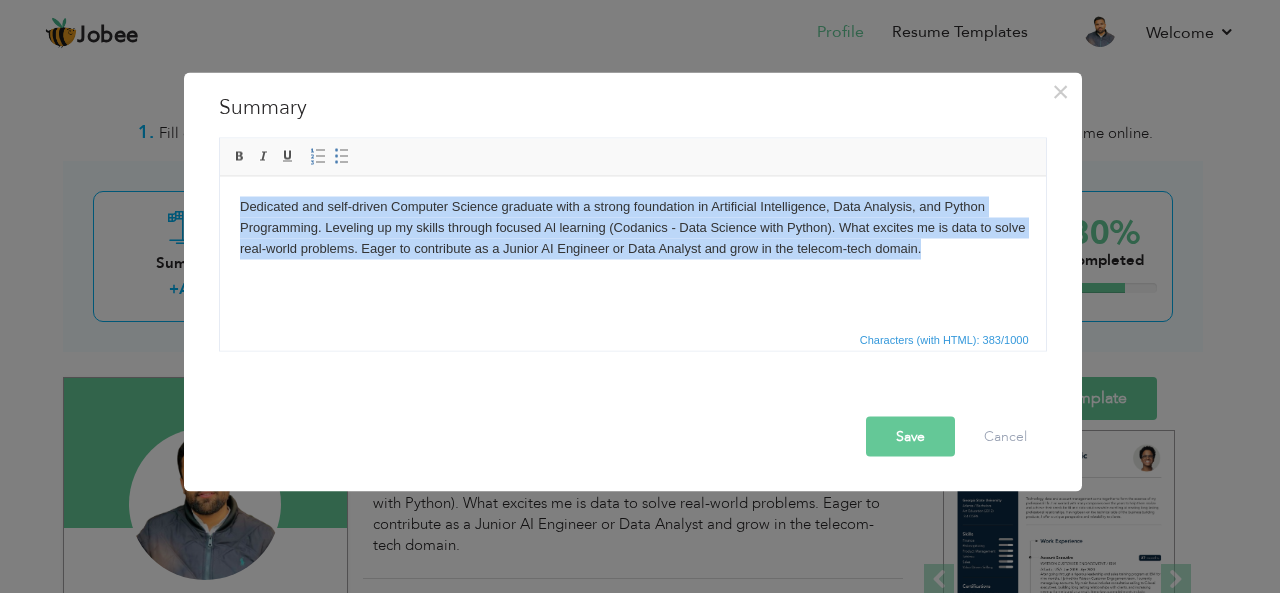 drag, startPoint x: 946, startPoint y: 257, endPoint x: 224, endPoint y: 207, distance: 723.72925 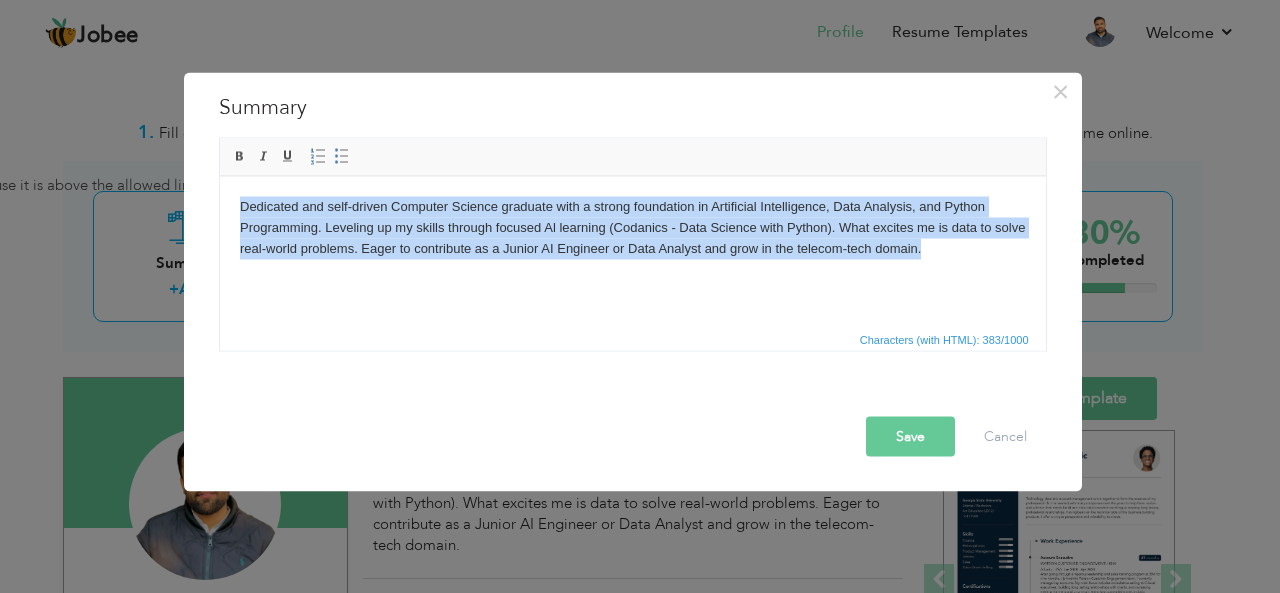 click on "Dedicated and self-driven Computer Science graduate with a strong foundation in Artificial Intelligence, Data Analysis, and Python Programming. Leveling up my skills through focused Al learning (Codanics - Data Science with Python). What excites me is data to solve real-world problems. Eager to contribute as a Junior AI Engineer or Data Analyst and grow in the telecom-tech domain." at bounding box center [632, 227] 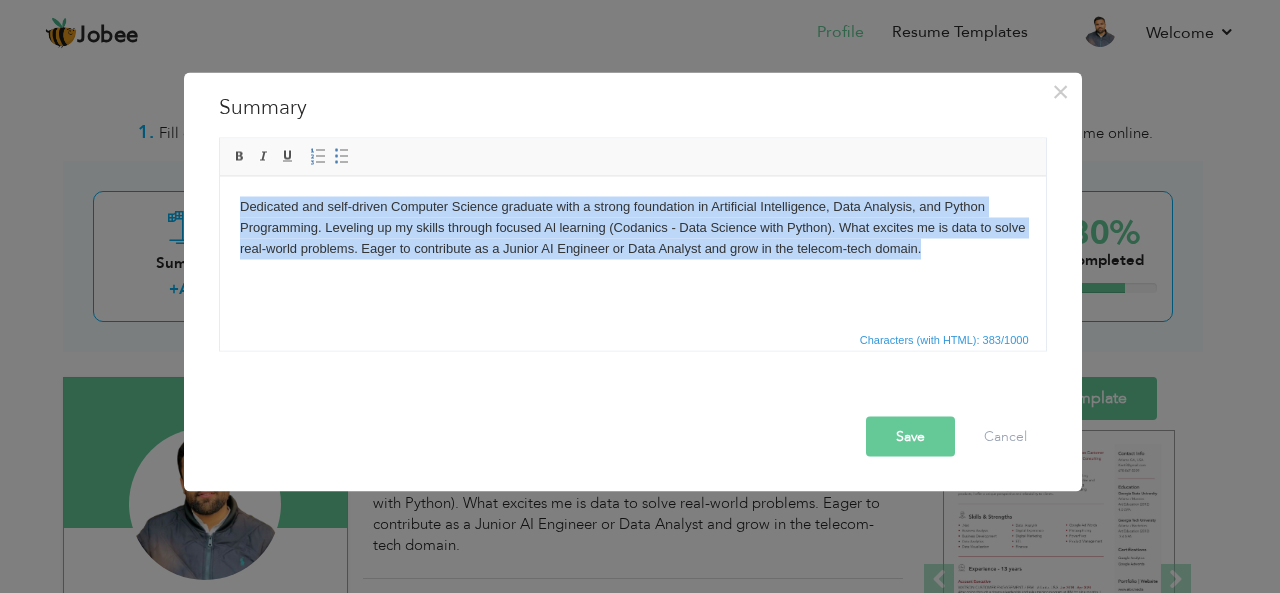 drag, startPoint x: 922, startPoint y: 248, endPoint x: 206, endPoint y: 203, distance: 717.4127 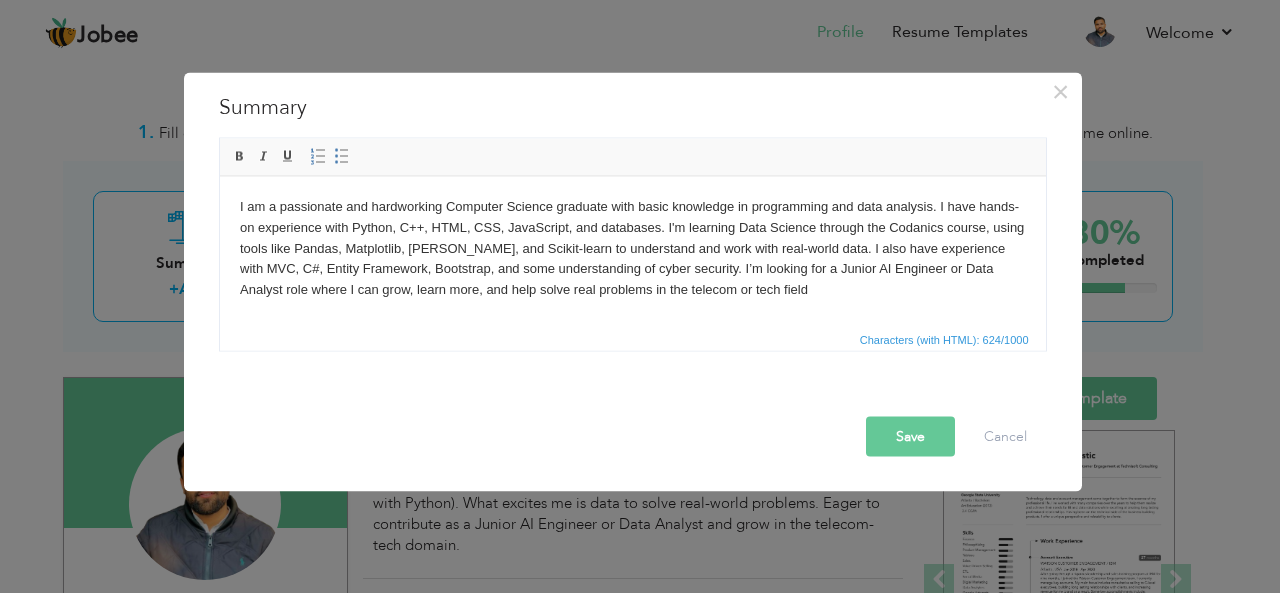 click on "Save" at bounding box center (910, 436) 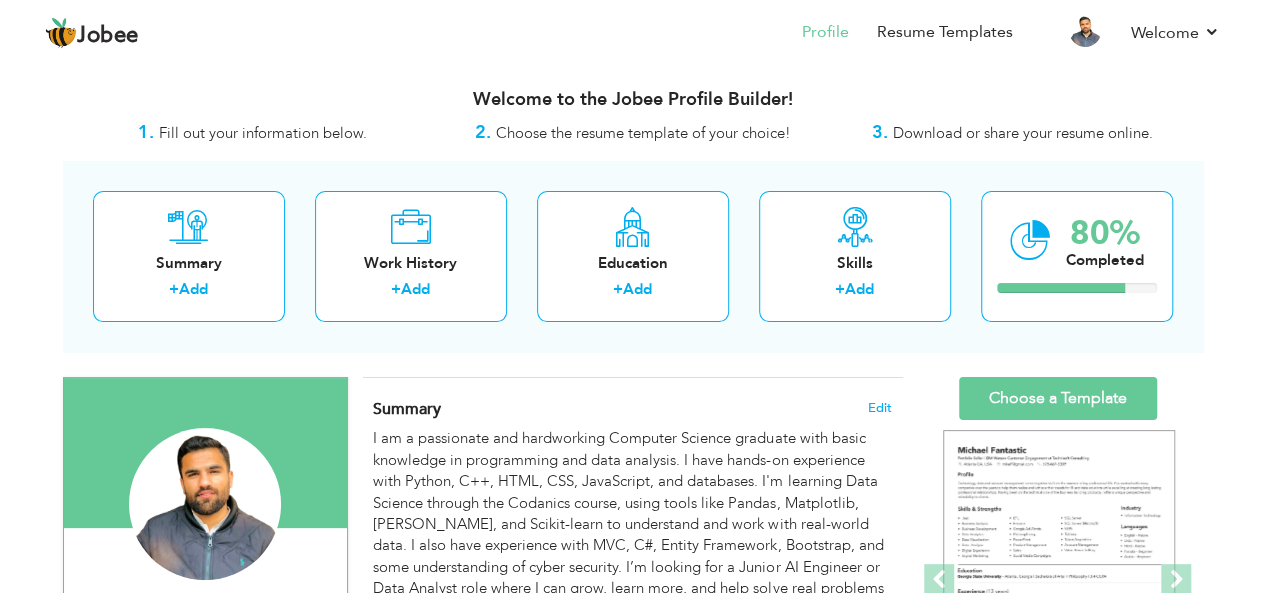 click on "Summary
Edit
I am a passionate and hardworking Computer Science graduate with basic knowledge in programming and data analysis. I have hands-on experience with Python, C++, HTML, CSS, JavaScript, and databases. I'm learning Data Science through the Codanics course, using tools like Pandas, Matplotlib, Seaborn, and Scikit-learn to understand and work with real-world data. I also have experience with MVC, C#, Entity Framework, Bootstrap, and some understanding of cyber security. I’m looking for a Junior AI Engineer or Data Analyst role where I can grow, learn more, and help solve real problems in the telecom or tech field" at bounding box center (633, 510) 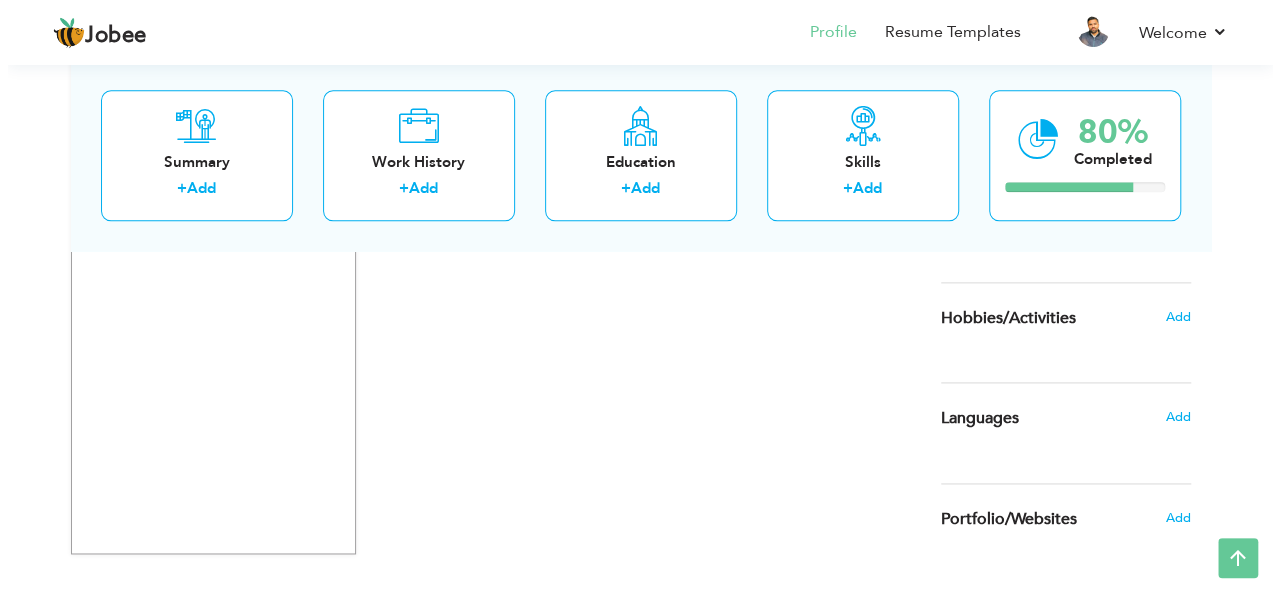 scroll, scrollTop: 1240, scrollLeft: 0, axis: vertical 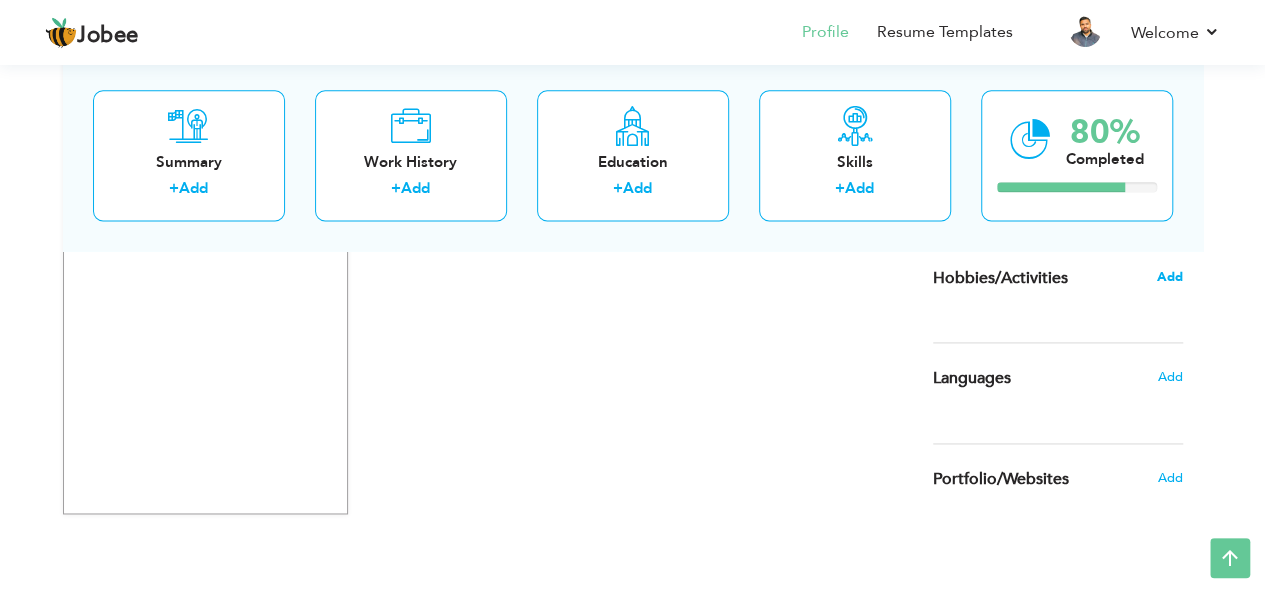 click on "Add" at bounding box center [1169, 277] 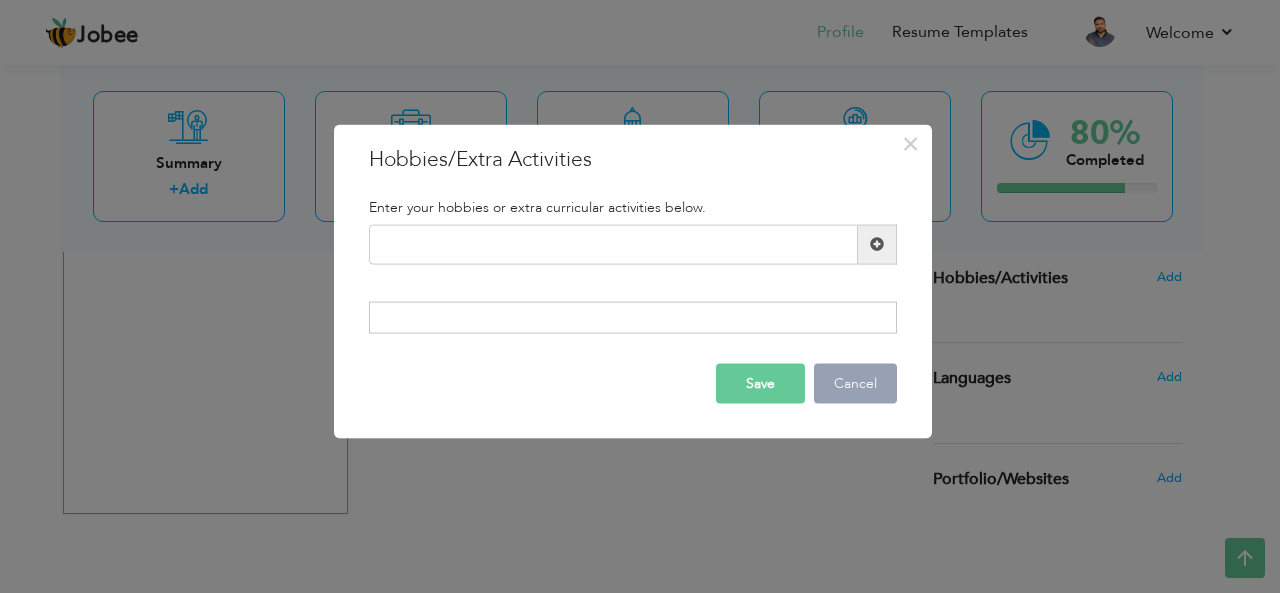 click on "Cancel" at bounding box center [855, 384] 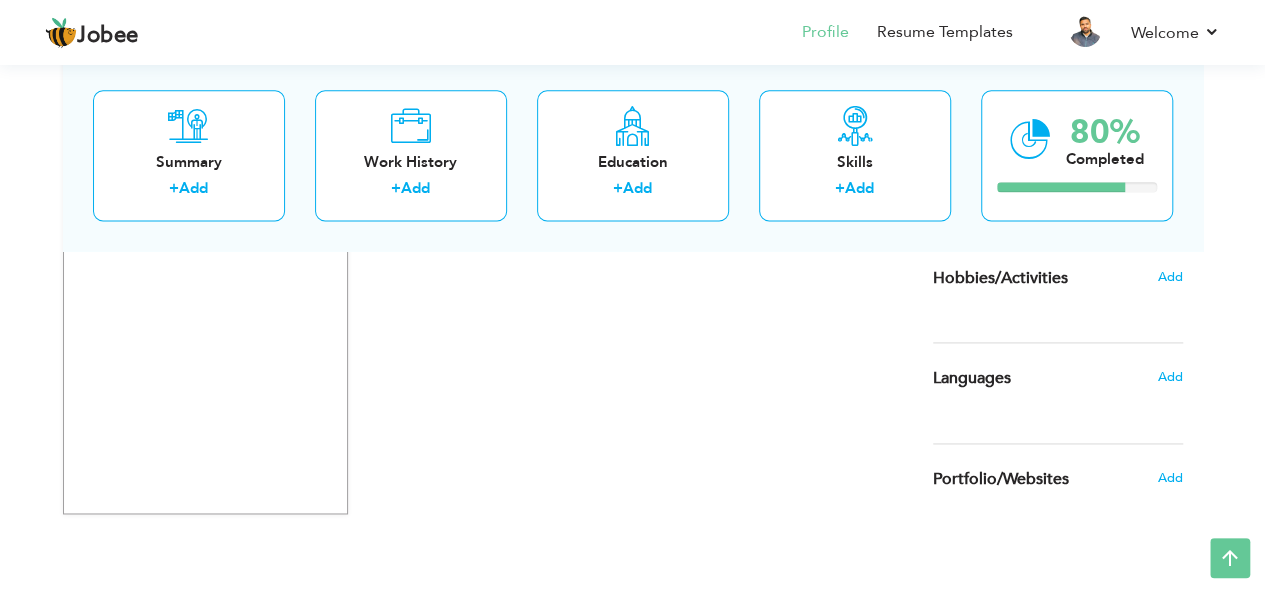 click on "Add" at bounding box center [1169, 377] 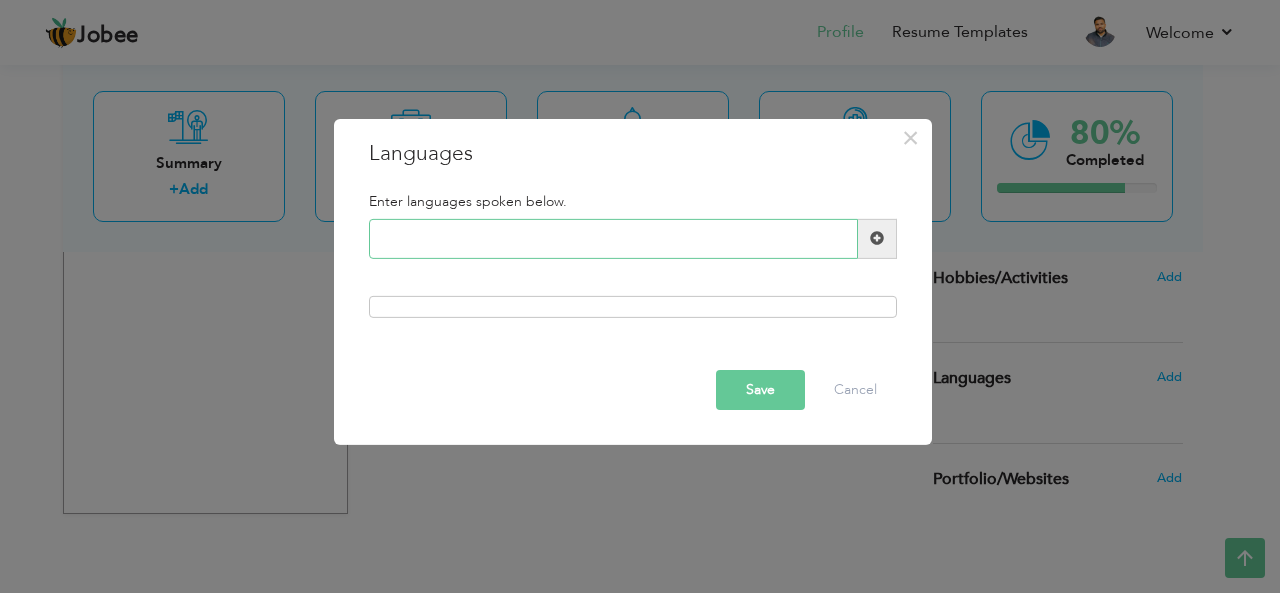 click at bounding box center (613, 239) 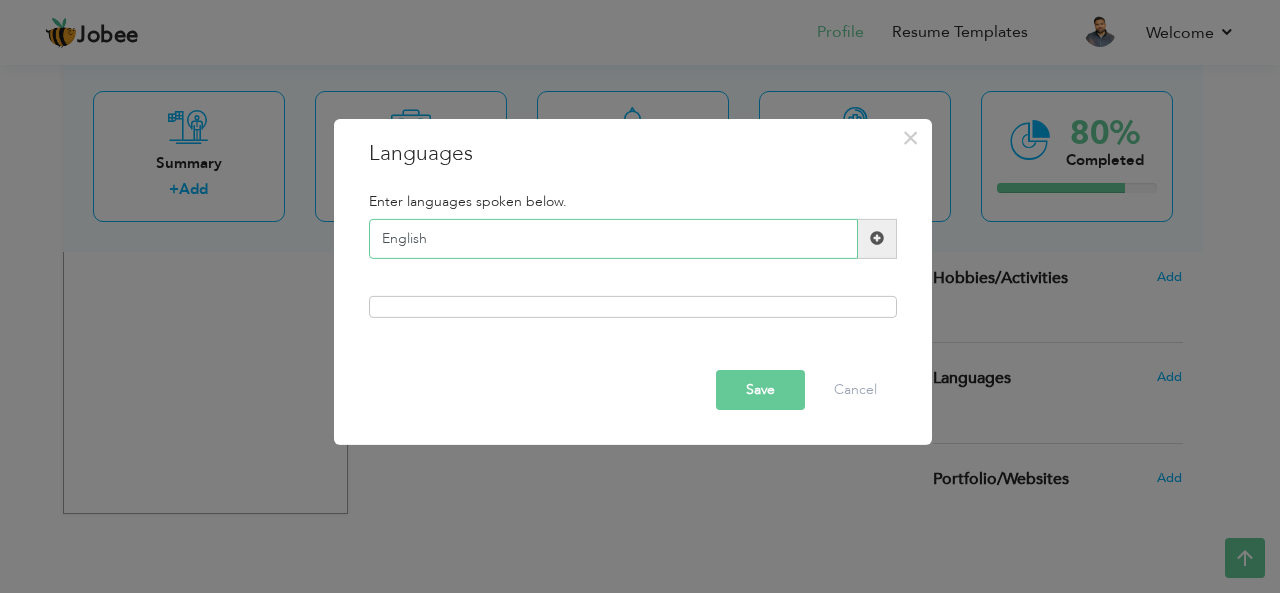type on "English" 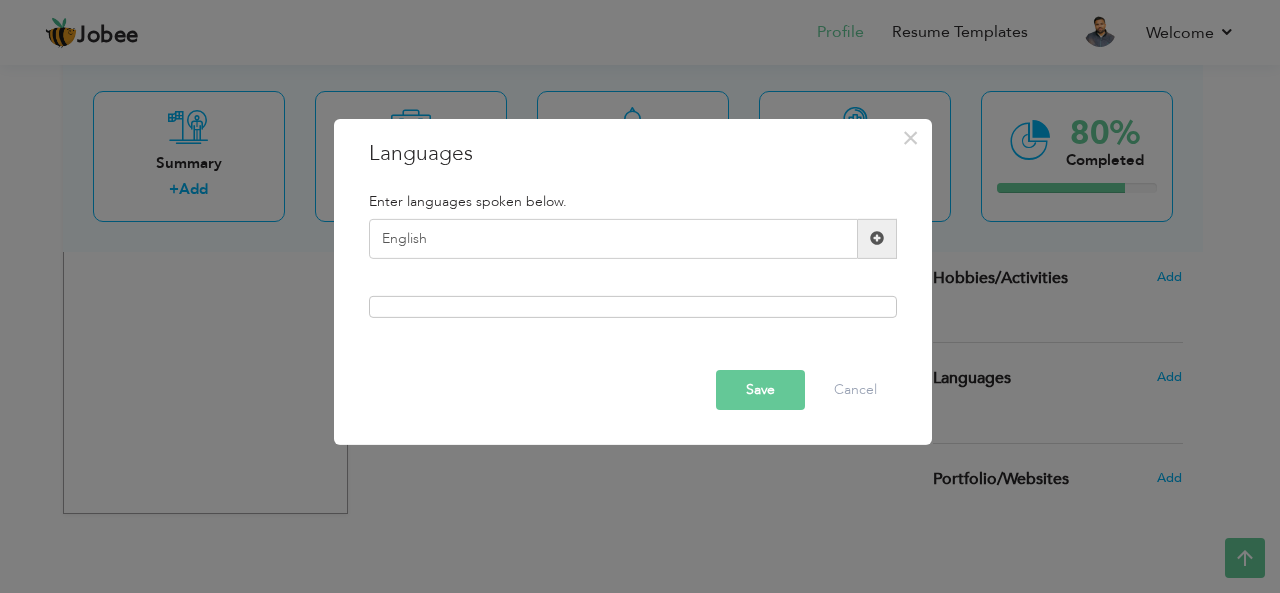 click at bounding box center (877, 238) 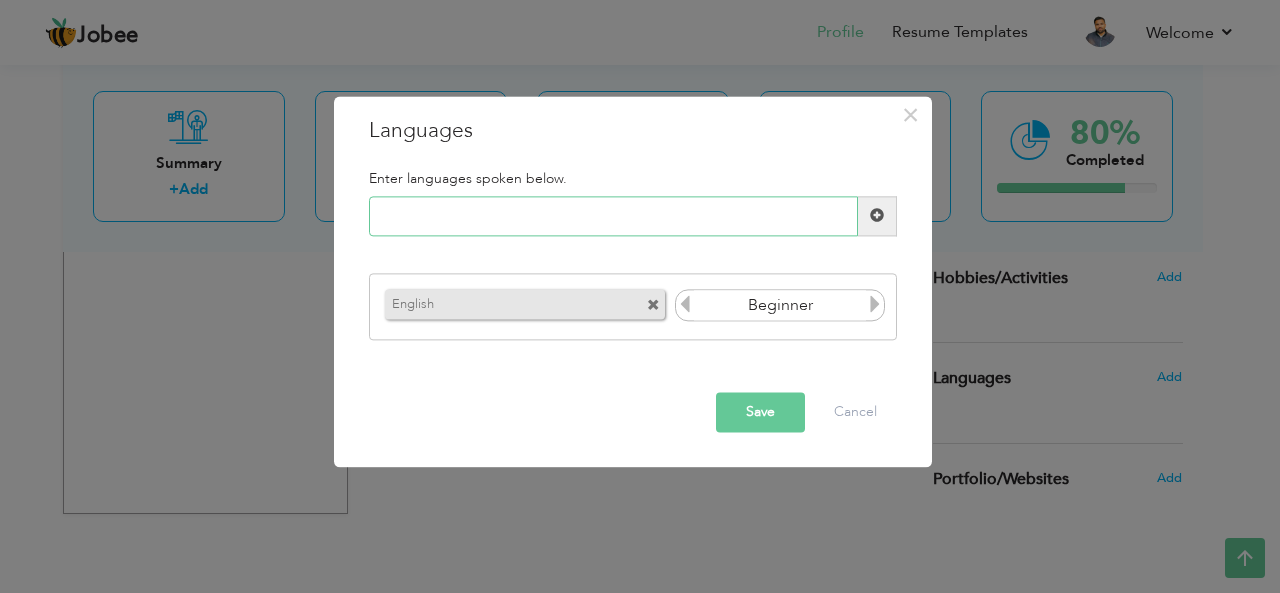 click at bounding box center (613, 216) 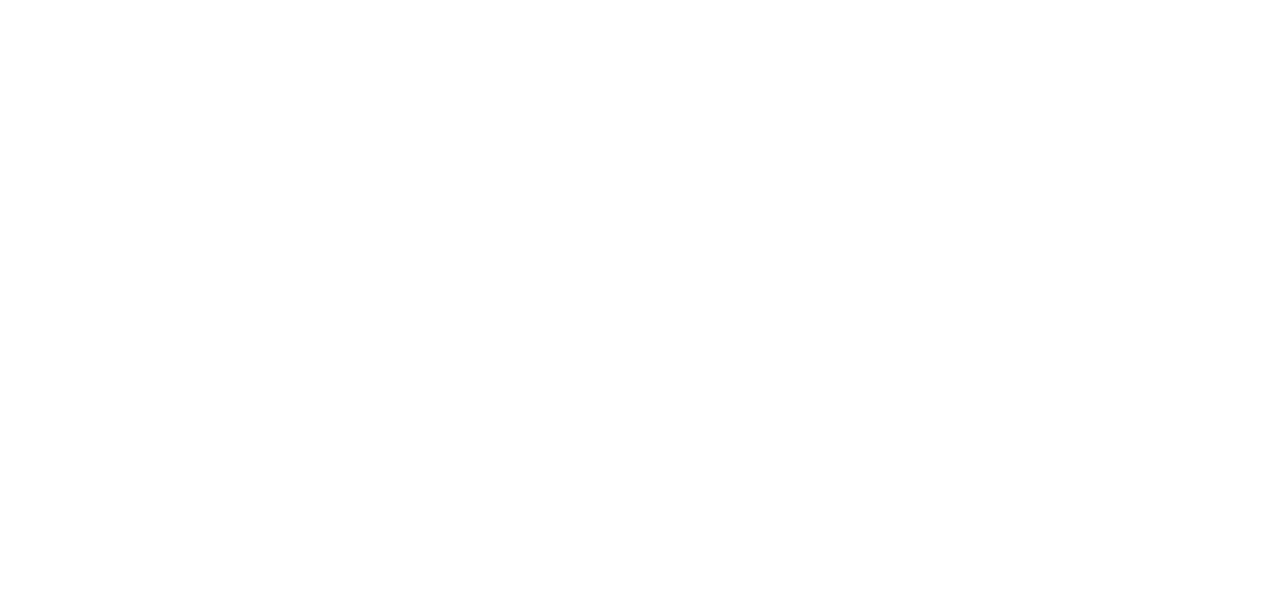 scroll, scrollTop: 0, scrollLeft: 0, axis: both 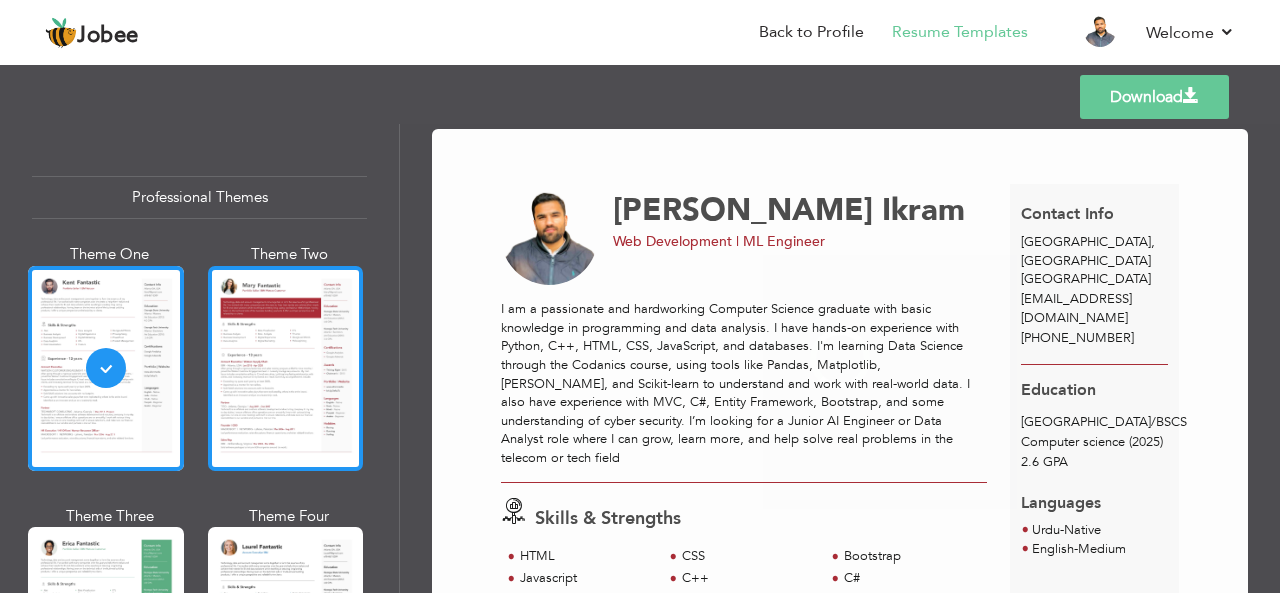 click at bounding box center (286, 368) 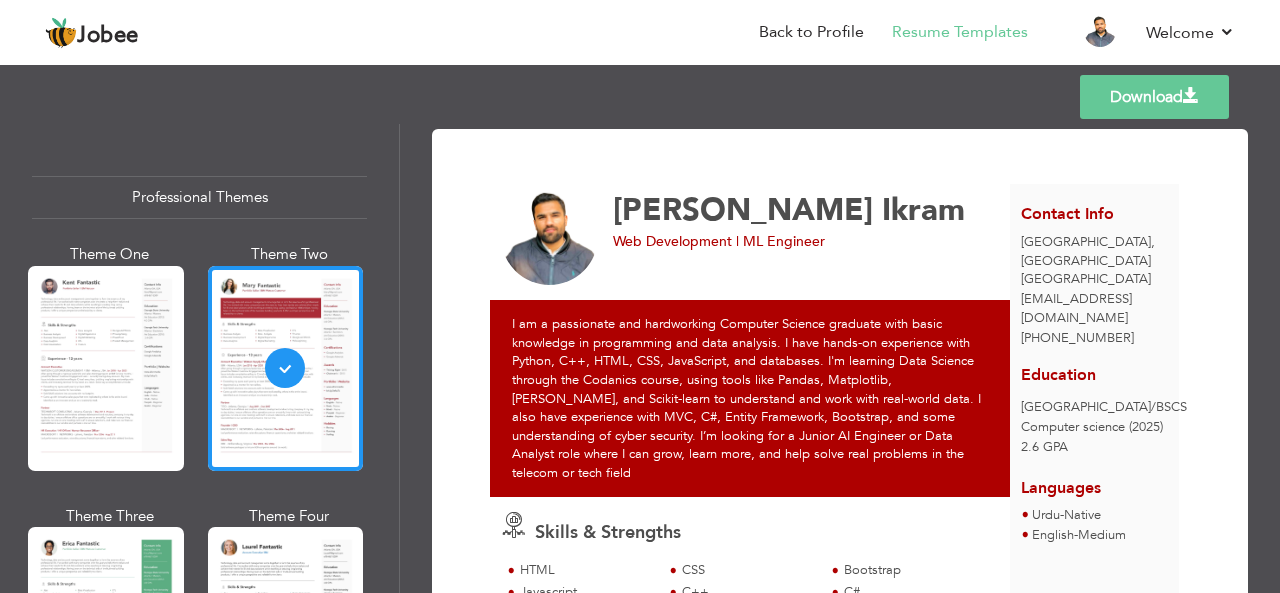click on "Download
[PERSON_NAME]
Web Development | ML Engineer
Skills & Strengths
HTML" at bounding box center (840, 621) 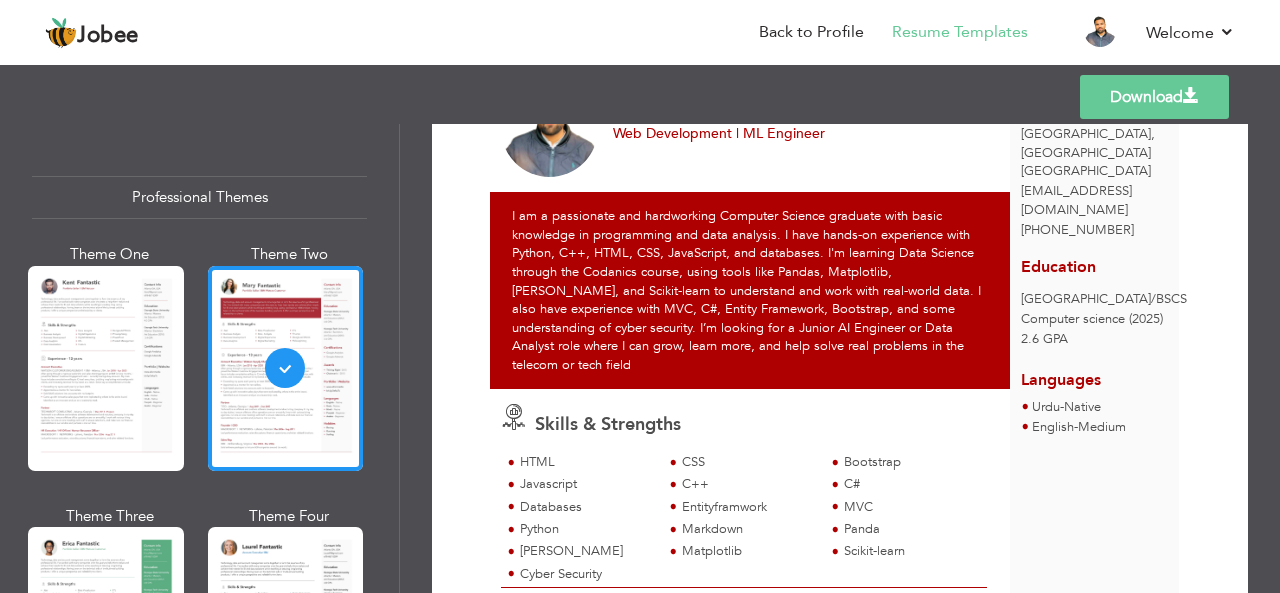 scroll, scrollTop: 103, scrollLeft: 0, axis: vertical 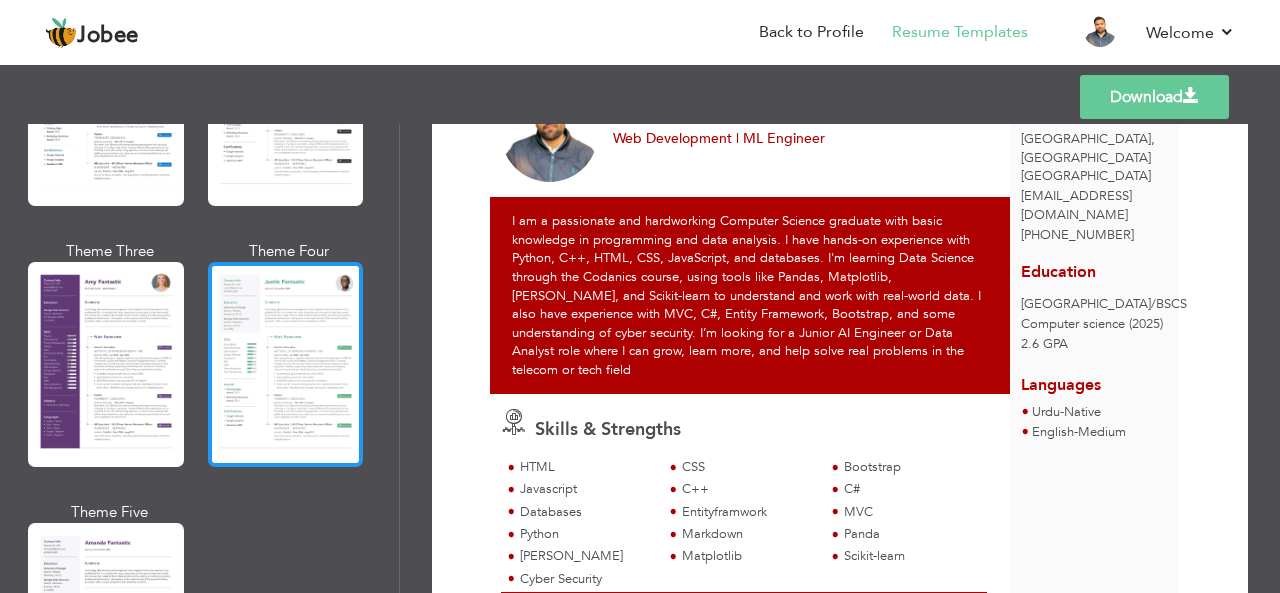 click at bounding box center (286, 364) 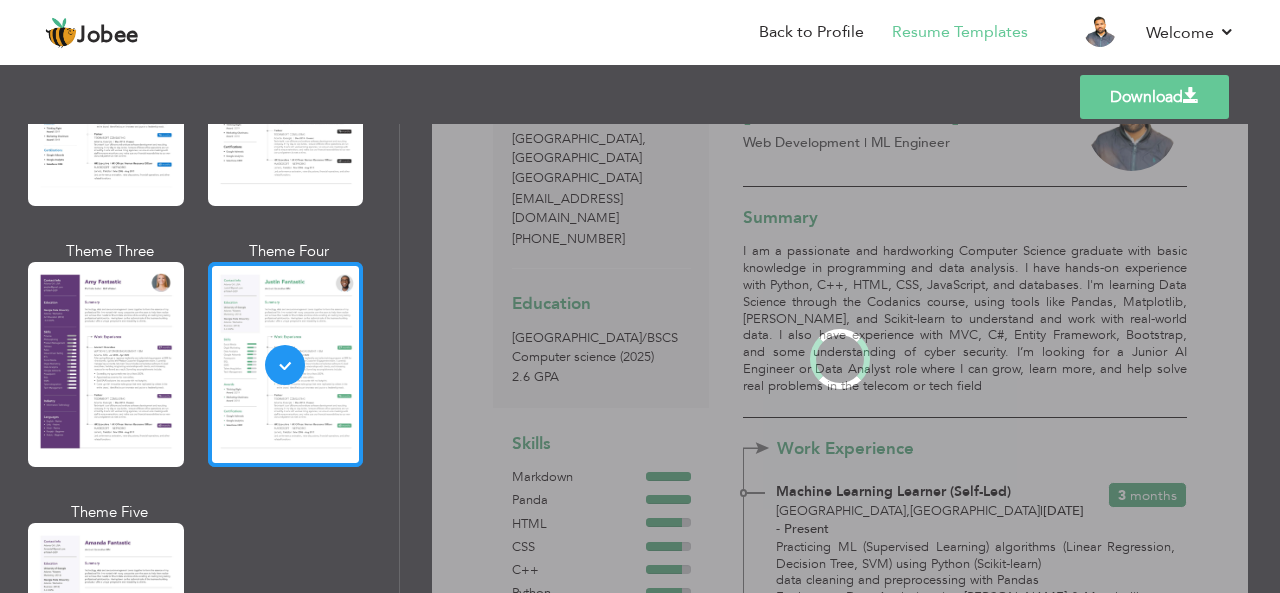 scroll, scrollTop: 0, scrollLeft: 0, axis: both 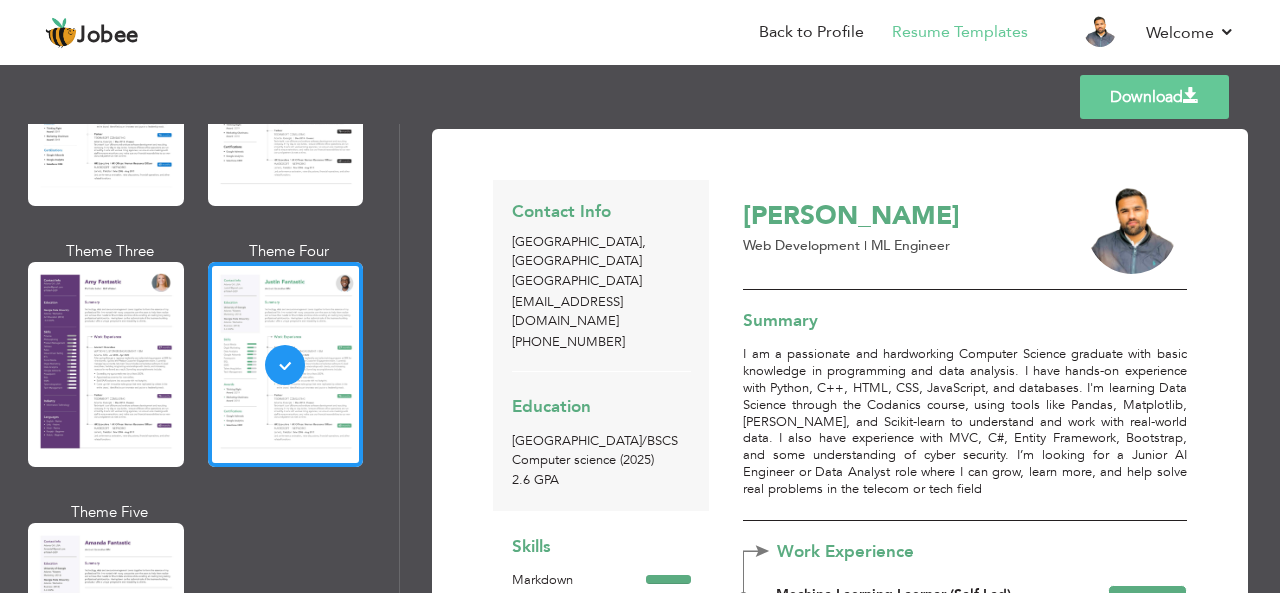 click on "Contact Info
[GEOGRAPHIC_DATA] ,  [GEOGRAPHIC_DATA]  [GEOGRAPHIC_DATA]
[EMAIL_ADDRESS][DOMAIN_NAME]
[PHONE_NUMBER]
Education
[GEOGRAPHIC_DATA]
/
BSCS
Computer science
(2025)
2.6 GPA" at bounding box center (601, 345) 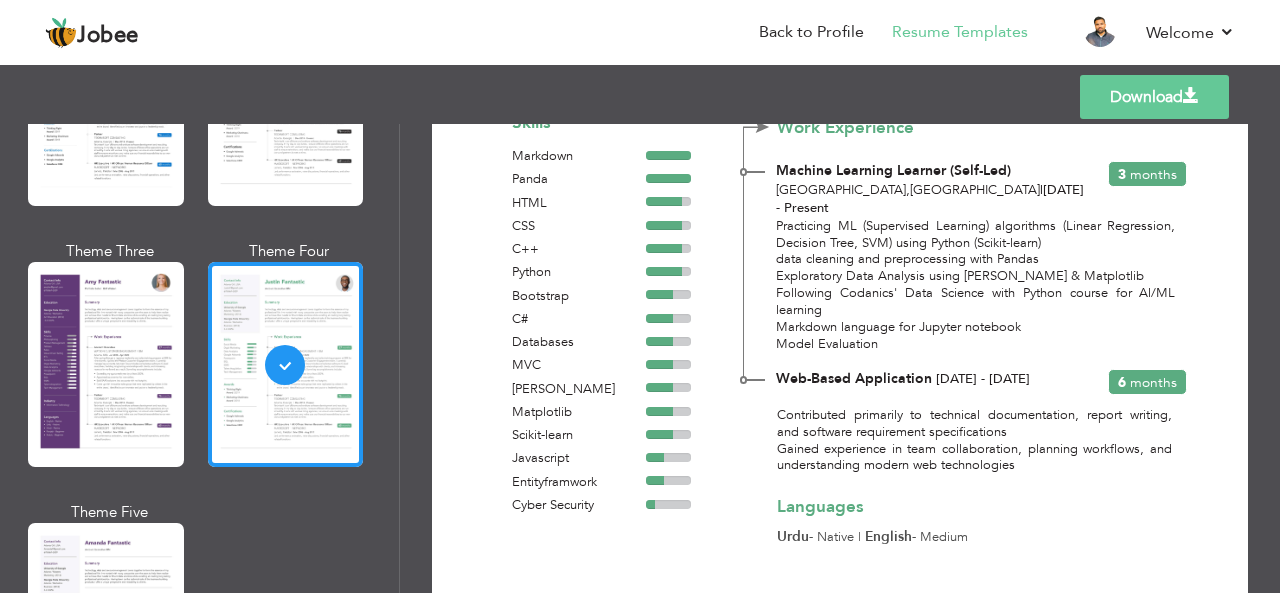 scroll, scrollTop: 456, scrollLeft: 0, axis: vertical 